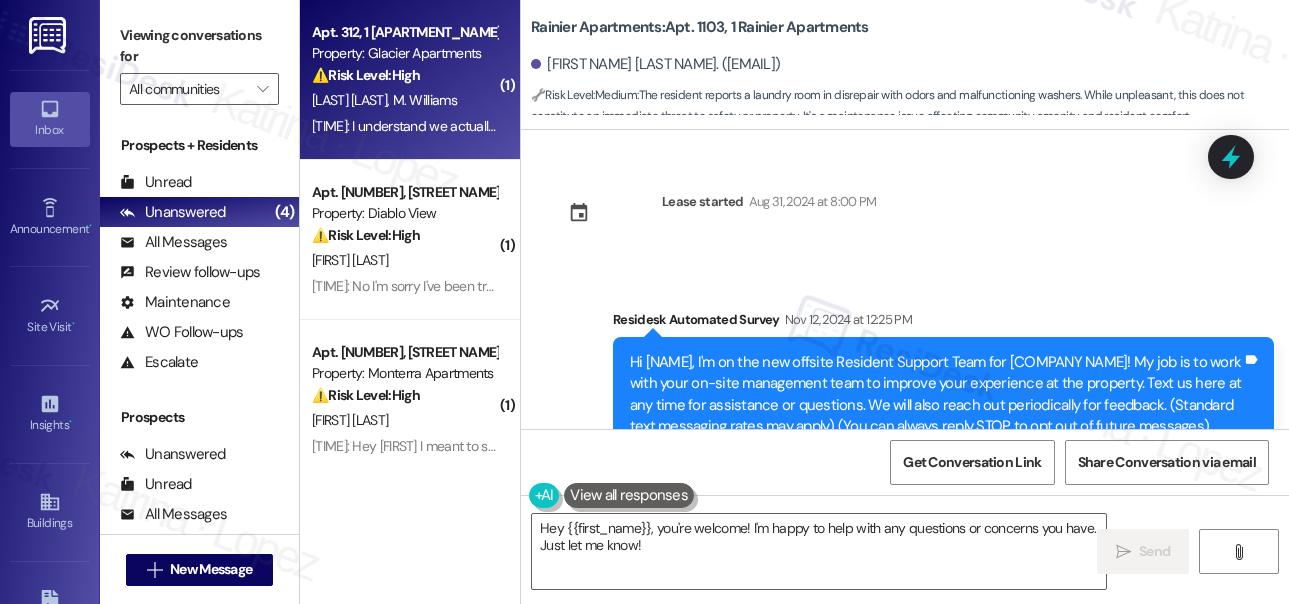 scroll, scrollTop: 0, scrollLeft: 0, axis: both 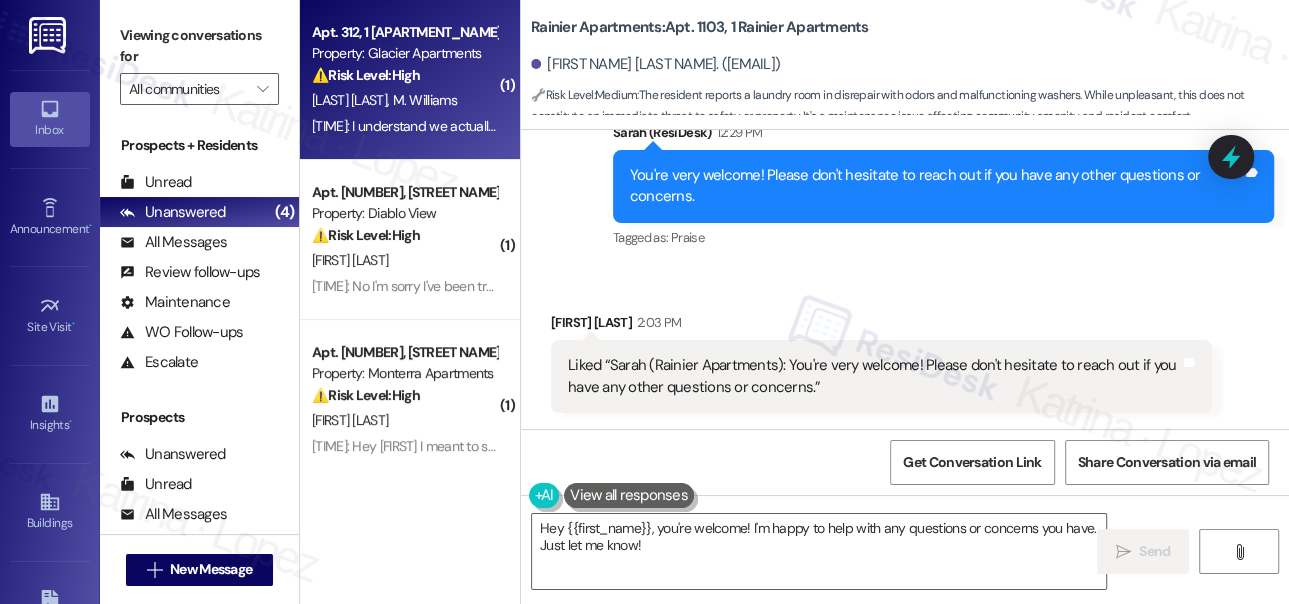 click on "[TIME]: I understand  we actually have will have it paid just currently we both have Covid at the moment so it will be delayed but paid on [DATE] due to the health issues.   [TIME]: I understand  we actually have will have it paid just currently we both have Covid at the moment so it will be delayed but paid on [DATE] due to the health issues." at bounding box center (404, 126) 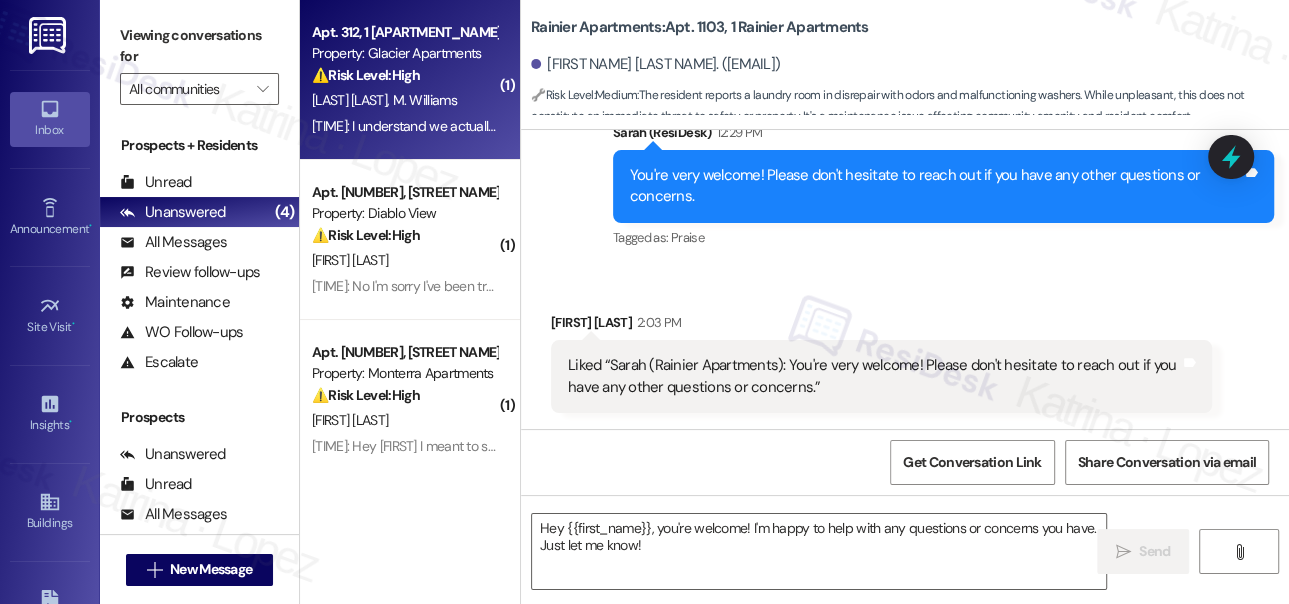 type on "Fetching suggested responses. Please feel free to read through the conversation in the meantime." 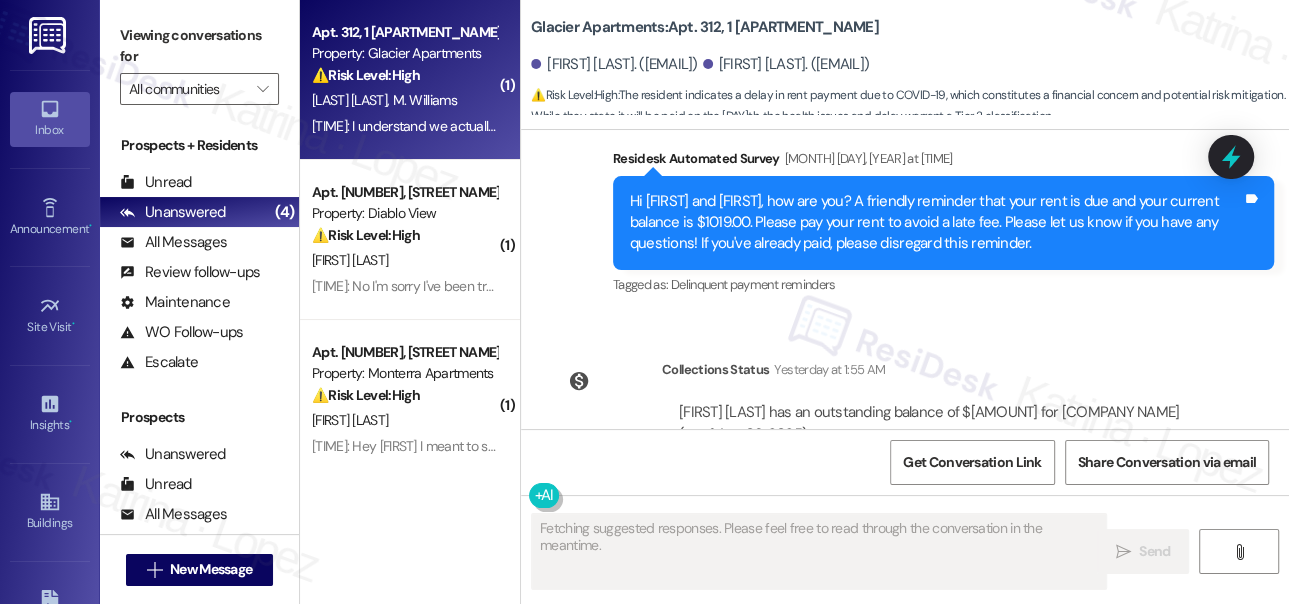 scroll, scrollTop: 9160, scrollLeft: 0, axis: vertical 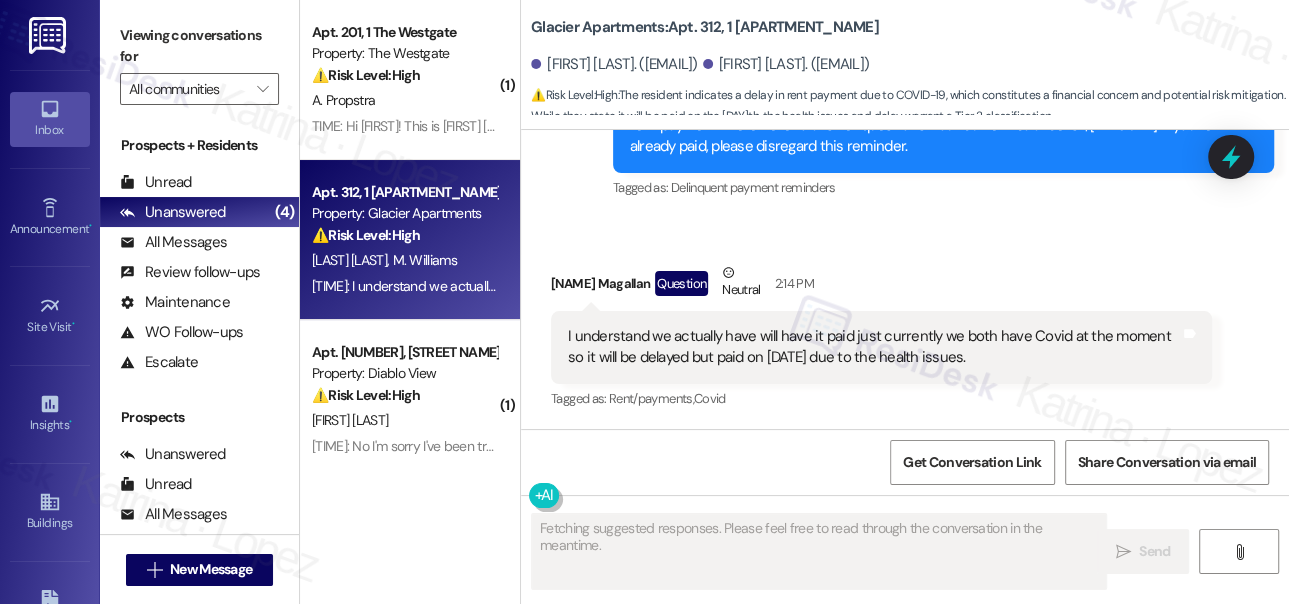 click on "I understand  we actually have will have it paid just currently we both have Covid at the moment so it will be delayed but paid on [DATE] due to the health issues." at bounding box center [874, 347] 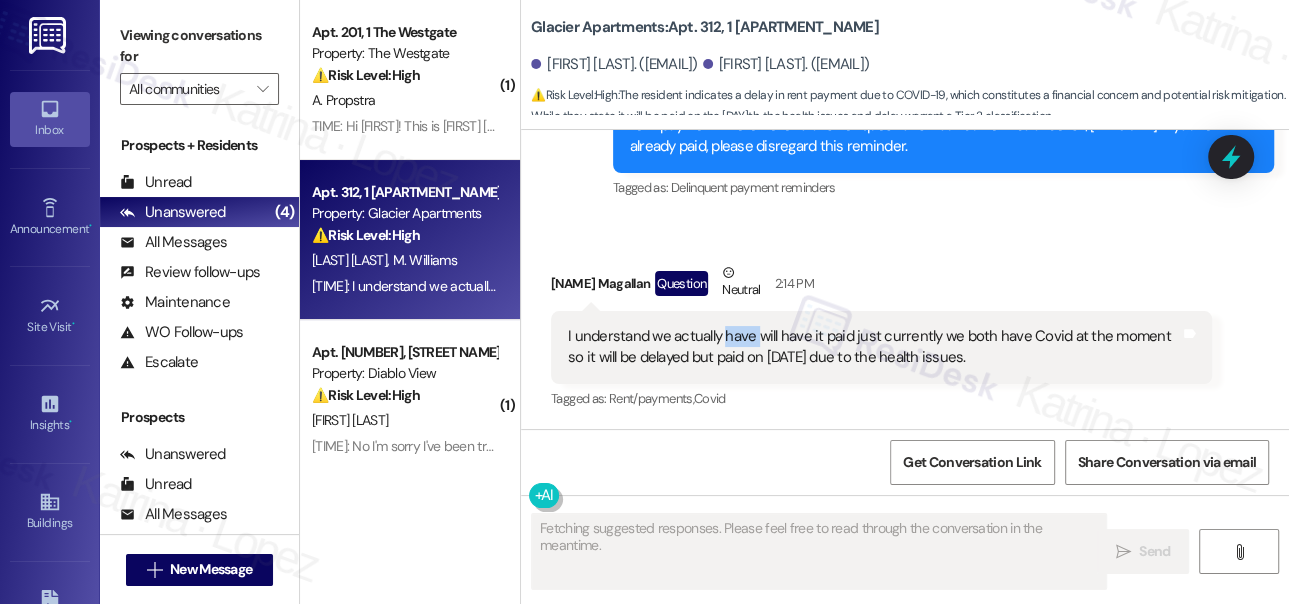 click on "I understand  we actually have will have it paid just currently we both have Covid at the moment so it will be delayed but paid on [DATE] due to the health issues." at bounding box center (874, 347) 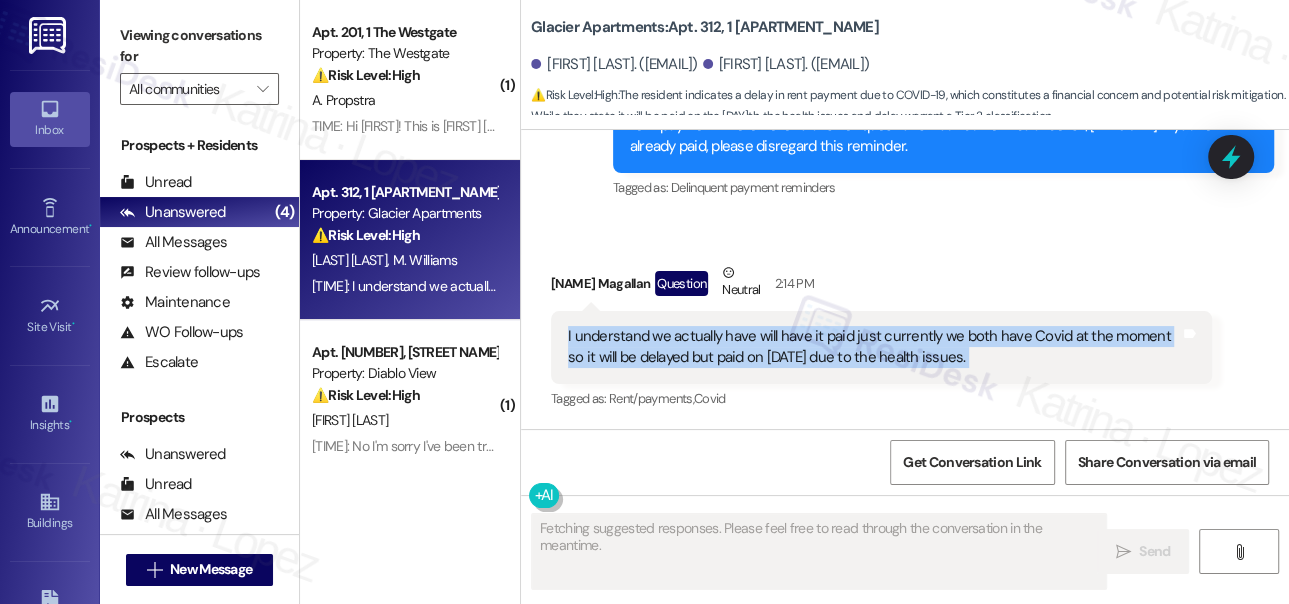 click on "I understand  we actually have will have it paid just currently we both have Covid at the moment so it will be delayed but paid on [DATE] due to the health issues." at bounding box center [874, 347] 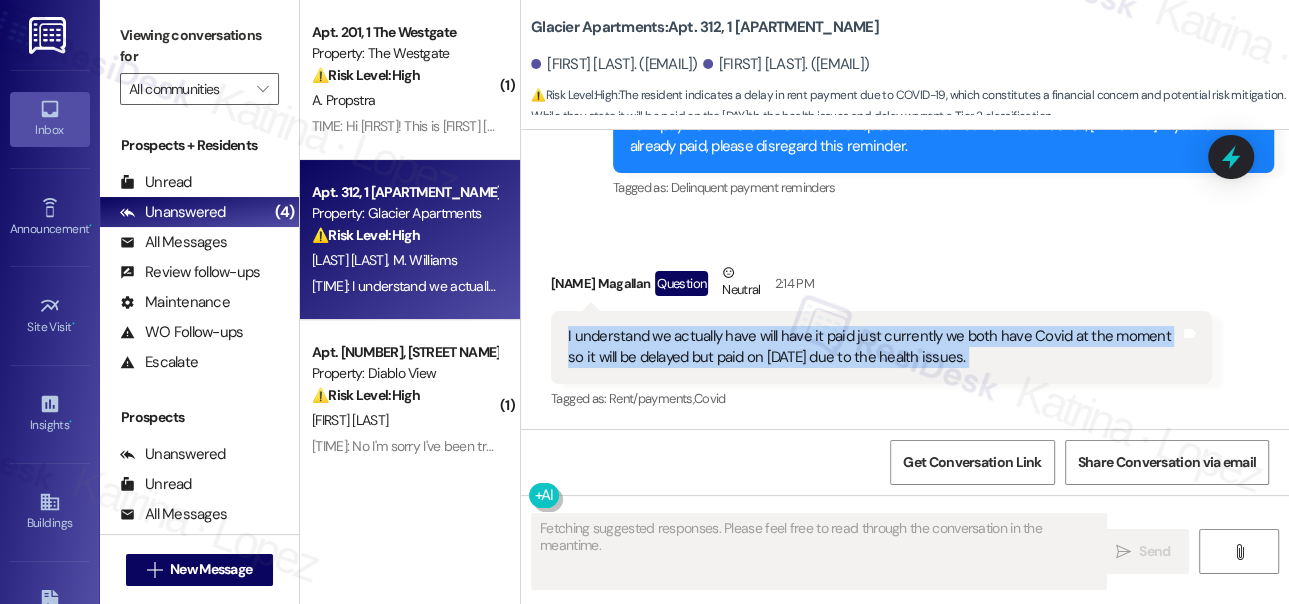 click on "I understand  we actually have will have it paid just currently we both have Covid at the moment so it will be delayed but paid on [DATE] due to the health issues." at bounding box center [874, 347] 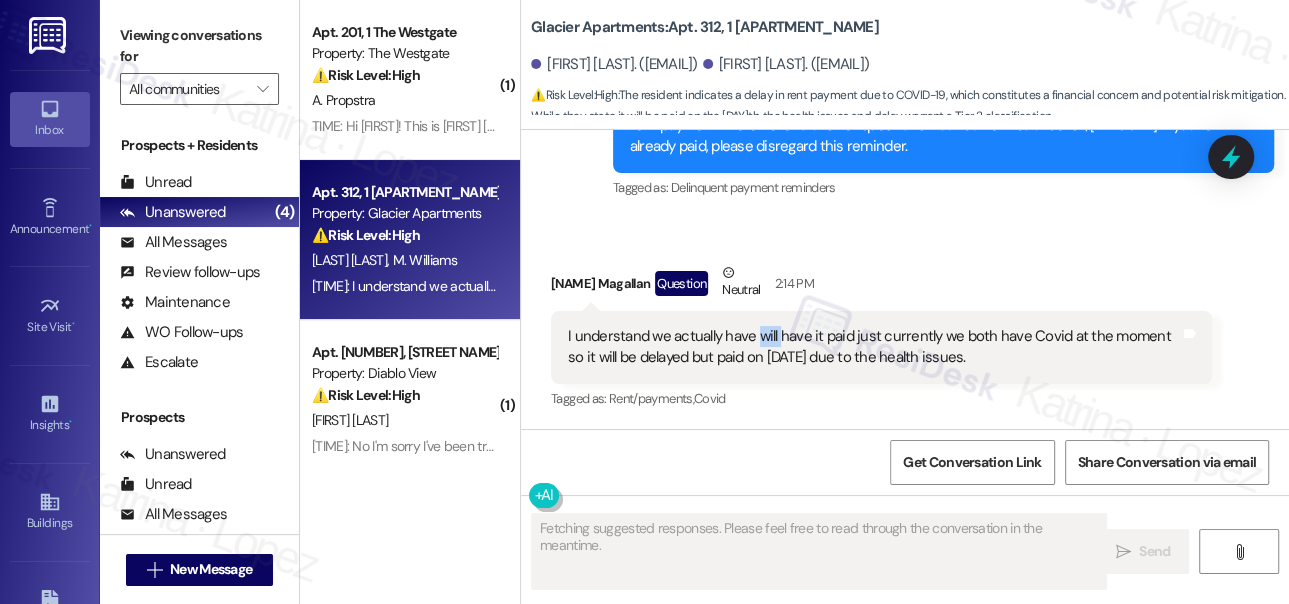 click on "I understand  we actually have will have it paid just currently we both have Covid at the moment so it will be delayed but paid on [DATE] due to the health issues." at bounding box center [874, 347] 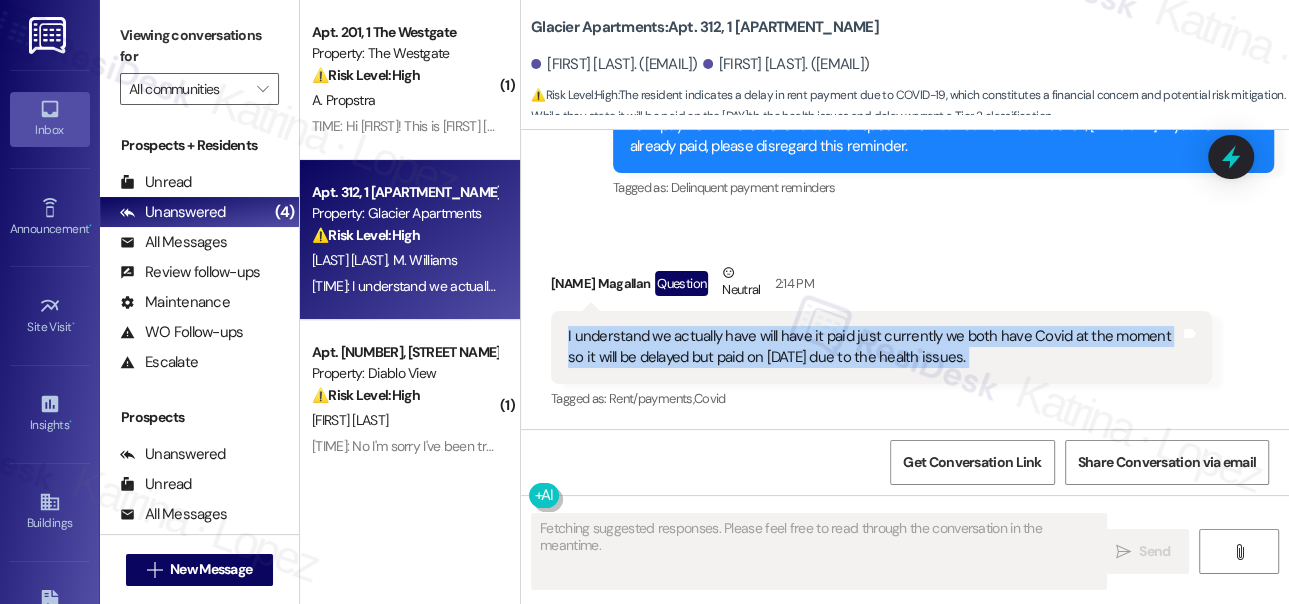 click on "I understand  we actually have will have it paid just currently we both have Covid at the moment so it will be delayed but paid on [DATE] due to the health issues." at bounding box center (874, 347) 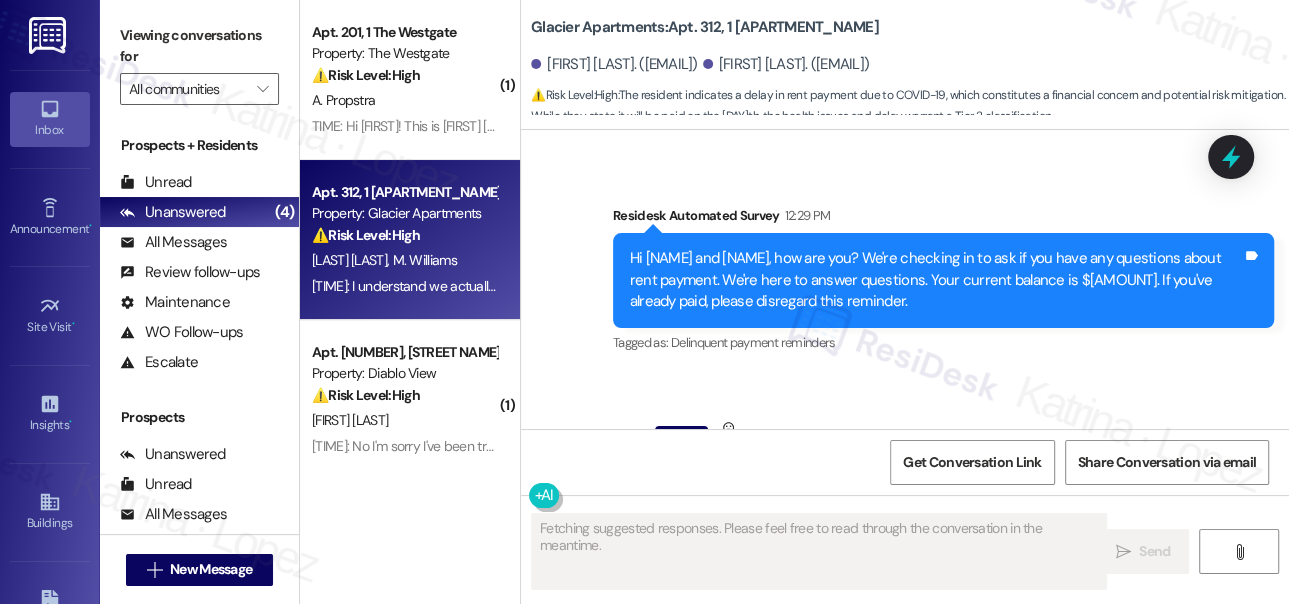 scroll, scrollTop: 8978, scrollLeft: 0, axis: vertical 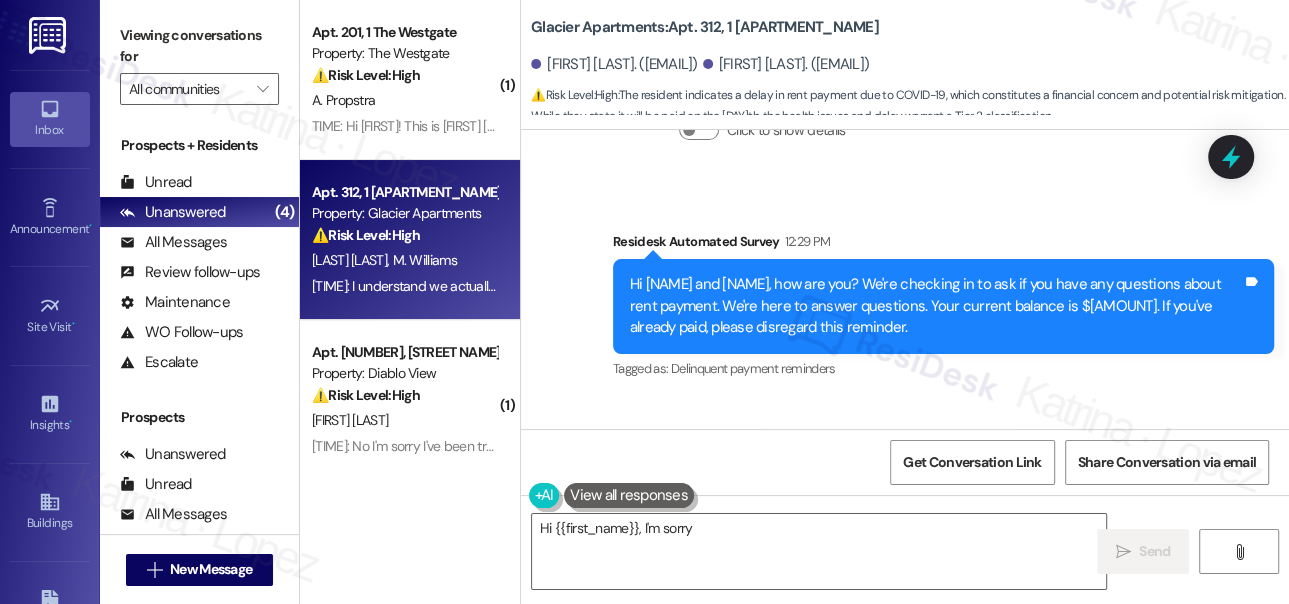 click on "Hi [NAME] and [NAME], how are you? We're checking in to ask if you have any questions about rent payment. We're here to answer questions. Your current balance is $[AMOUNT]. If you've already paid, please disregard this reminder." at bounding box center (936, 306) 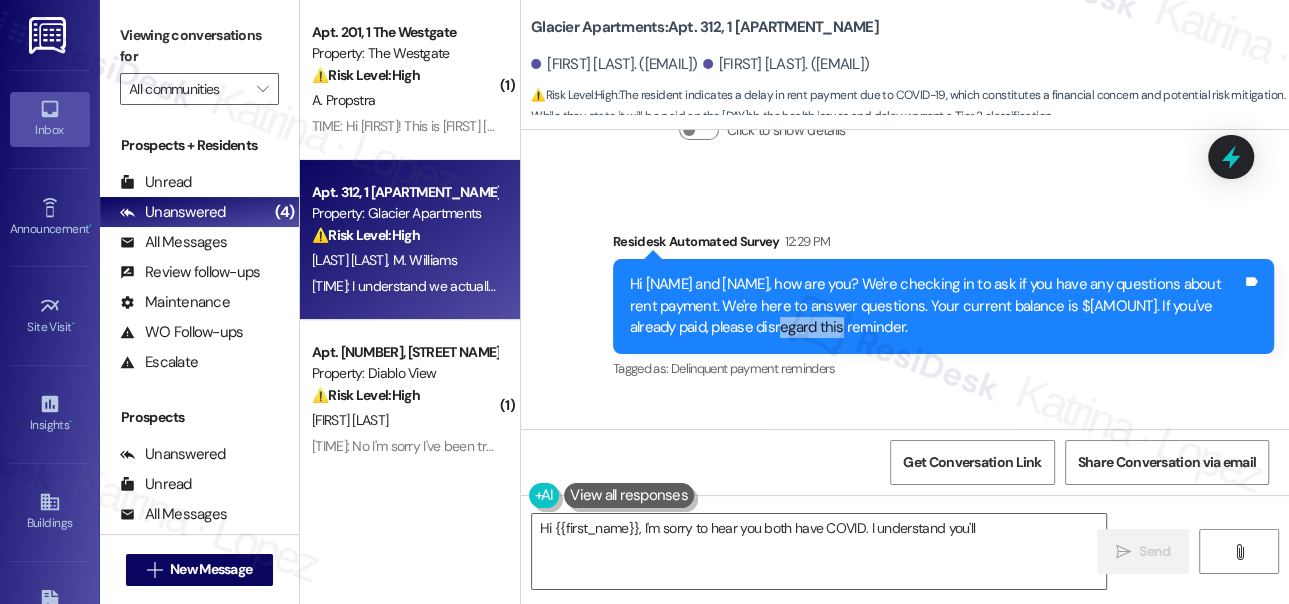 click on "Hi [NAME] and [NAME], how are you? We're checking in to ask if you have any questions about rent payment. We're here to answer questions. Your current balance is $[AMOUNT]. If you've already paid, please disregard this reminder." at bounding box center (936, 306) 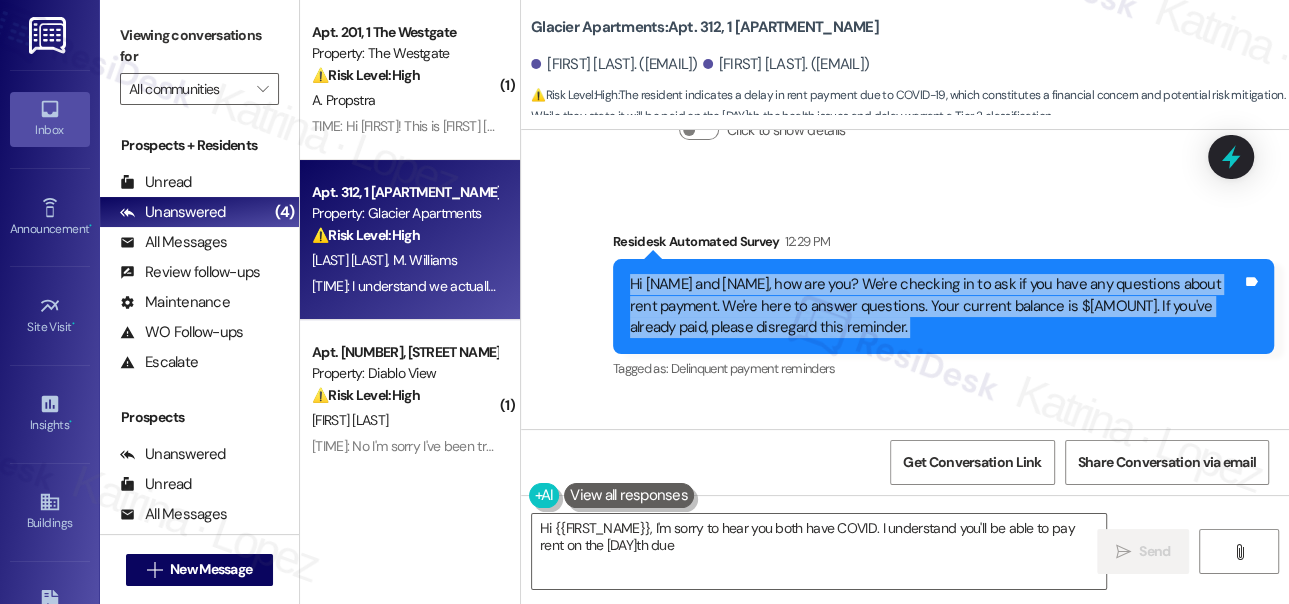 click on "Hi [NAME] and [NAME], how are you? We're checking in to ask if you have any questions about rent payment. We're here to answer questions. Your current balance is $[AMOUNT]. If you've already paid, please disregard this reminder." at bounding box center (936, 306) 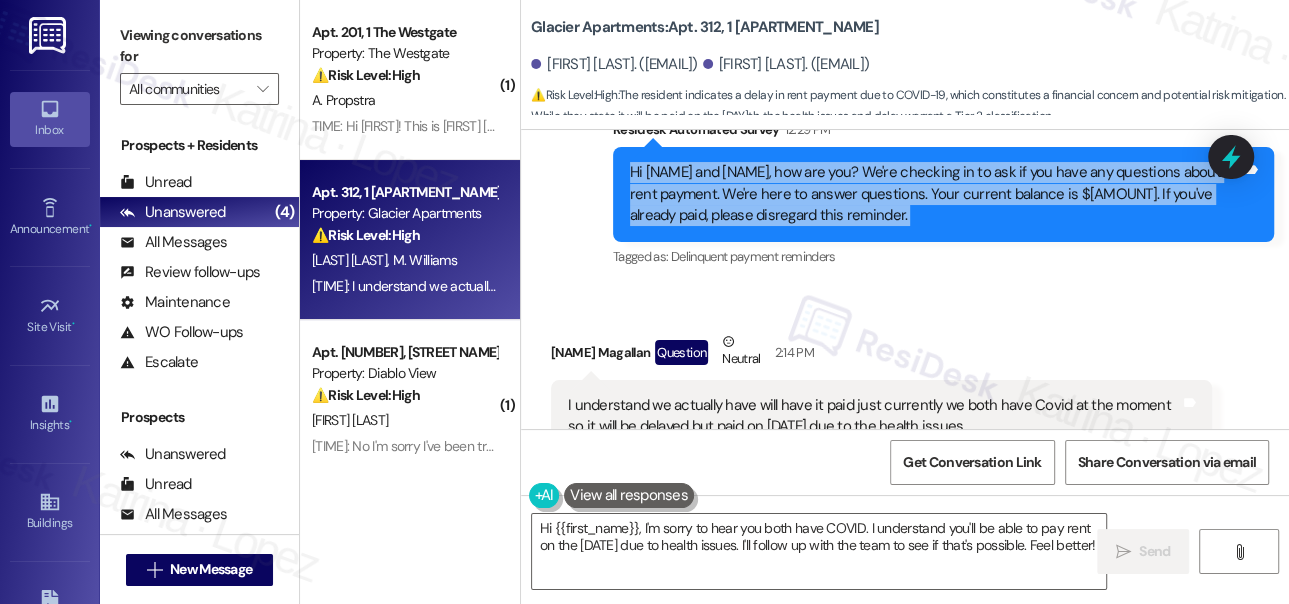 scroll, scrollTop: 9161, scrollLeft: 0, axis: vertical 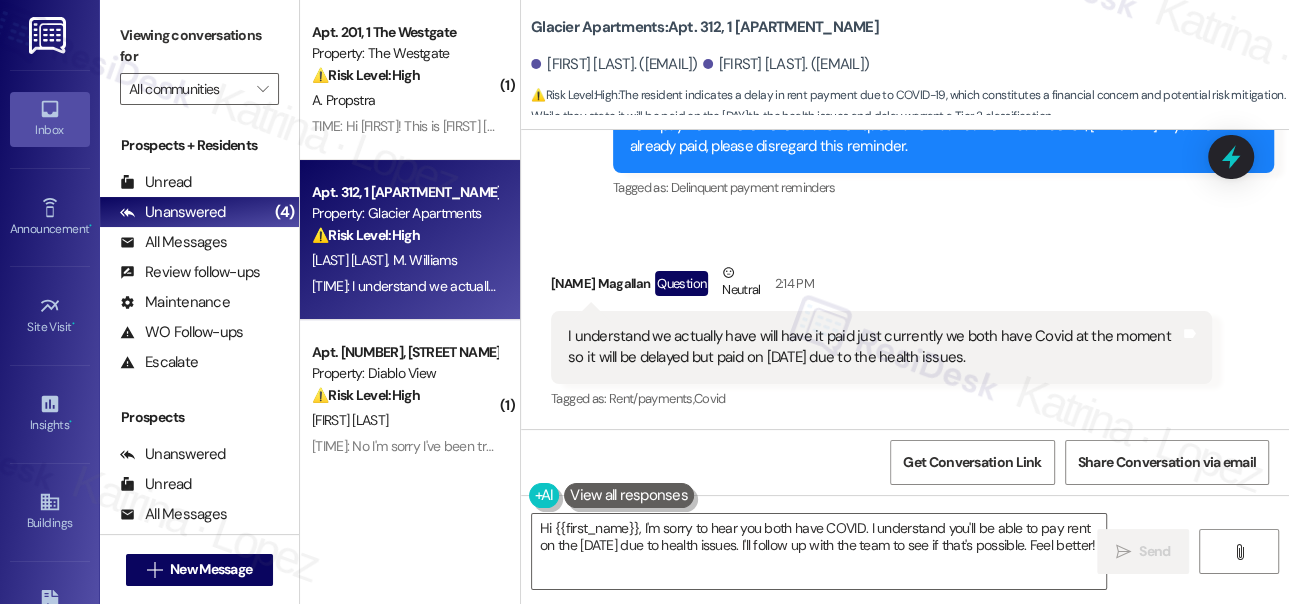 click on "I understand  we actually have will have it paid just currently we both have Covid at the moment so it will be delayed but paid on 15th due to the health issues.   Tags and notes" at bounding box center (881, 347) 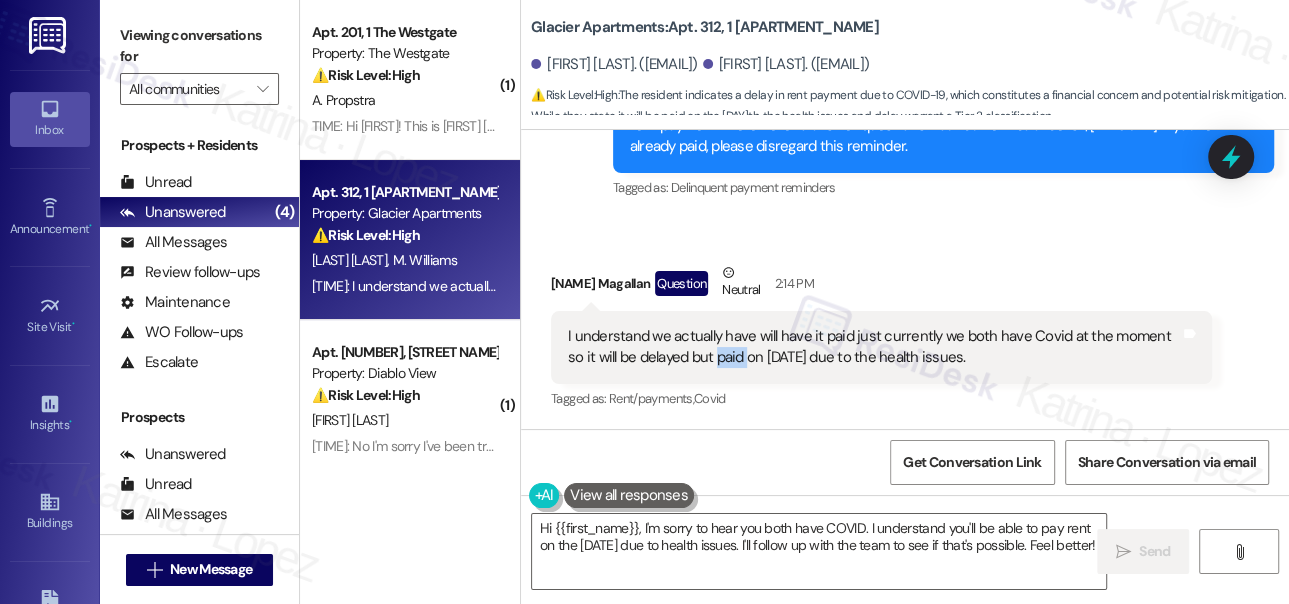 click on "I understand  we actually have will have it paid just currently we both have Covid at the moment so it will be delayed but paid on 15th due to the health issues.   Tags and notes" at bounding box center (881, 347) 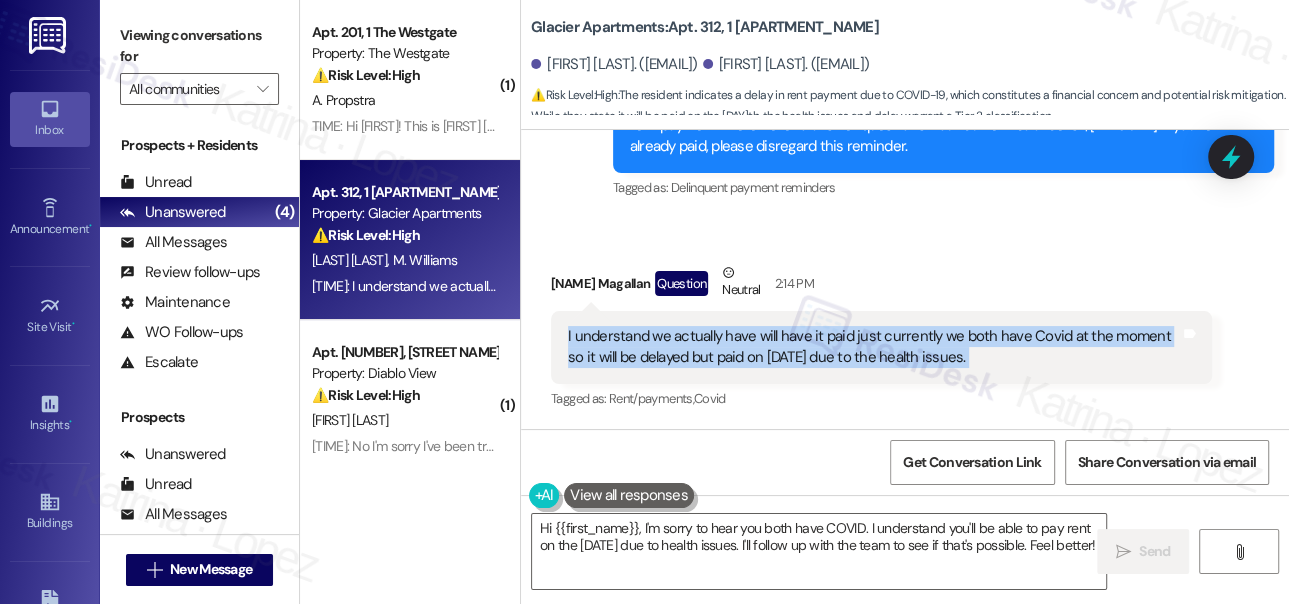 click on "I understand  we actually have will have it paid just currently we both have Covid at the moment so it will be delayed but paid on 15th due to the health issues.   Tags and notes" at bounding box center [881, 347] 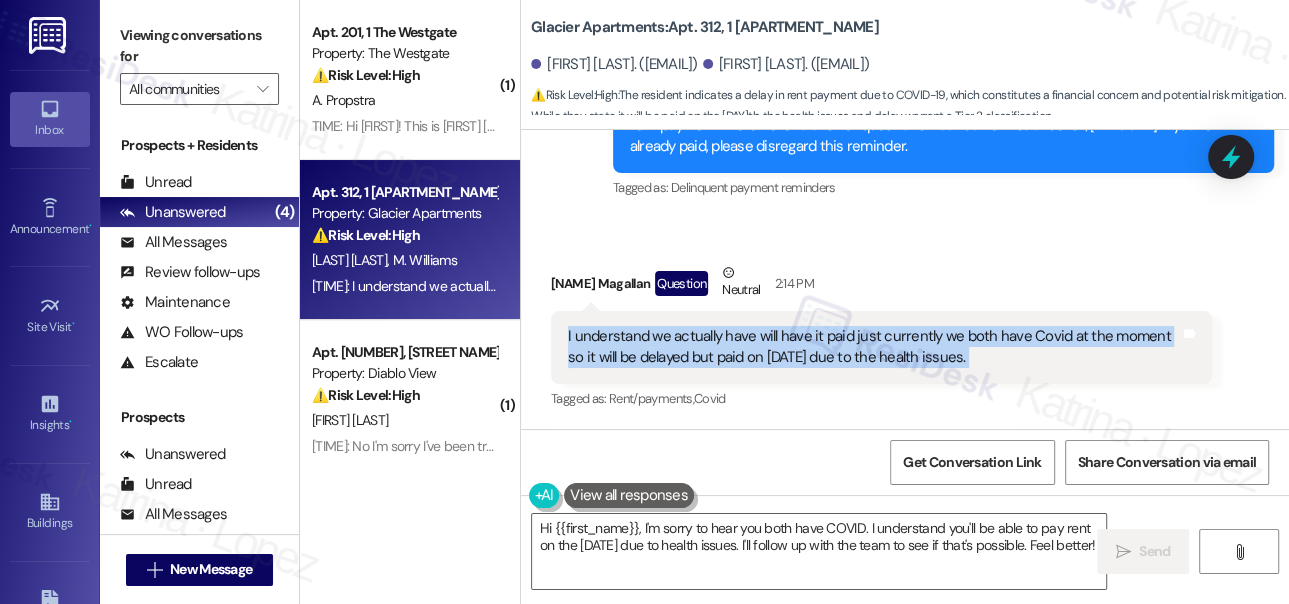 click on "I understand  we actually have will have it paid just currently we both have Covid at the moment so it will be delayed but paid on [DATE] due to the health issues." at bounding box center [874, 347] 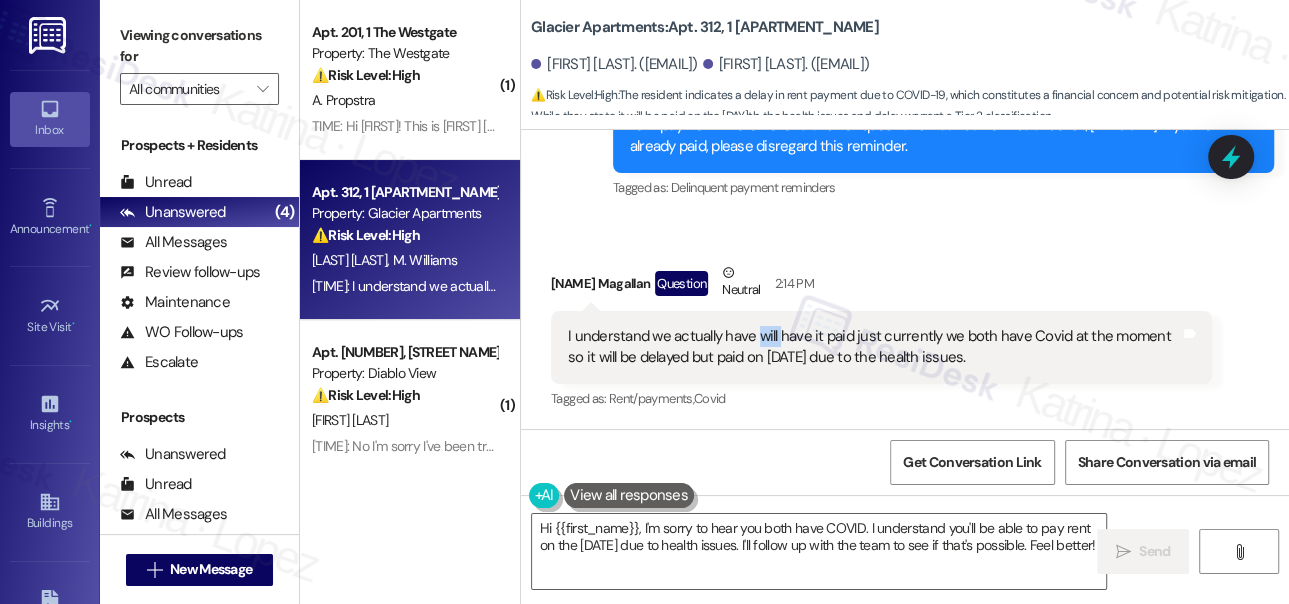 click on "I understand  we actually have will have it paid just currently we both have Covid at the moment so it will be delayed but paid on [DATE] due to the health issues." at bounding box center [874, 347] 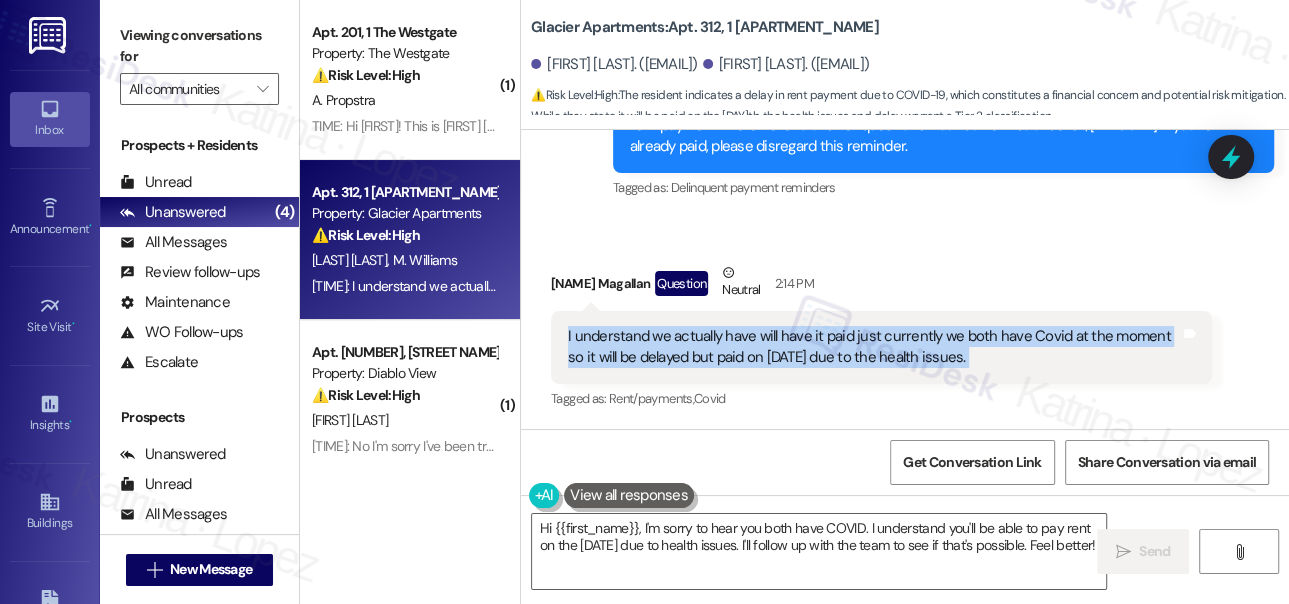 click on "I understand  we actually have will have it paid just currently we both have Covid at the moment so it will be delayed but paid on [DATE] due to the health issues." at bounding box center (874, 347) 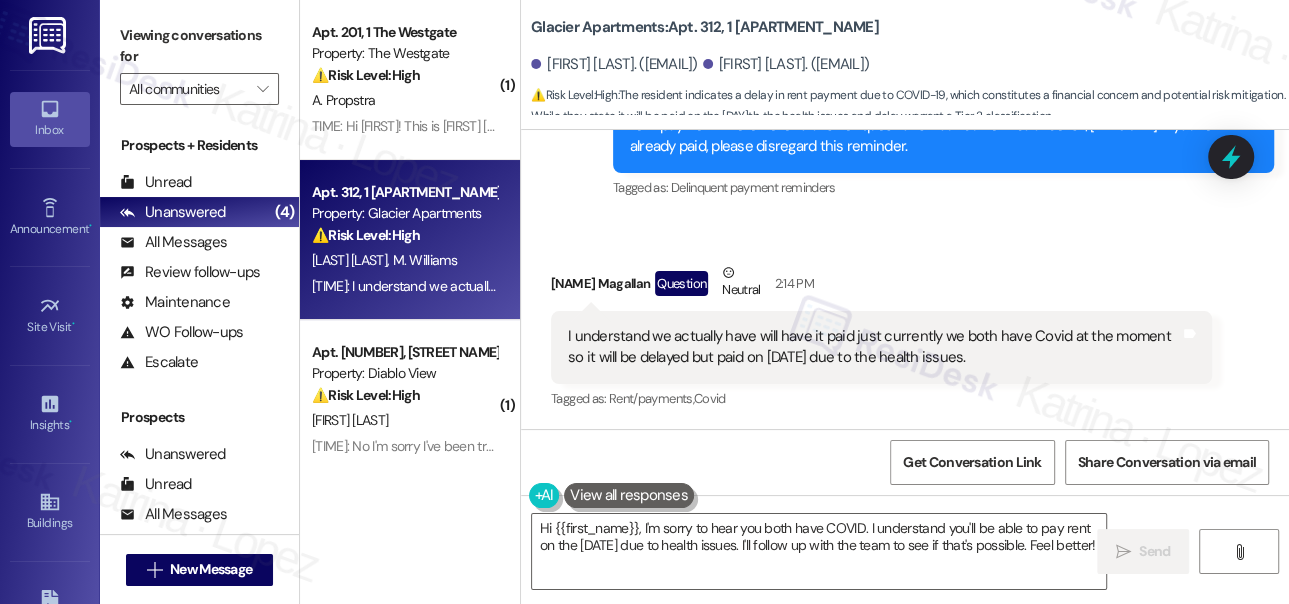 click on "[FIRST NAME] [LAST NAME] Question Neutral [TIME]" at bounding box center (881, 286) 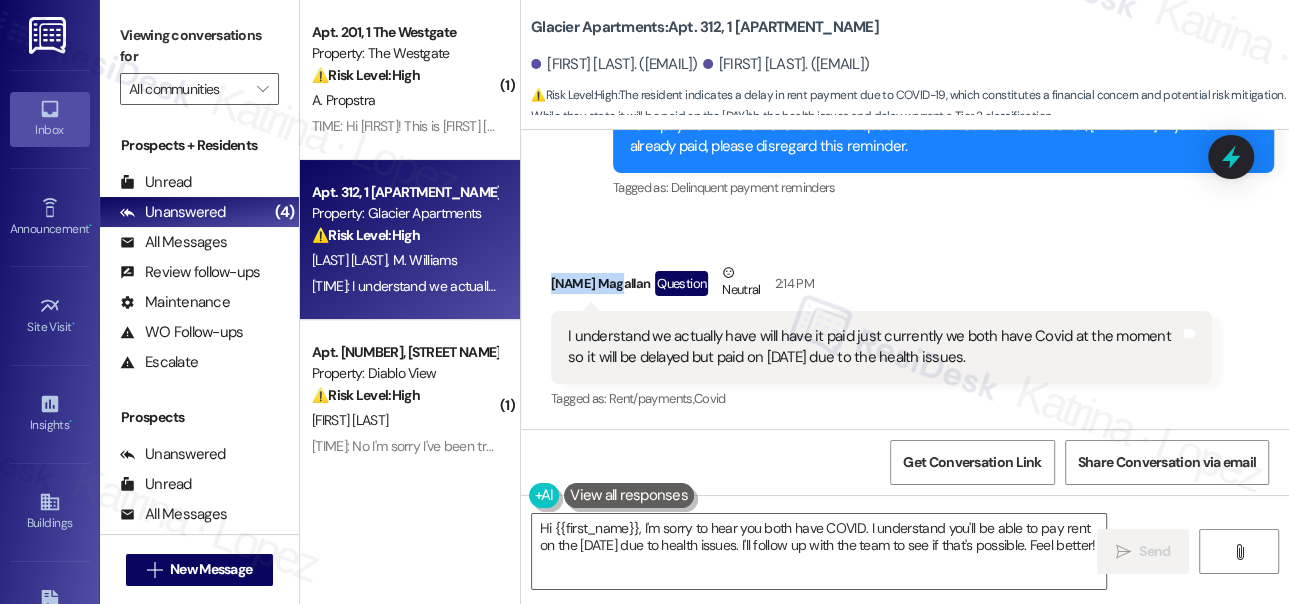 click on "[FIRST NAME] [LAST NAME] Question Neutral [TIME]" at bounding box center [881, 286] 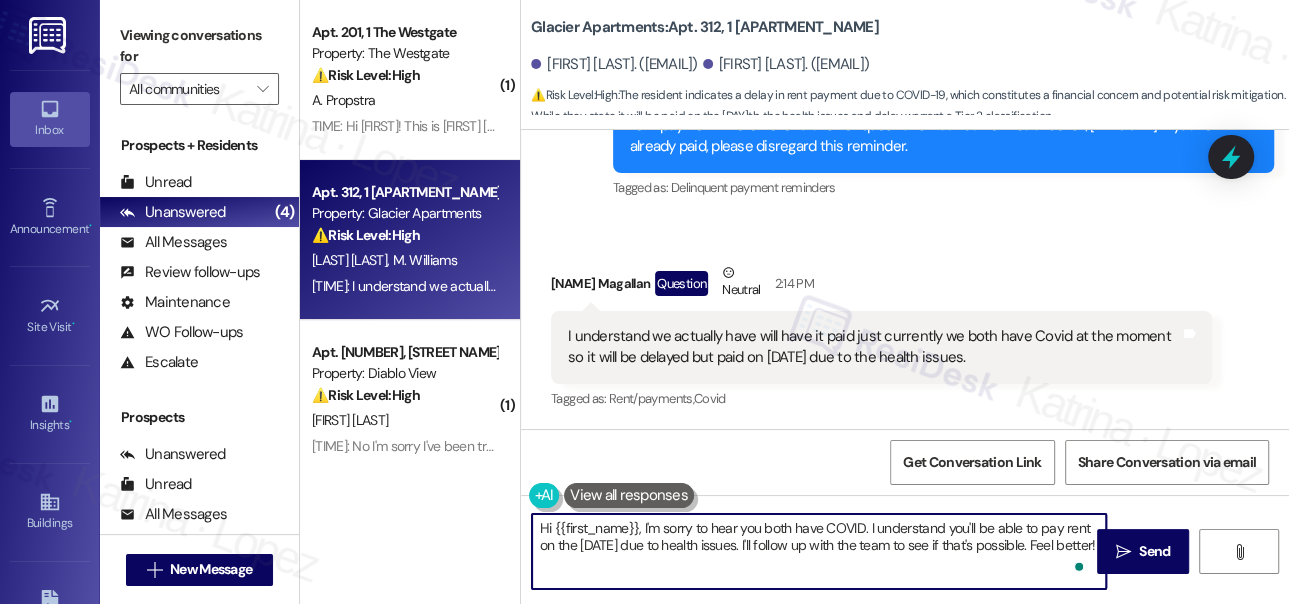 drag, startPoint x: 553, startPoint y: 525, endPoint x: 638, endPoint y: 503, distance: 87.80091 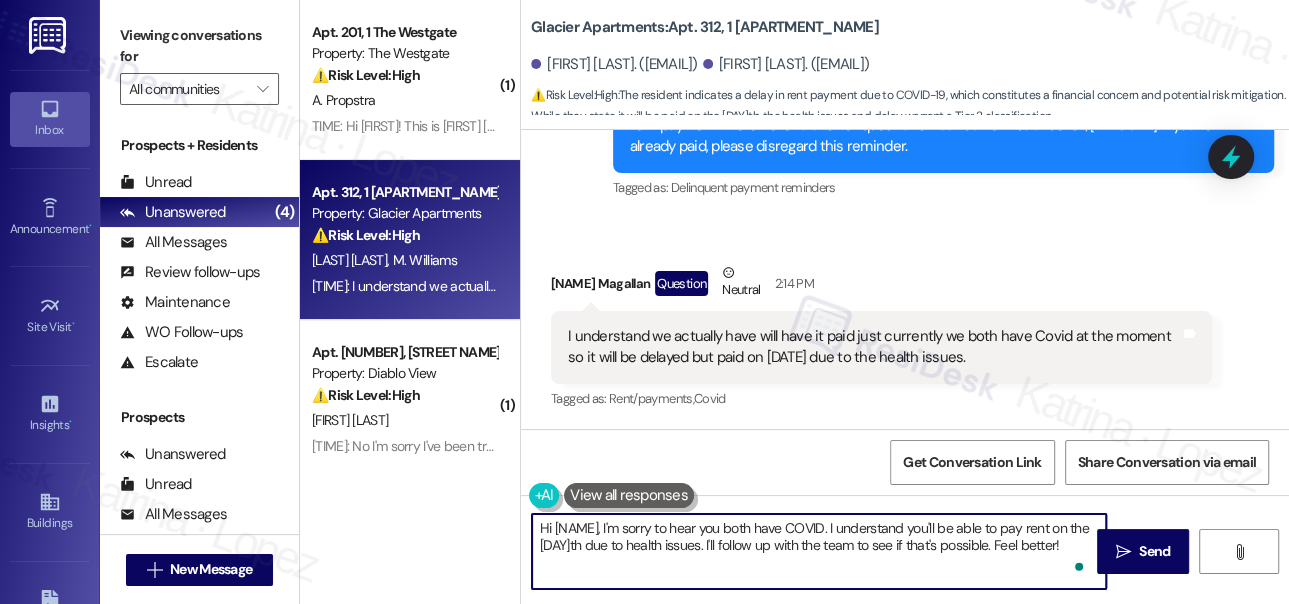 click on "Hi [NAME], I'm sorry to hear you both have COVID. I understand you'll be able to pay rent on the [DAY]th due to health issues. I'll follow up with the team to see if that's possible. Feel better!" at bounding box center (819, 551) 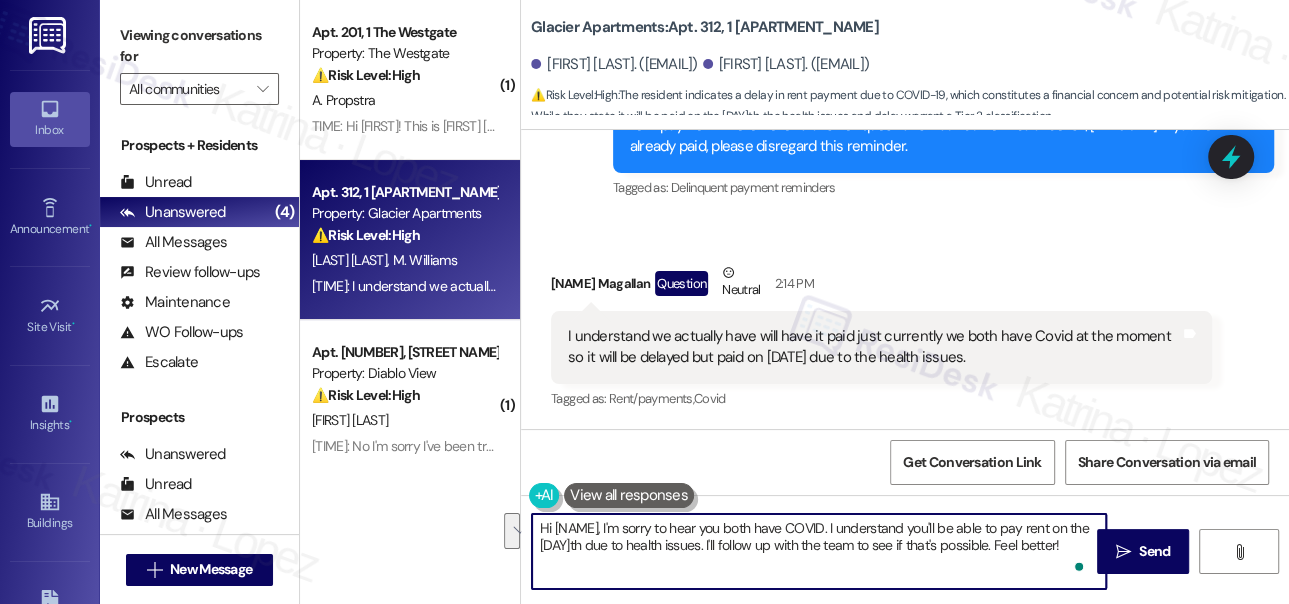 click on "Hi [NAME], I'm sorry to hear you both have COVID. I understand you'll be able to pay rent on the [DAY]th due to health issues. I'll follow up with the team to see if that's possible. Feel better!" at bounding box center [819, 551] 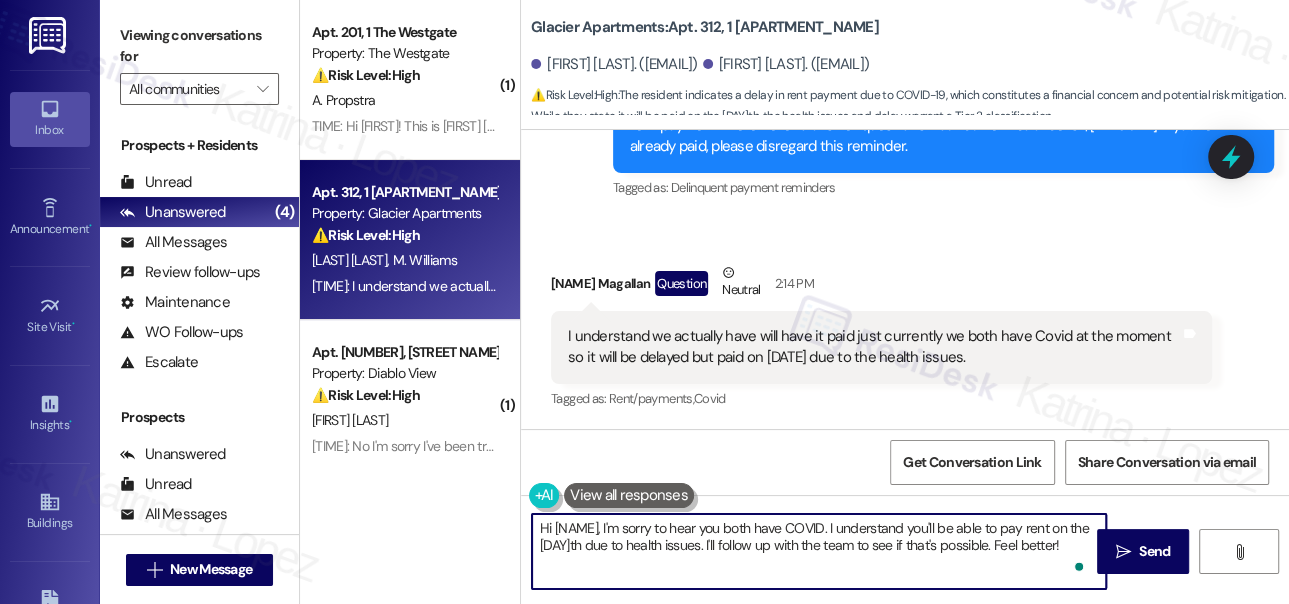 drag, startPoint x: 898, startPoint y: 543, endPoint x: 1032, endPoint y: 547, distance: 134.0597 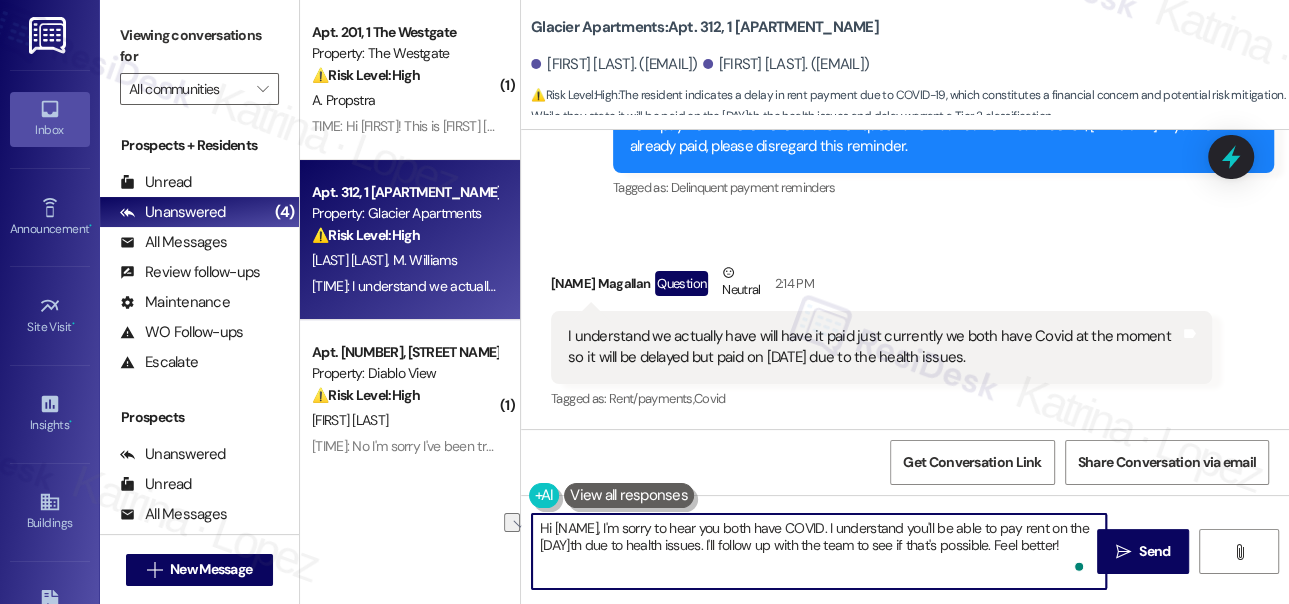 click on "Hi [NAME], I'm sorry to hear you both have COVID. I understand you'll be able to pay rent on the [DAY]th due to health issues. I'll follow up with the team to see if that's possible. Feel better!" at bounding box center (819, 551) 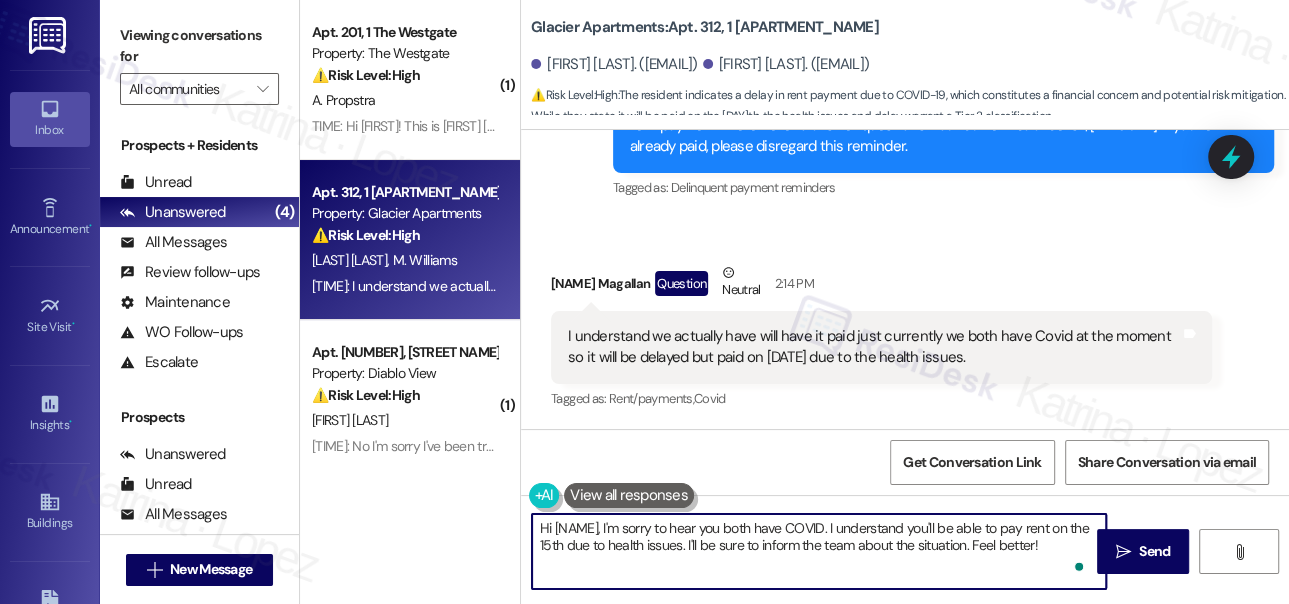 click on "Hi [NAME], I'm sorry to hear you both have COVID. I understand you'll be able to pay rent on the 15th due to health issues. I'll be sure to inform the team about the situation. Feel better!" at bounding box center [819, 551] 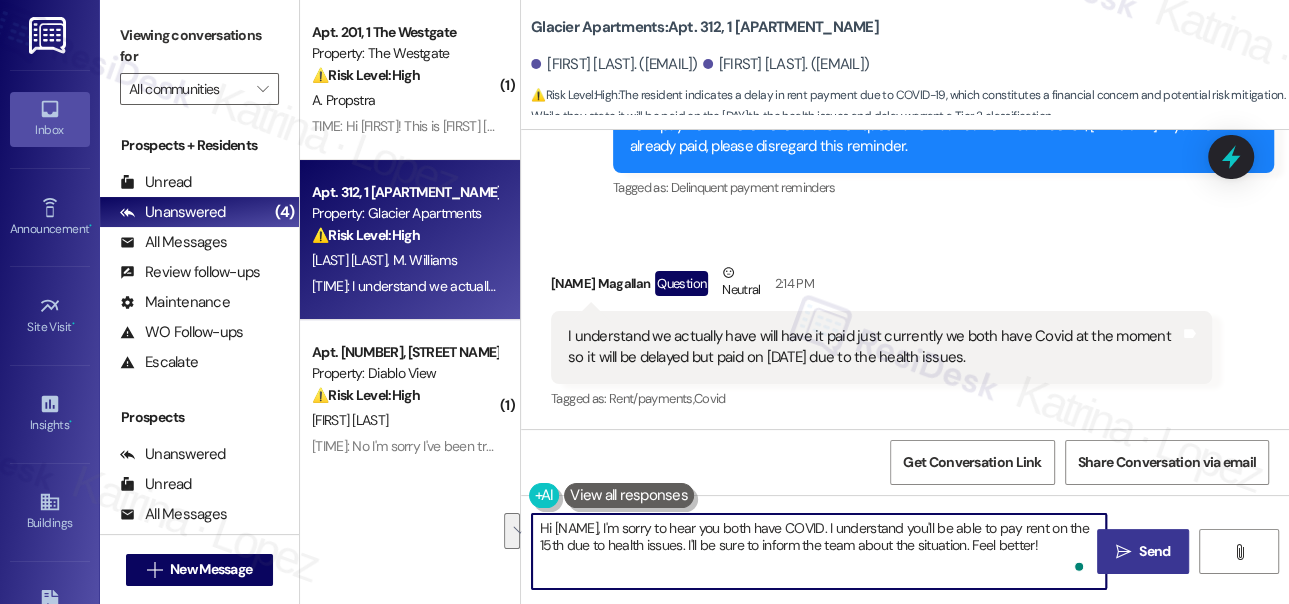 type on "Hi [NAME], I'm sorry to hear you both have COVID. I understand you'll be able to pay rent on the 15th due to health issues. I'll be sure to inform the team about the situation. Feel better!" 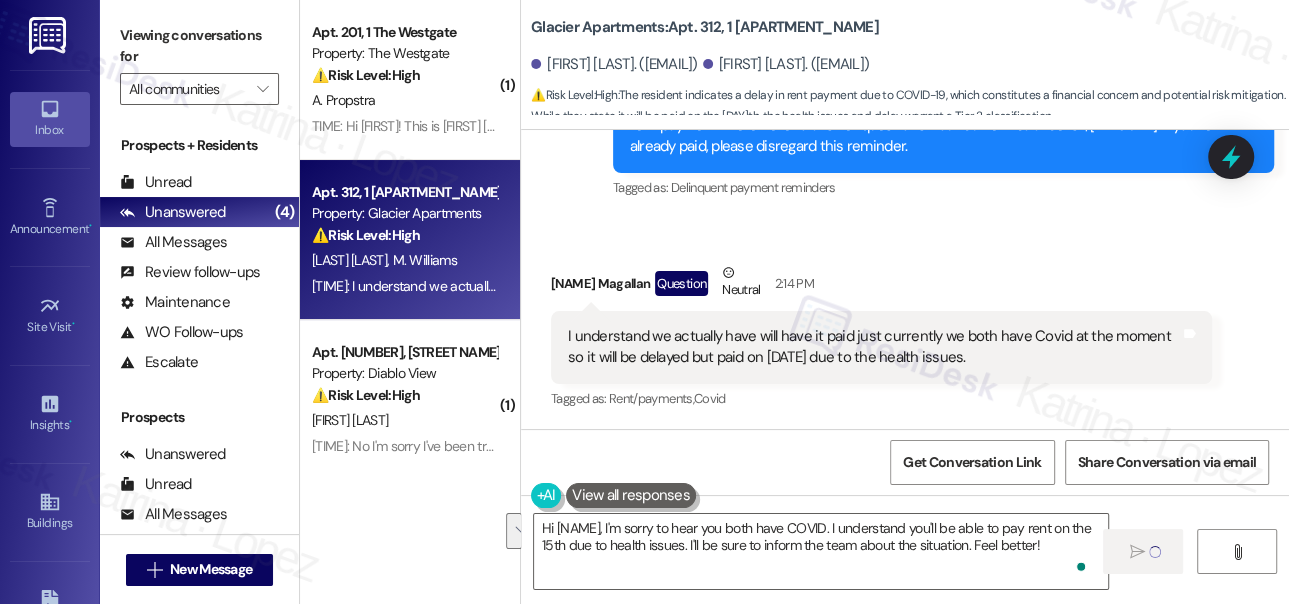 type 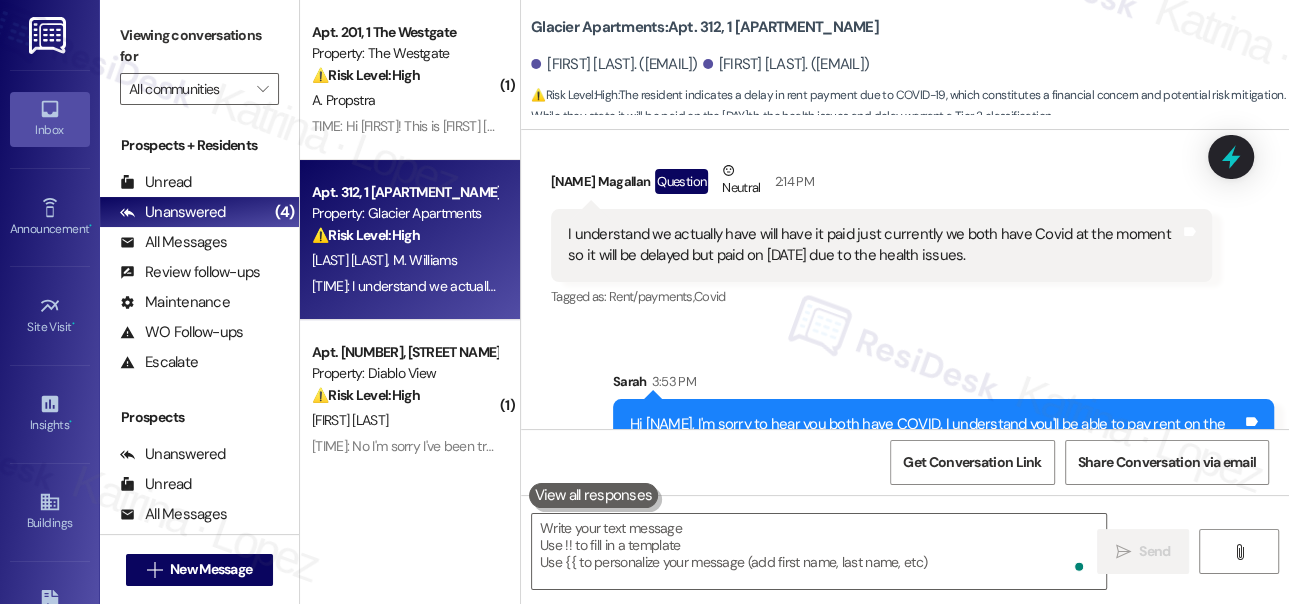 scroll, scrollTop: 9322, scrollLeft: 0, axis: vertical 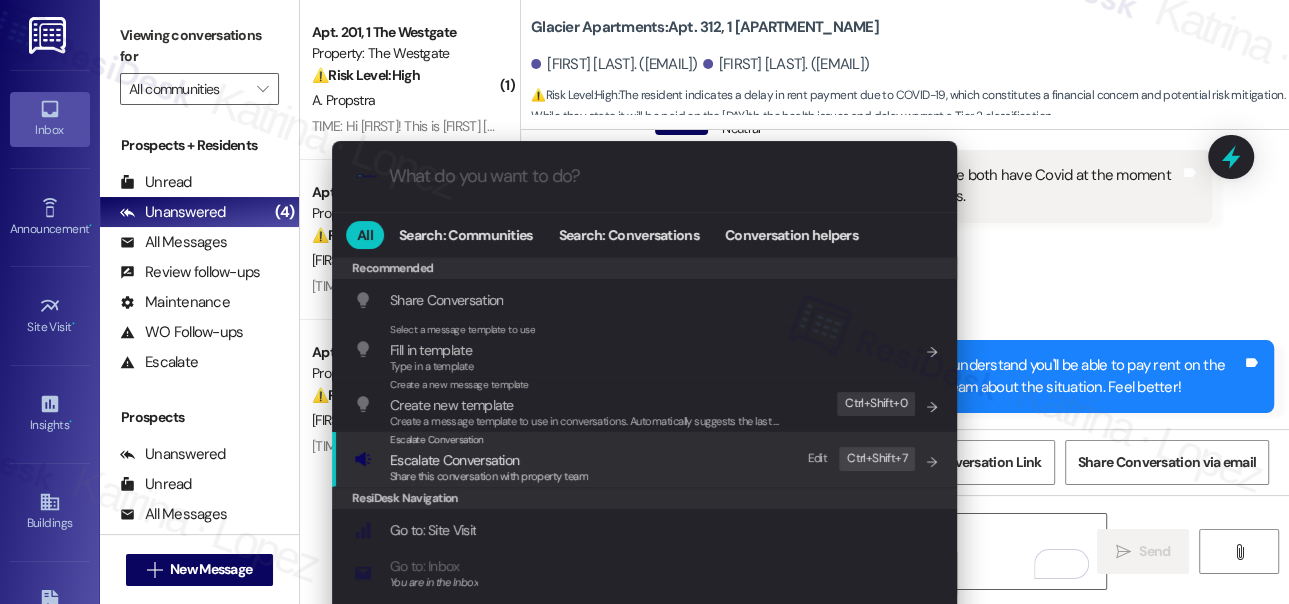 click on "Escalate Conversation Escalate Conversation Share this conversation with property team Edit Ctrl+ Shift+ 7" at bounding box center (646, 459) 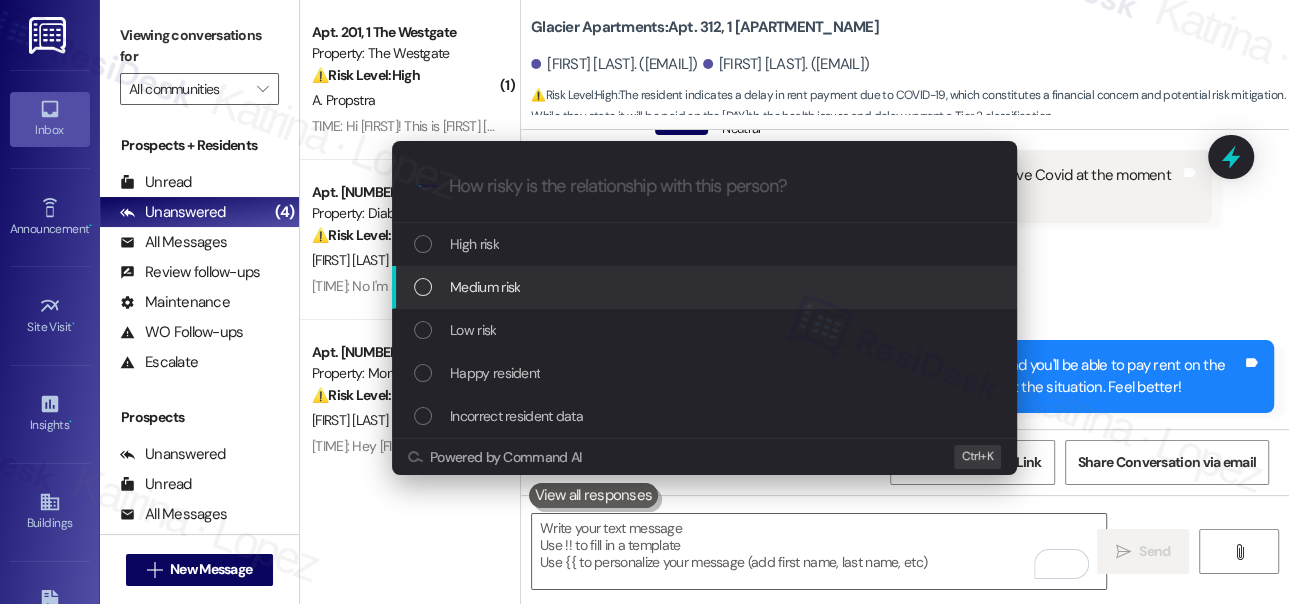 click on "Medium risk" at bounding box center [485, 287] 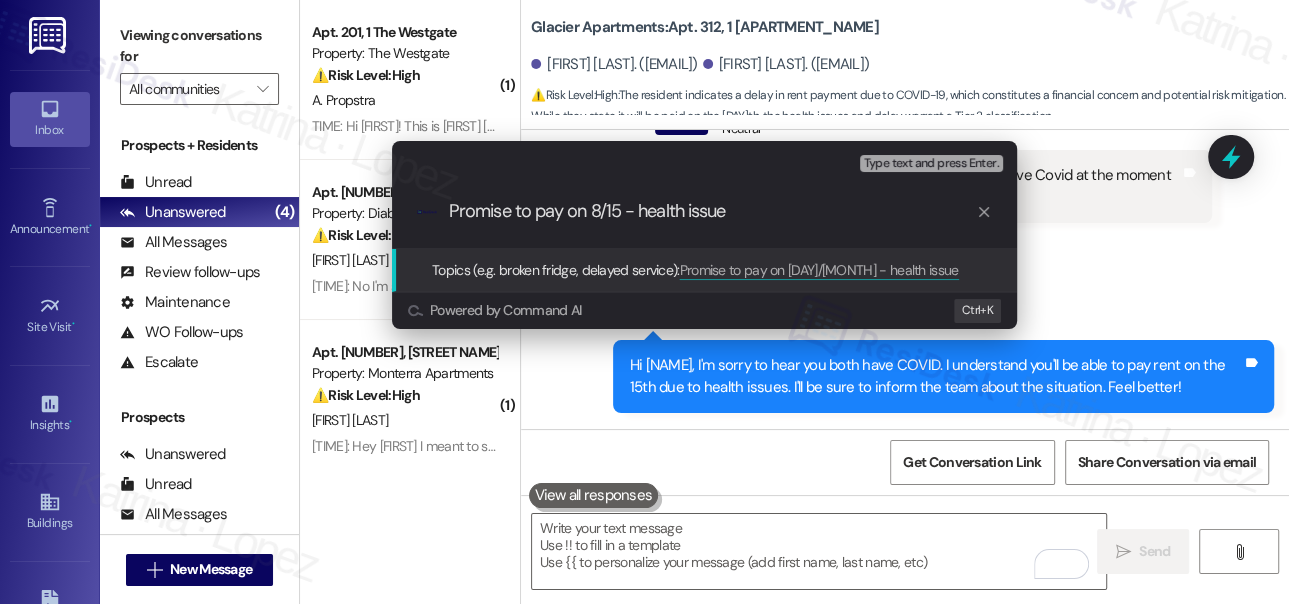 type on "Promise to pay on [DAY]/[MONTH] - health issues" 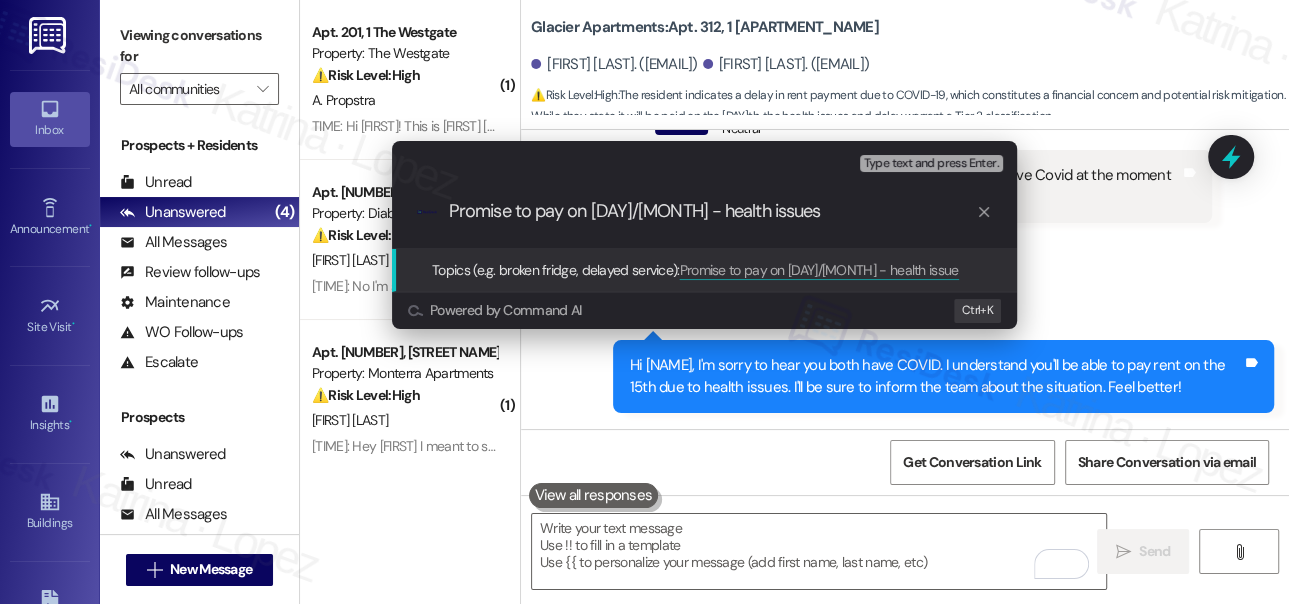 type 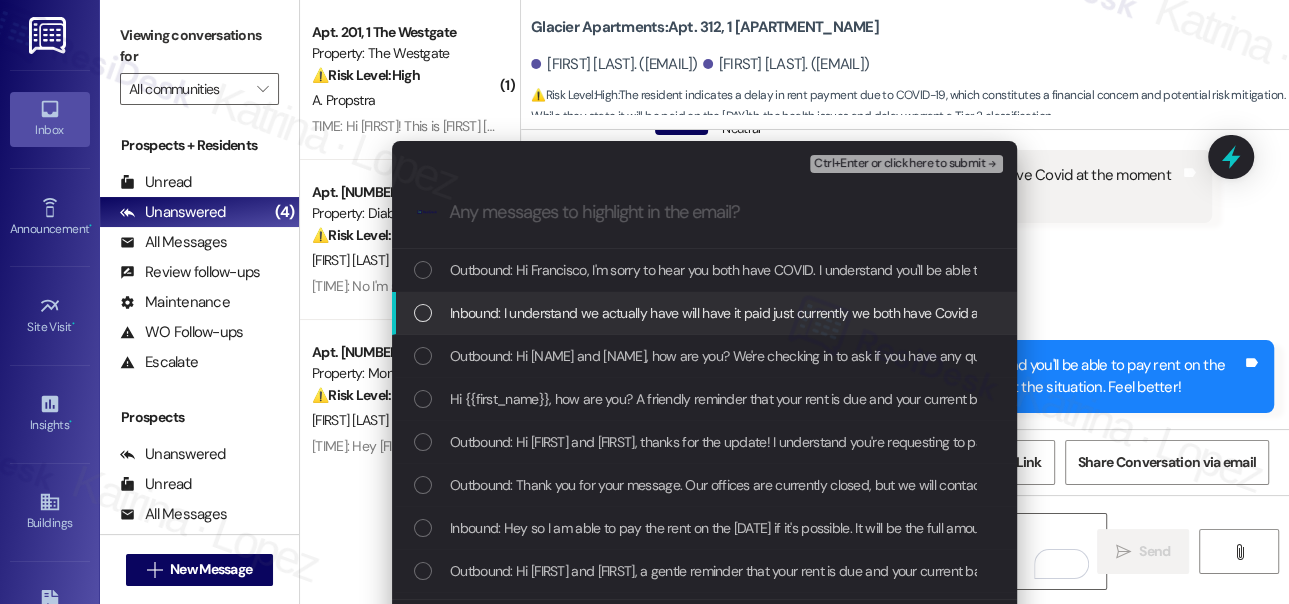 click on "Inbound: I understand  we actually have will have it paid just currently we both have Covid at the moment so it will be delayed but paid on [DATE] due to the health issues." at bounding box center [939, 313] 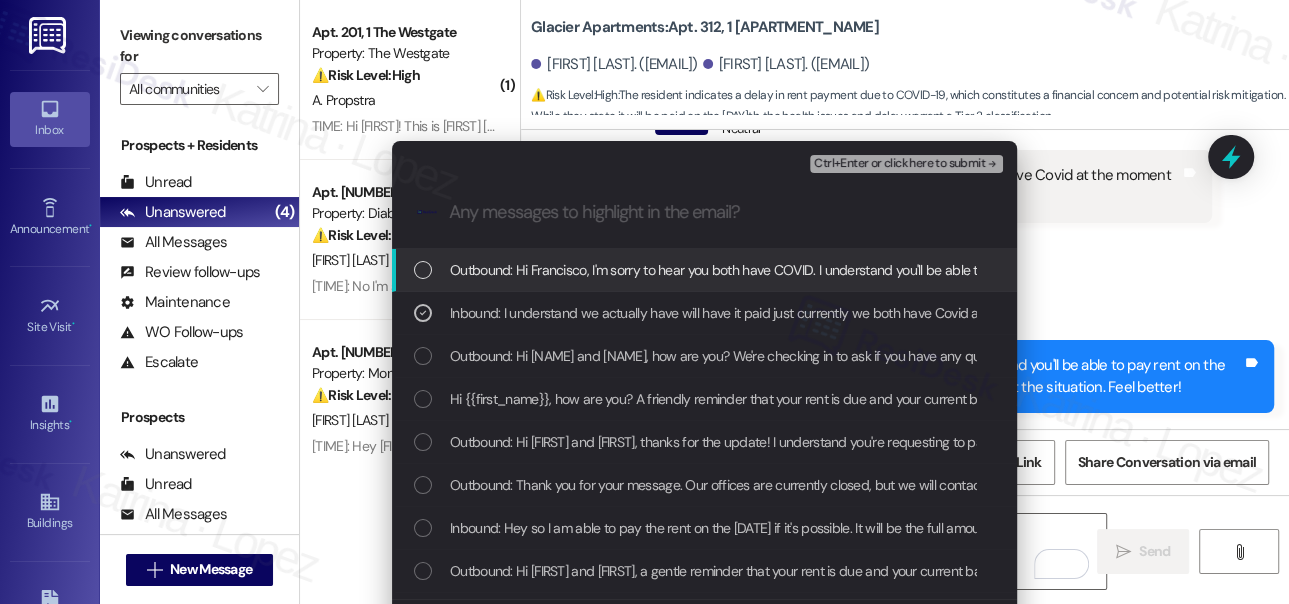 click on "Ctrl+Enter or click here to submit" at bounding box center (899, 164) 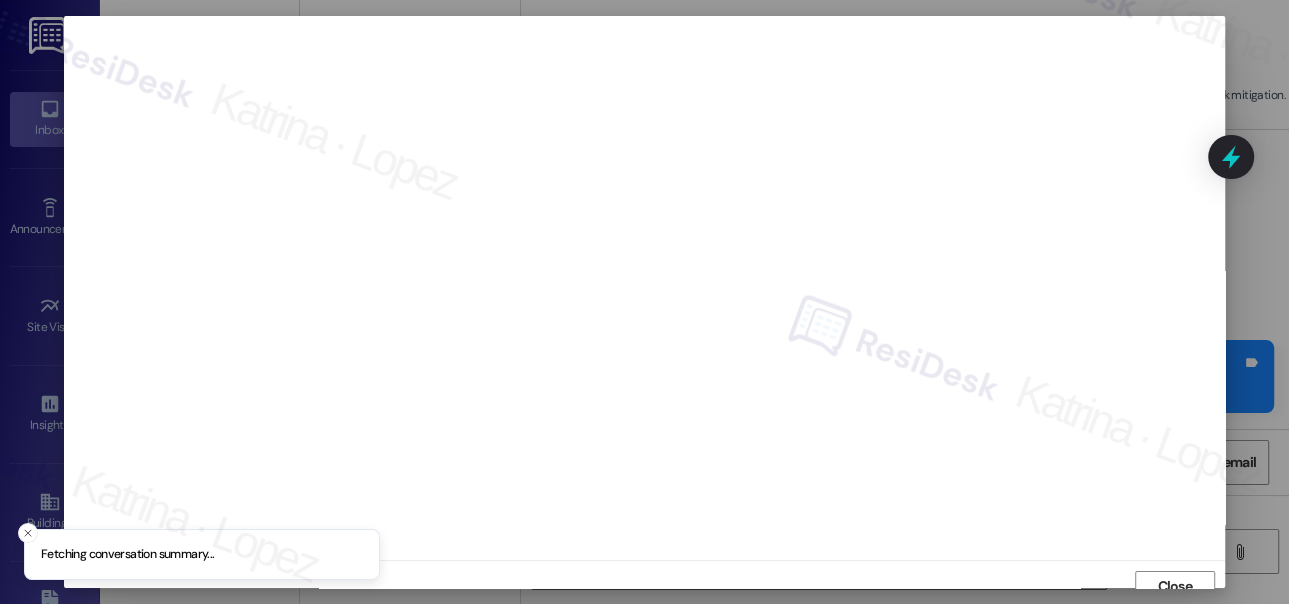 scroll, scrollTop: 14, scrollLeft: 0, axis: vertical 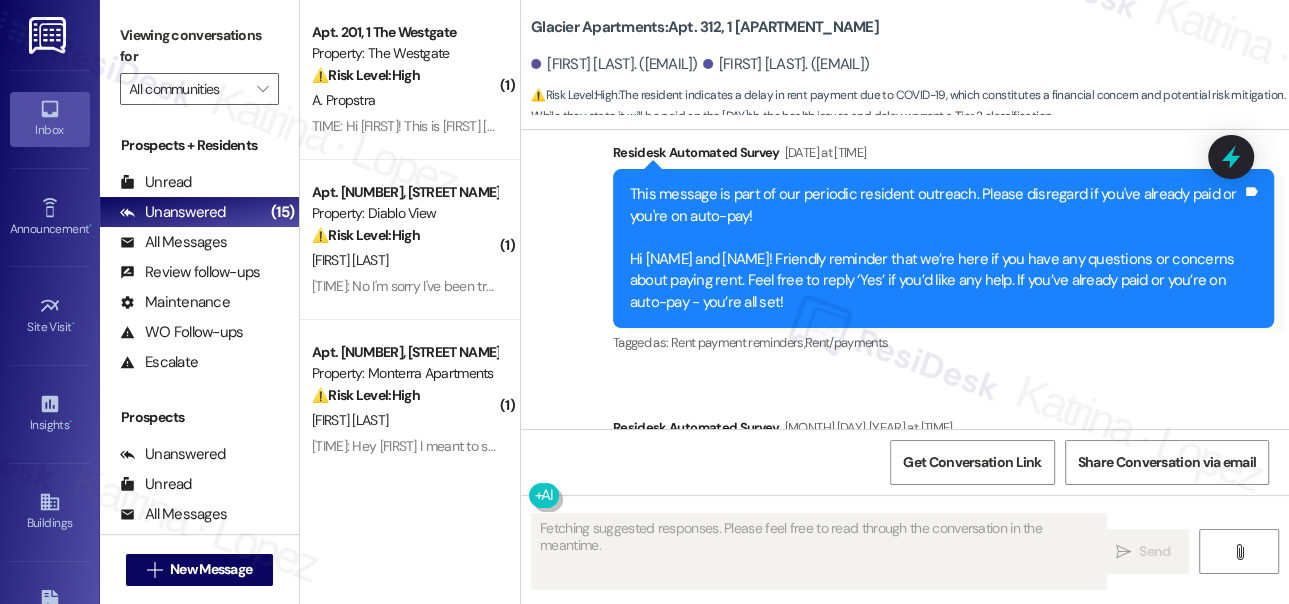 type on "Fetching suggested responses. Please feel free to read through the conversation in the meantime." 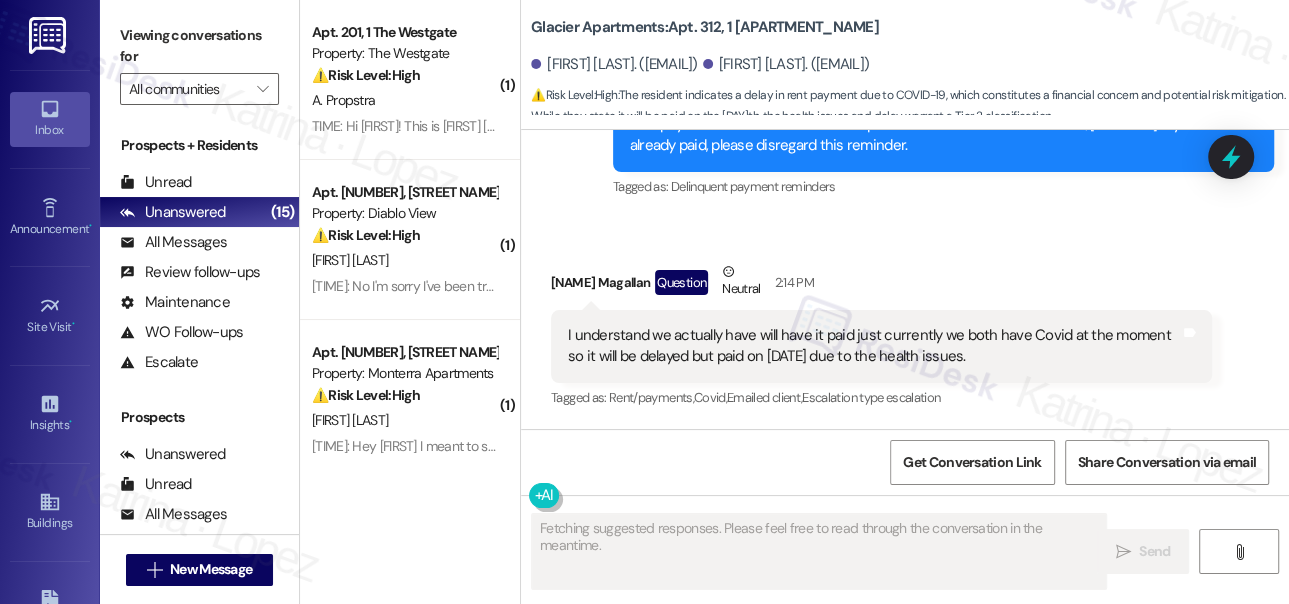 scroll, scrollTop: 9352, scrollLeft: 0, axis: vertical 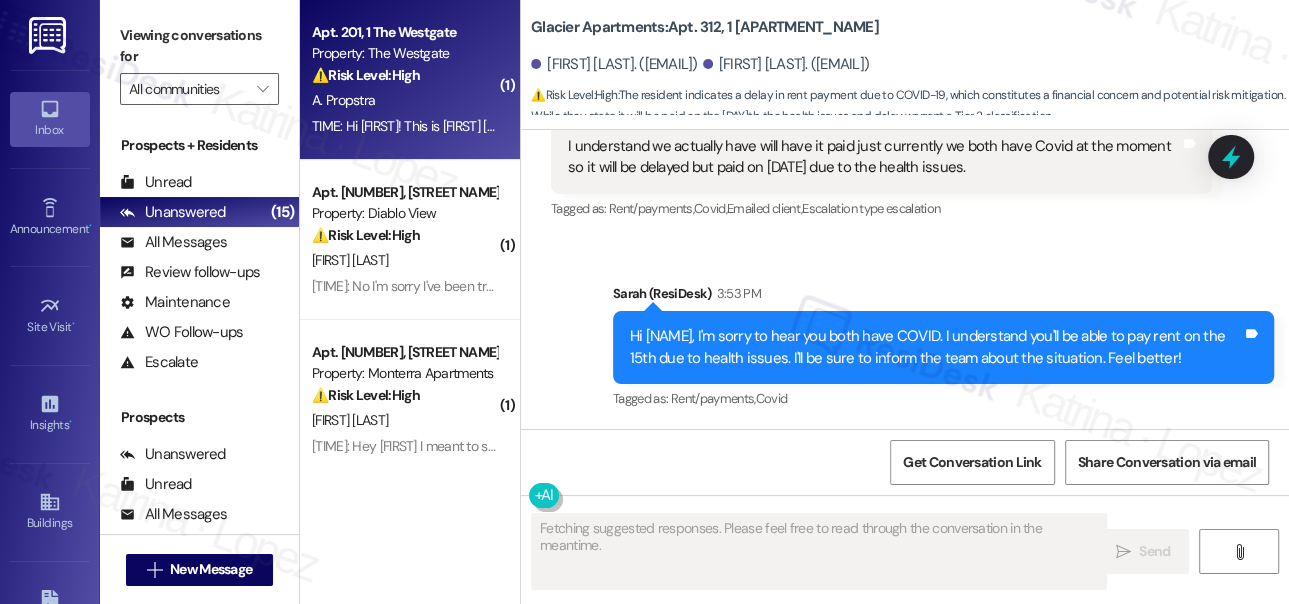 click on "[TIME]: Hi Sarah! This is Ava Propstra in Westgate 201, I need to get into my apartment tonight and currently don’t have my keys. Can the apartment manager let me in? [TIME]: Hi Sarah! This is Ava Propstra in Westgate 201, I need to get into my apartment tonight and currently don’t have my keys. Can the apartment manager let me in?" at bounding box center [793, 126] 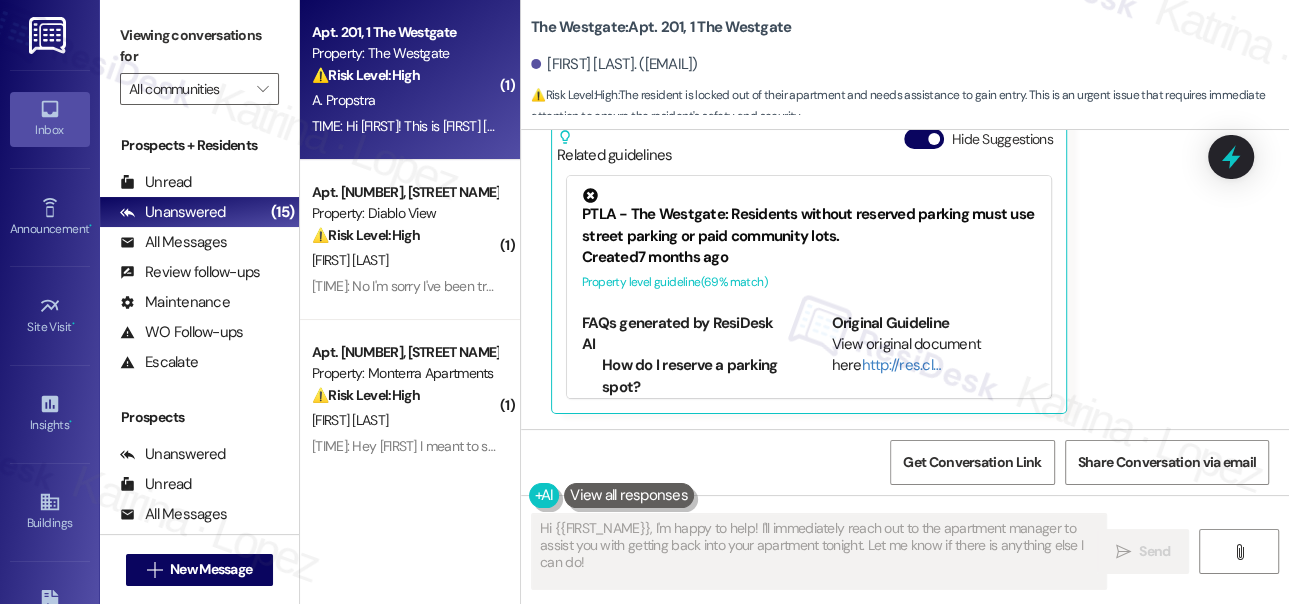 scroll, scrollTop: 97, scrollLeft: 0, axis: vertical 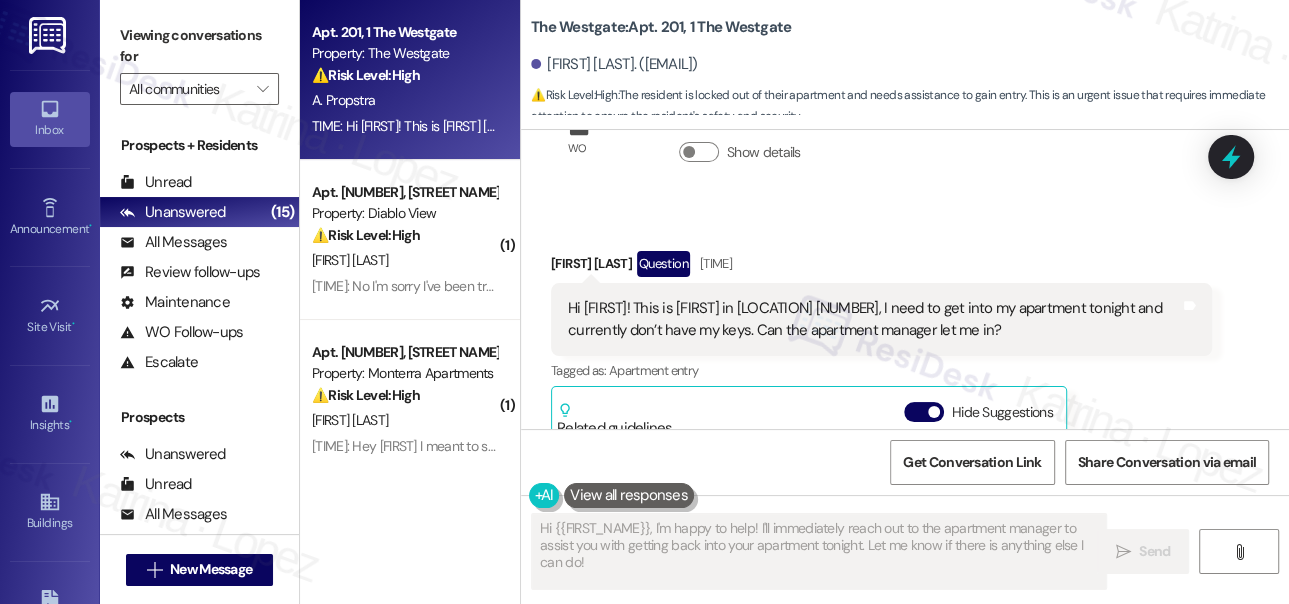 click on "Hi [FIRST]! This is [FIRST] in [LOCATION] [NUMBER], I need to get into my apartment tonight and currently don’t have my keys. Can the apartment manager let me in?" at bounding box center [874, 319] 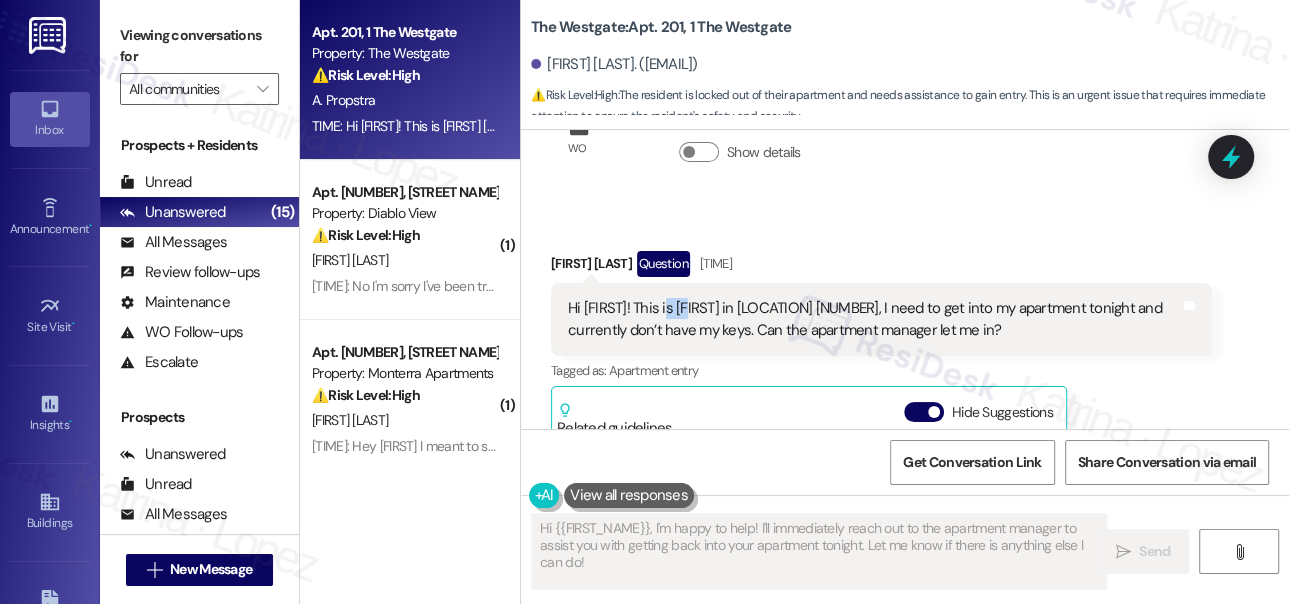 click on "Hi [FIRST]! This is [FIRST] in [LOCATION] [NUMBER], I need to get into my apartment tonight and currently don’t have my keys. Can the apartment manager let me in?" at bounding box center (874, 319) 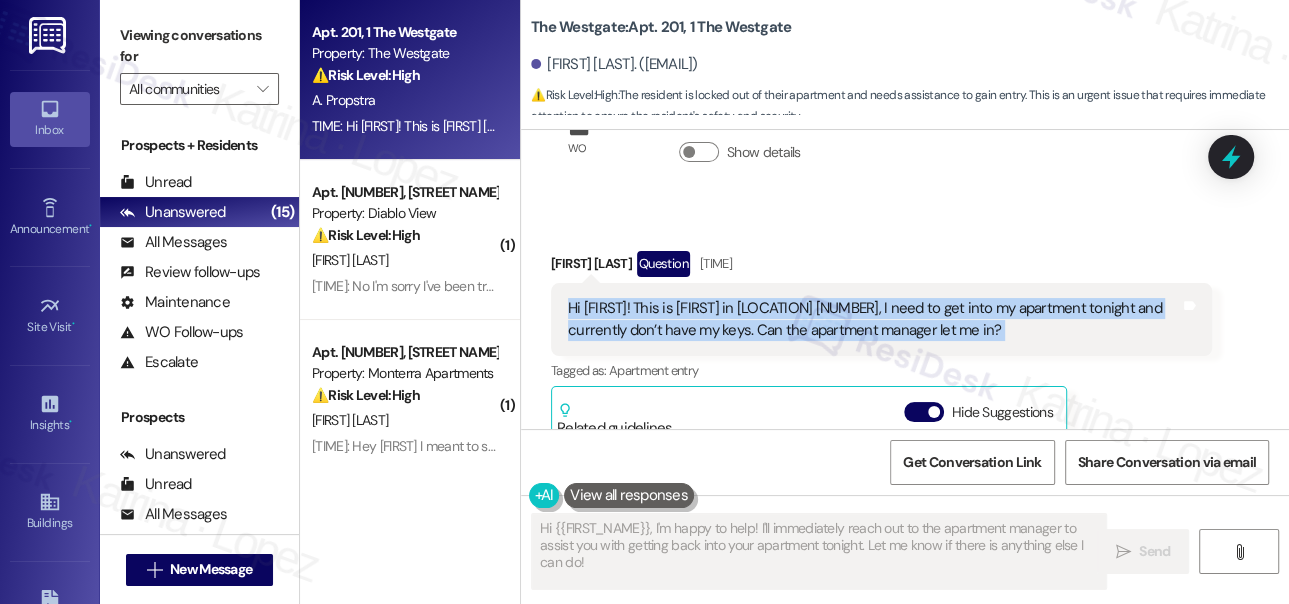 click on "Hi [FIRST]! This is [FIRST] in [LOCATION] [NUMBER], I need to get into my apartment tonight and currently don’t have my keys. Can the apartment manager let me in?" at bounding box center (874, 319) 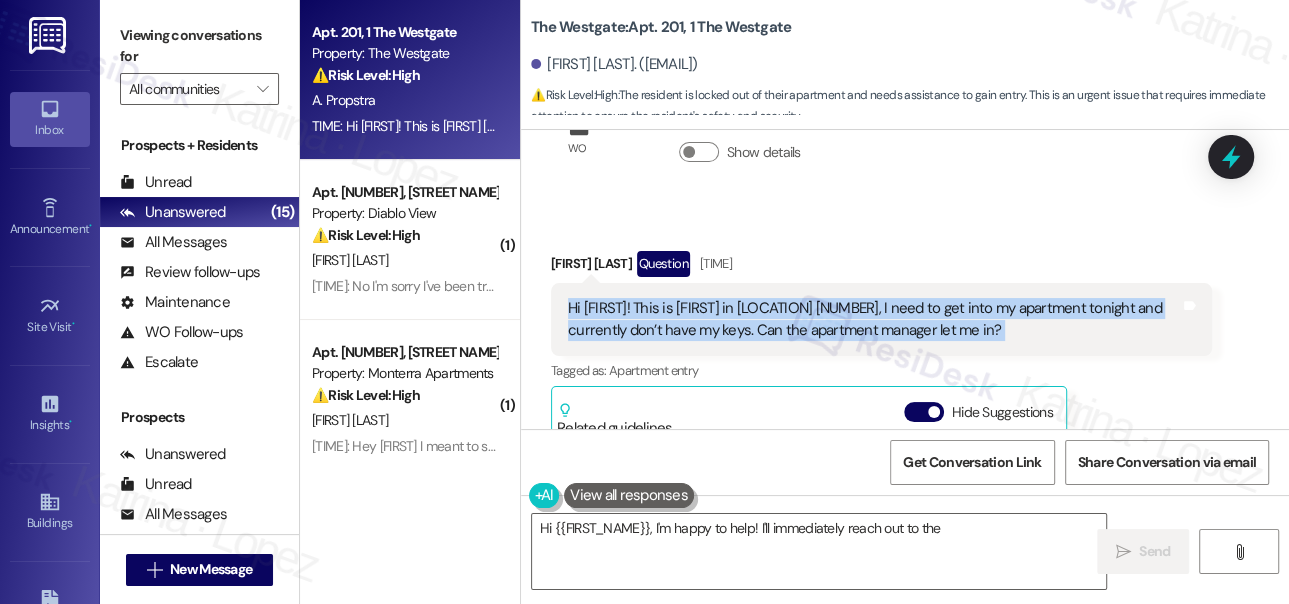 click on "Hi [FIRST]! This is [FIRST] in [LOCATION] [NUMBER], I need to get into my apartment tonight and currently don’t have my keys. Can the apartment manager let me in?" at bounding box center [874, 319] 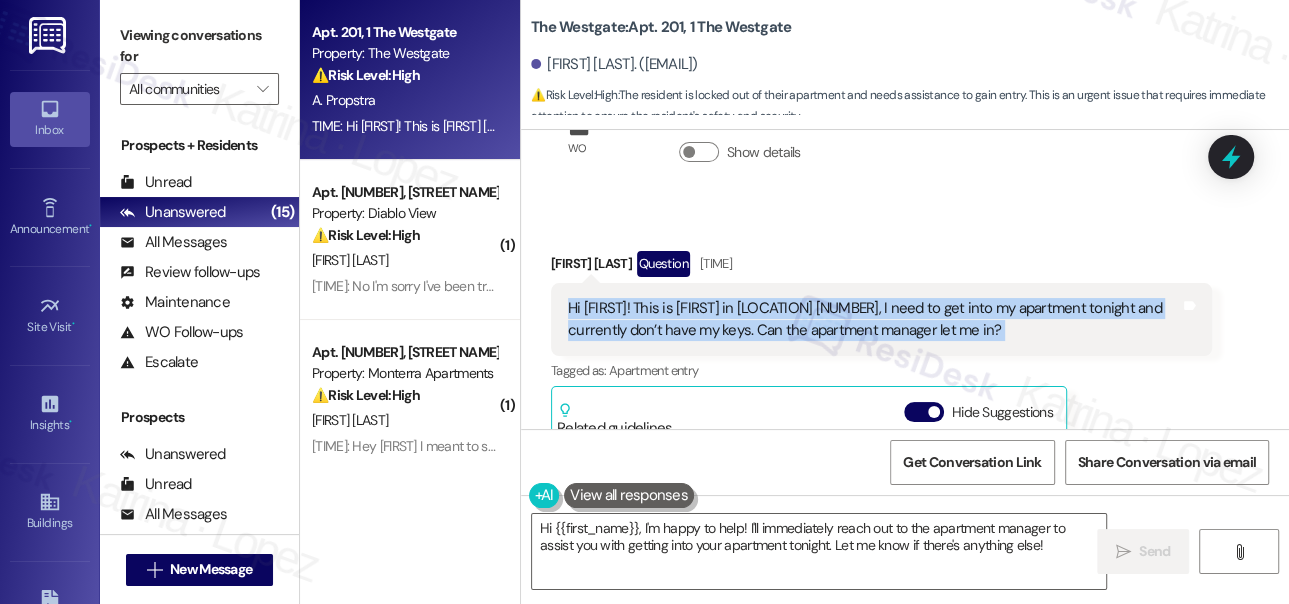 click on "Hi [FIRST]! This is [FIRST] in [LOCATION] [NUMBER], I need to get into my apartment tonight and currently don’t have my keys. Can the apartment manager let me in?" at bounding box center (874, 319) 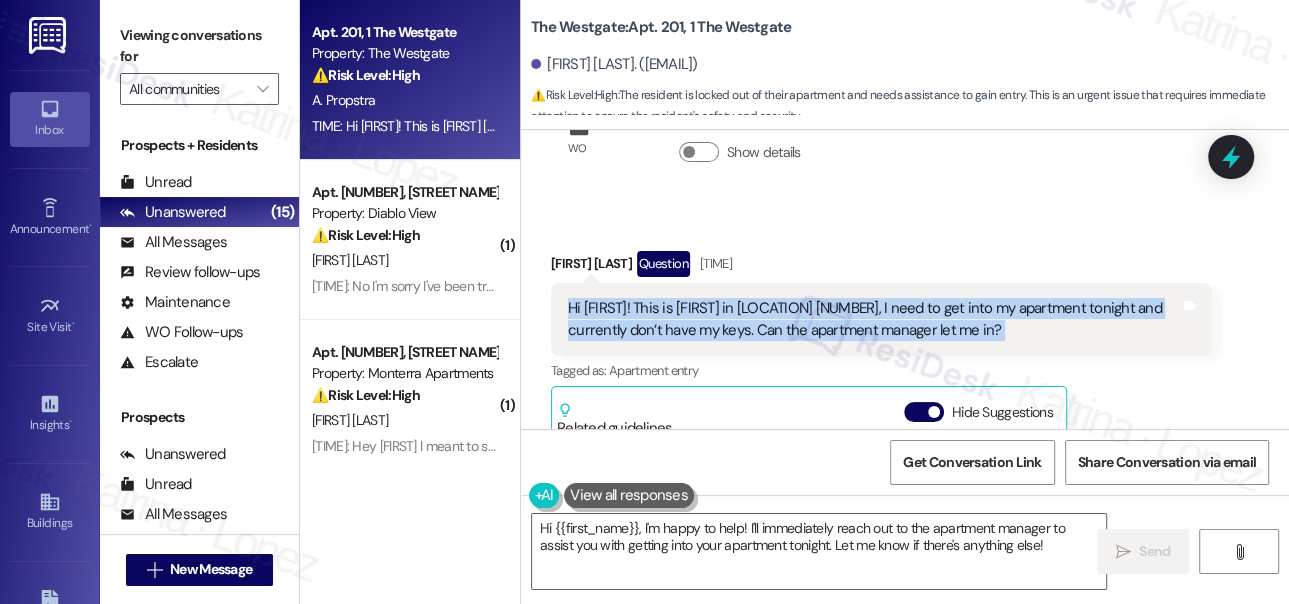 click on "Hi [FIRST]! This is [FIRST] in [LOCATION] [NUMBER], I need to get into my apartment tonight and currently don’t have my keys. Can the apartment manager let me in?" at bounding box center (874, 319) 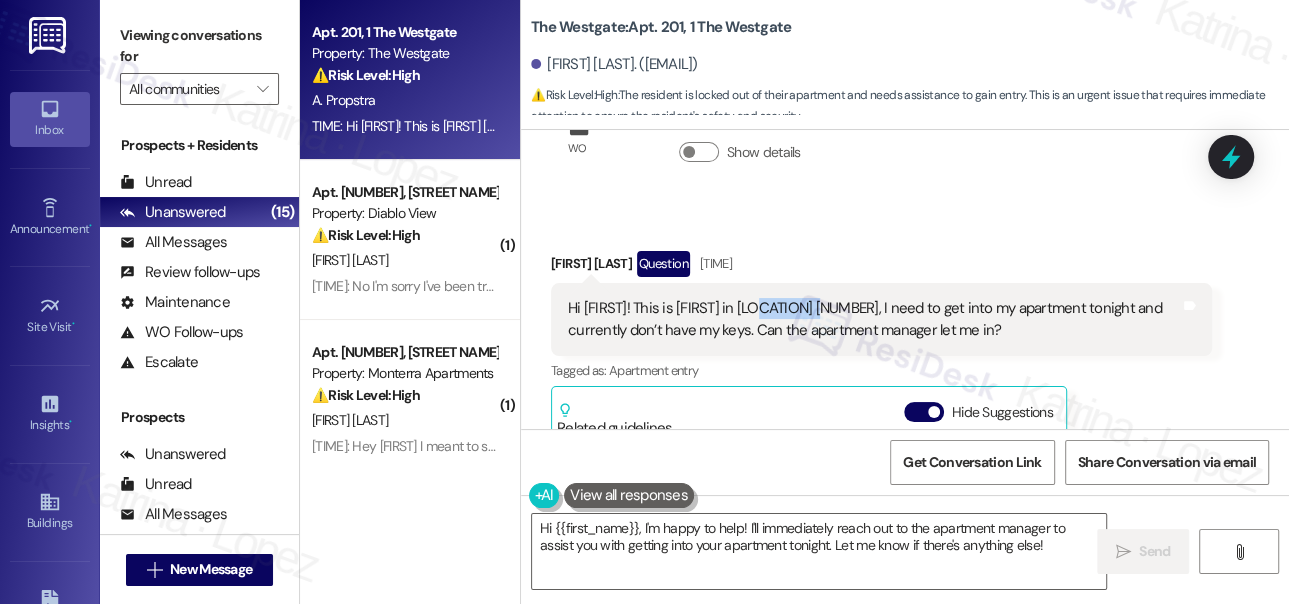 click on "Hi [FIRST]! This is [FIRST] in [LOCATION] [NUMBER], I need to get into my apartment tonight and currently don’t have my keys. Can the apartment manager let me in?" at bounding box center (874, 319) 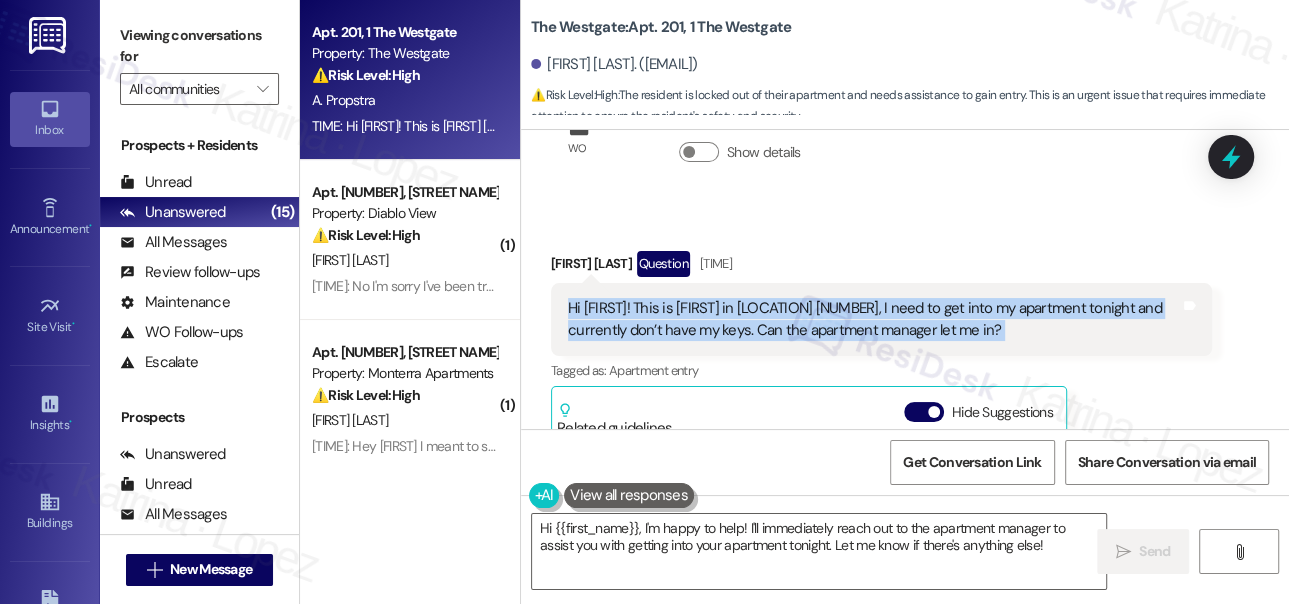 click on "Hi [FIRST]! This is [FIRST] in [LOCATION] [NUMBER], I need to get into my apartment tonight and currently don’t have my keys. Can the apartment manager let me in?" at bounding box center [874, 319] 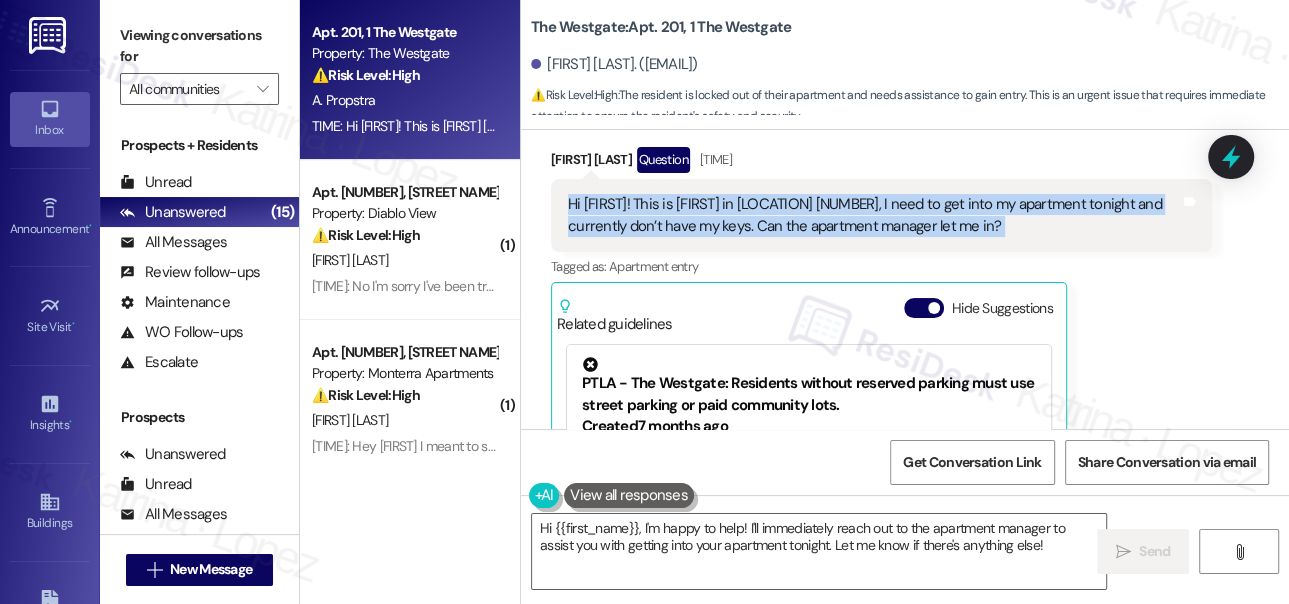 scroll, scrollTop: 279, scrollLeft: 0, axis: vertical 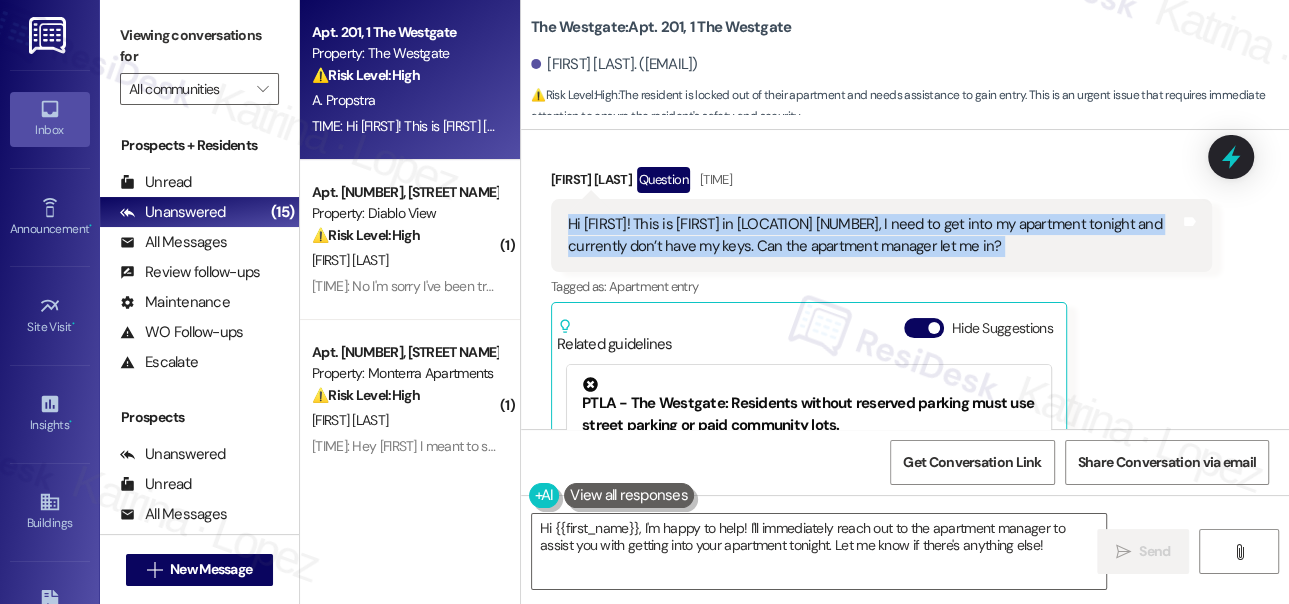 click on "Hi [FIRST]! This is [FIRST] in [LOCATION] [NUMBER], I need to get into my apartment tonight and currently don’t have my keys. Can the apartment manager let me in?" at bounding box center (874, 235) 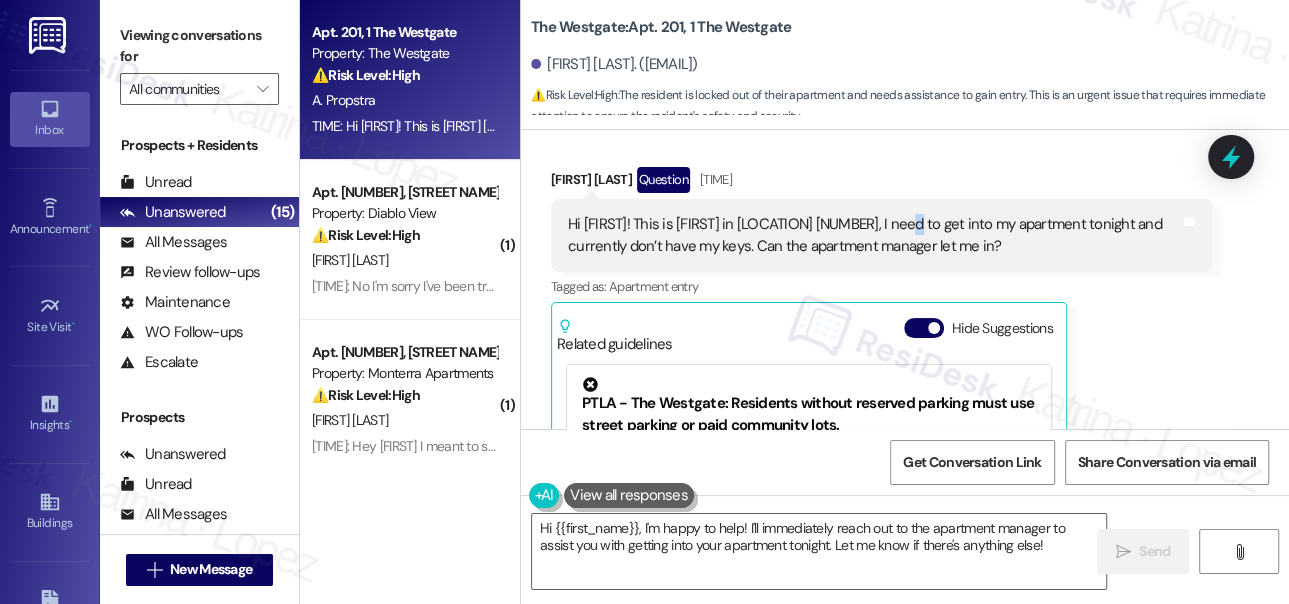 click on "Hi [FIRST]! This is [FIRST] in [LOCATION] [NUMBER], I need to get into my apartment tonight and currently don’t have my keys. Can the apartment manager let me in?" at bounding box center (874, 235) 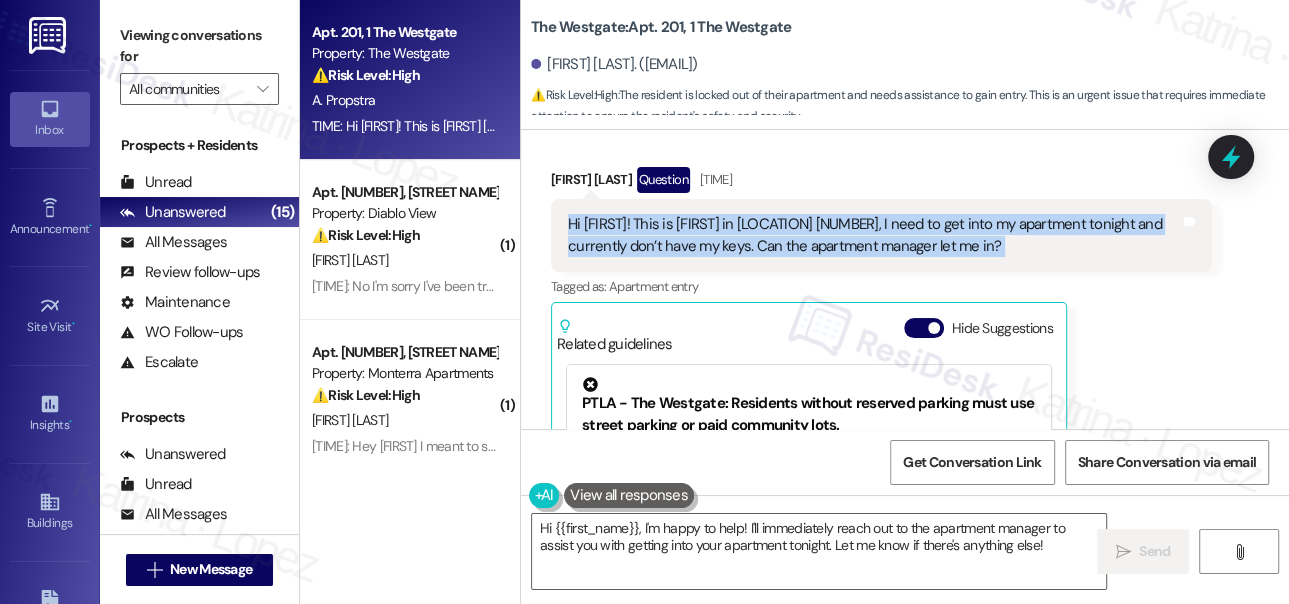 click on "Hi [FIRST]! This is [FIRST] in [LOCATION] [NUMBER], I need to get into my apartment tonight and currently don’t have my keys. Can the apartment manager let me in?" at bounding box center (874, 235) 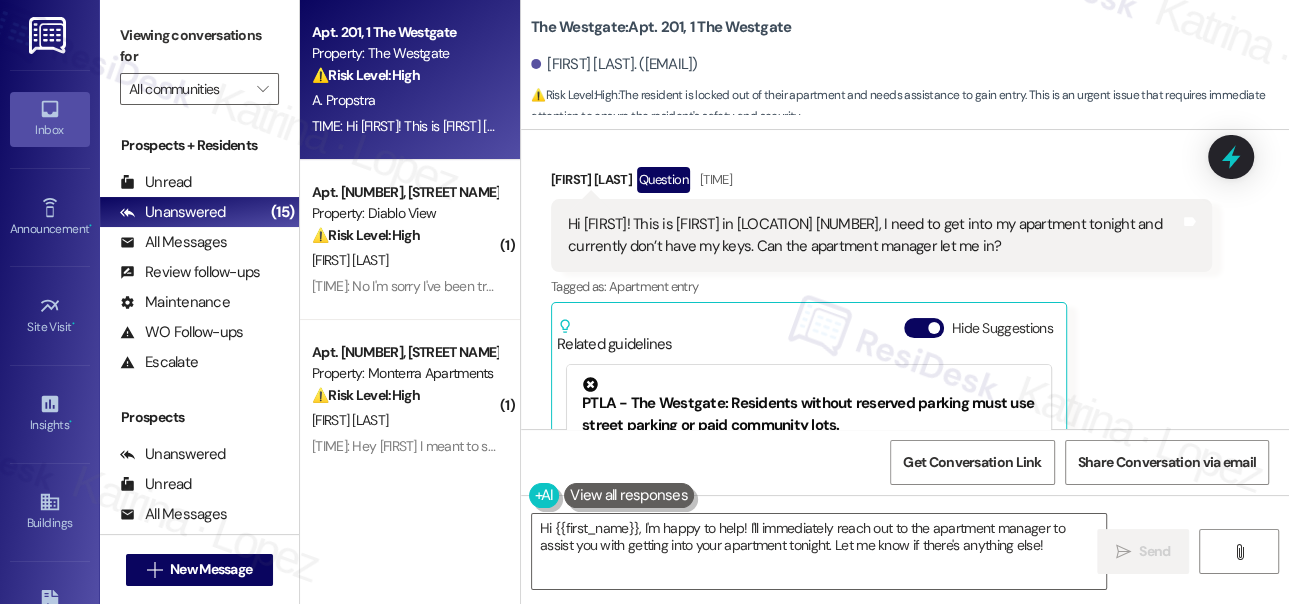 click on "The [LOCATION_NAME]:  Apt. [NUMBER], [NUMBER] [LOCATION_NAME]" at bounding box center [661, 27] 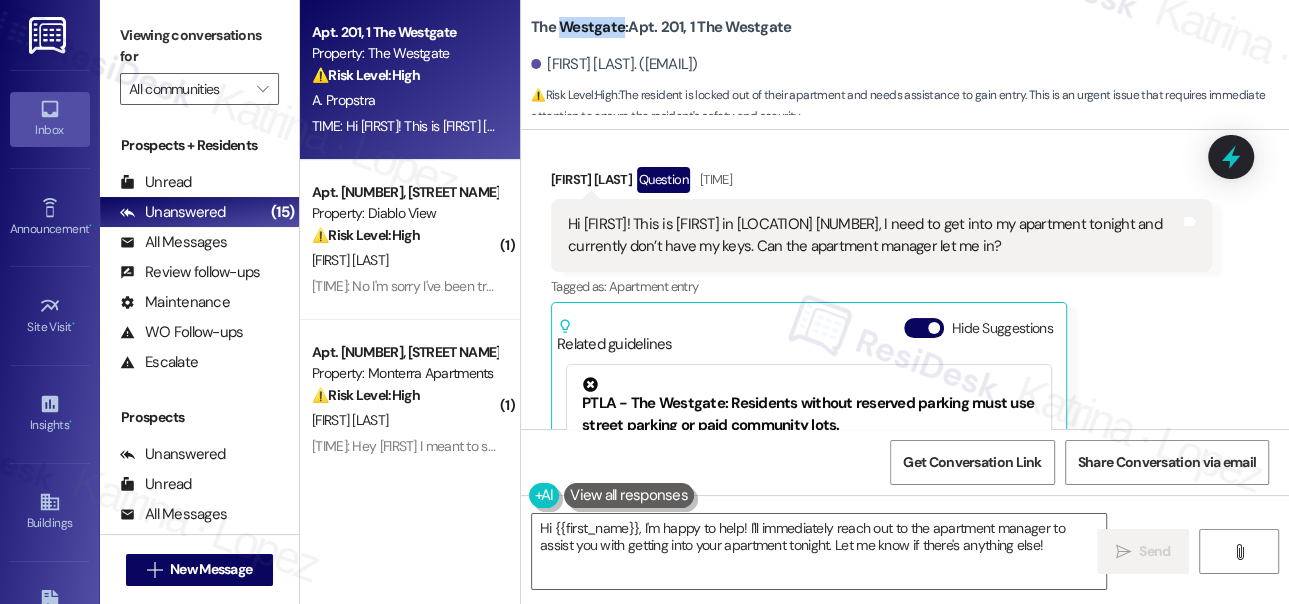 click on "The [LOCATION_NAME]:  Apt. [NUMBER], [NUMBER] [LOCATION_NAME]" at bounding box center (661, 27) 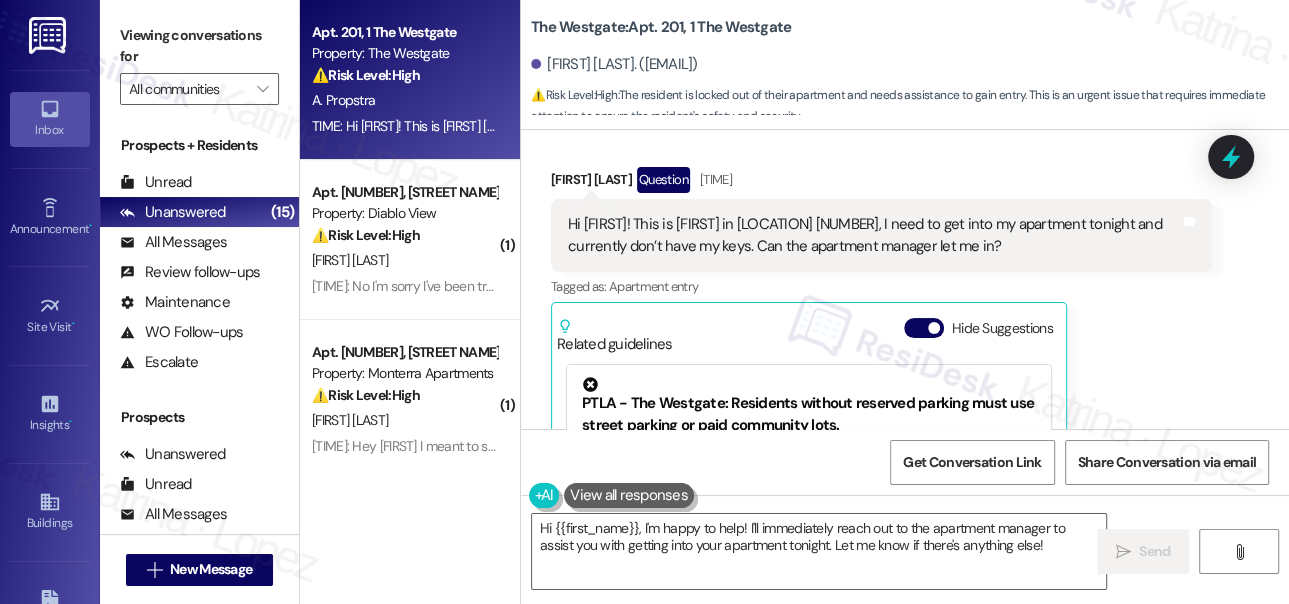 click on "Hi [FIRST]! This is [FIRST] in [LOCATION] [NUMBER], I need to get into my apartment tonight and currently don’t have my keys. Can the apartment manager let me in?" at bounding box center [874, 235] 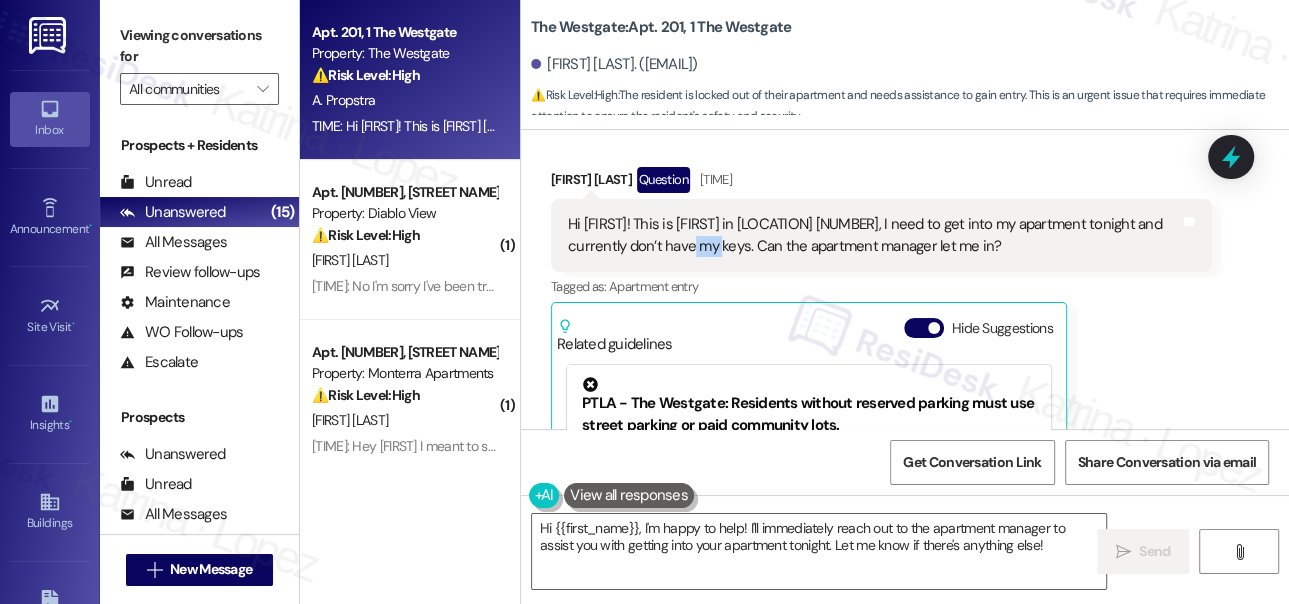 click on "Hi [FIRST]! This is [FIRST] in [LOCATION] [NUMBER], I need to get into my apartment tonight and currently don’t have my keys. Can the apartment manager let me in?" at bounding box center (874, 235) 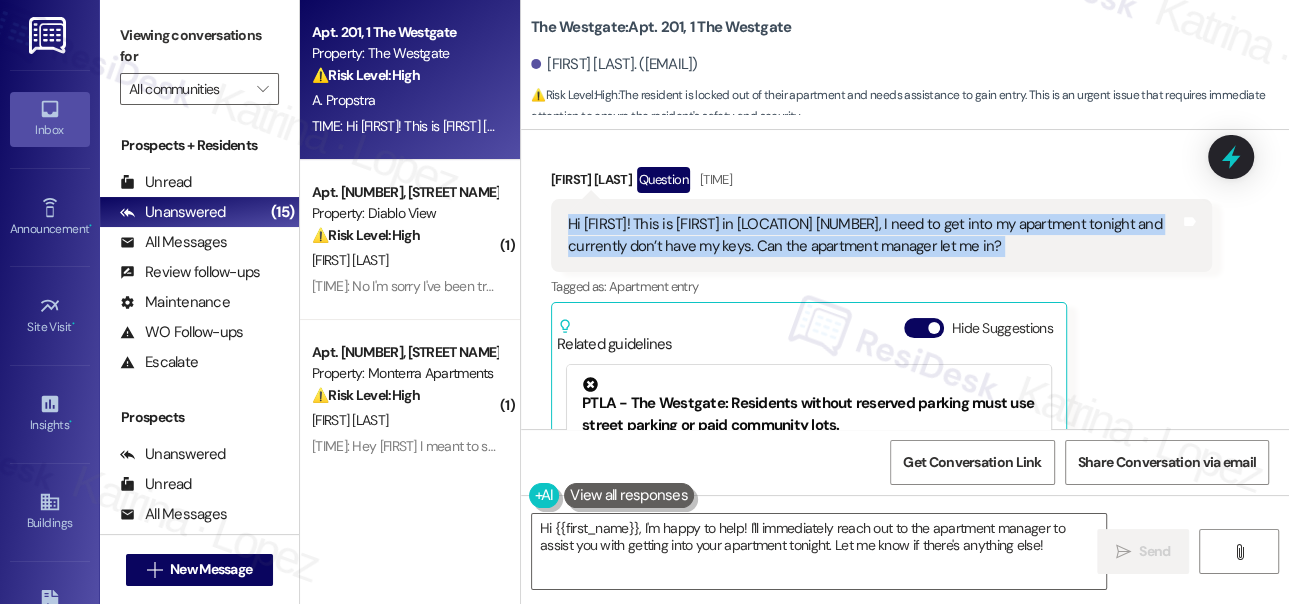 click on "Hi [FIRST]! This is [FIRST] in [LOCATION] [NUMBER], I need to get into my apartment tonight and currently don’t have my keys. Can the apartment manager let me in?" at bounding box center (874, 235) 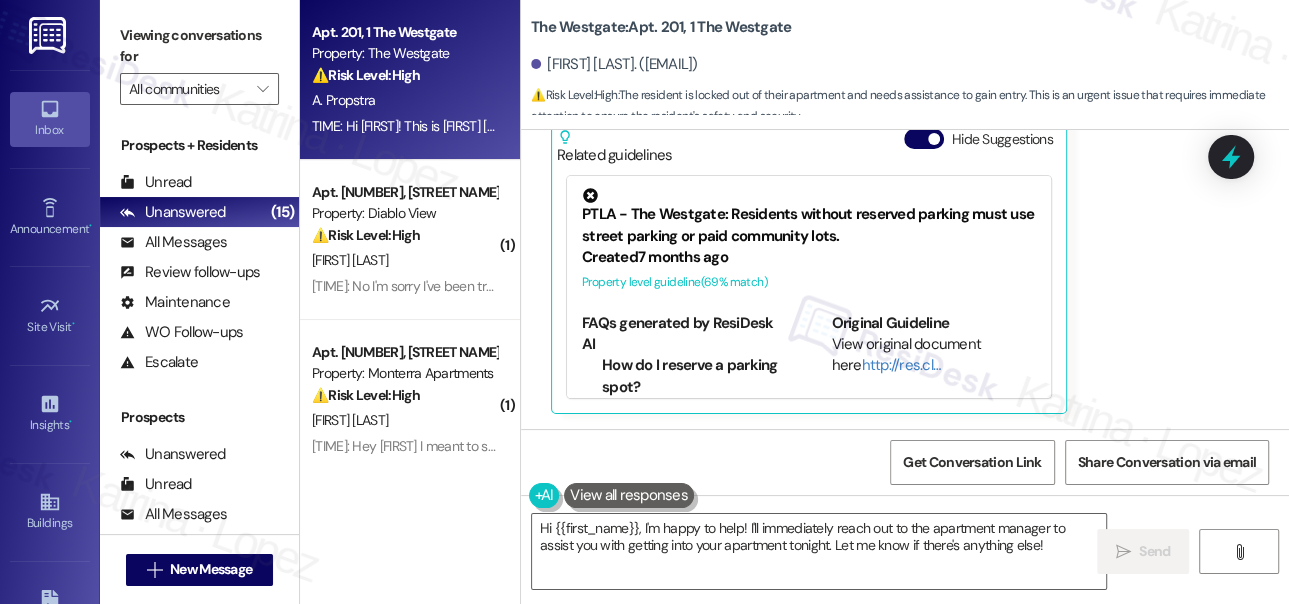 scroll, scrollTop: 98, scrollLeft: 0, axis: vertical 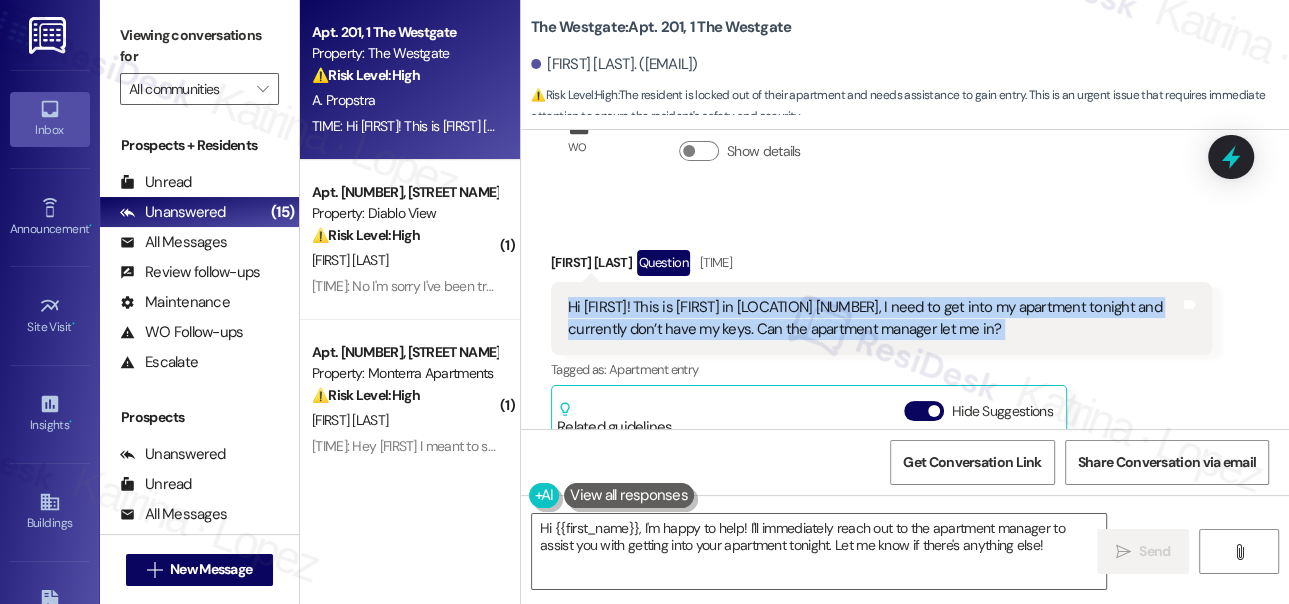 copy on "Hi [NAME]! This is [NAME] in [COMPANY NAME] [NUMBER], I need to get into my apartment tonight and currently don’t have my keys. Can the apartment manager let me in? Tags and notes" 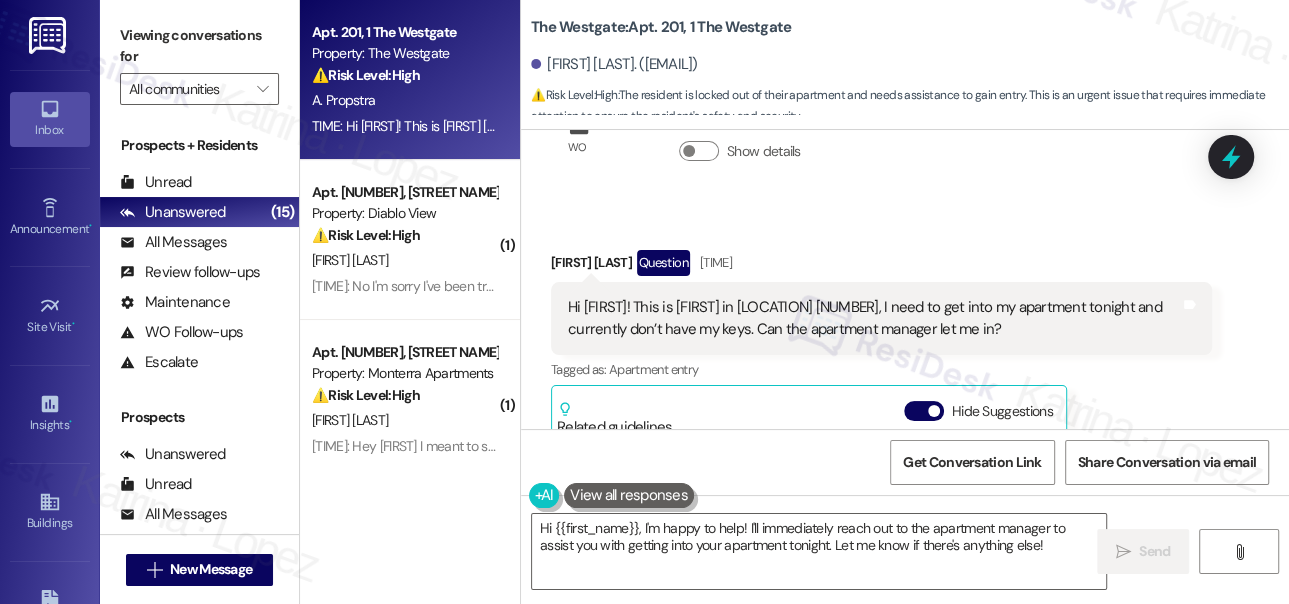 click on "Viewing conversations for" at bounding box center [199, 46] 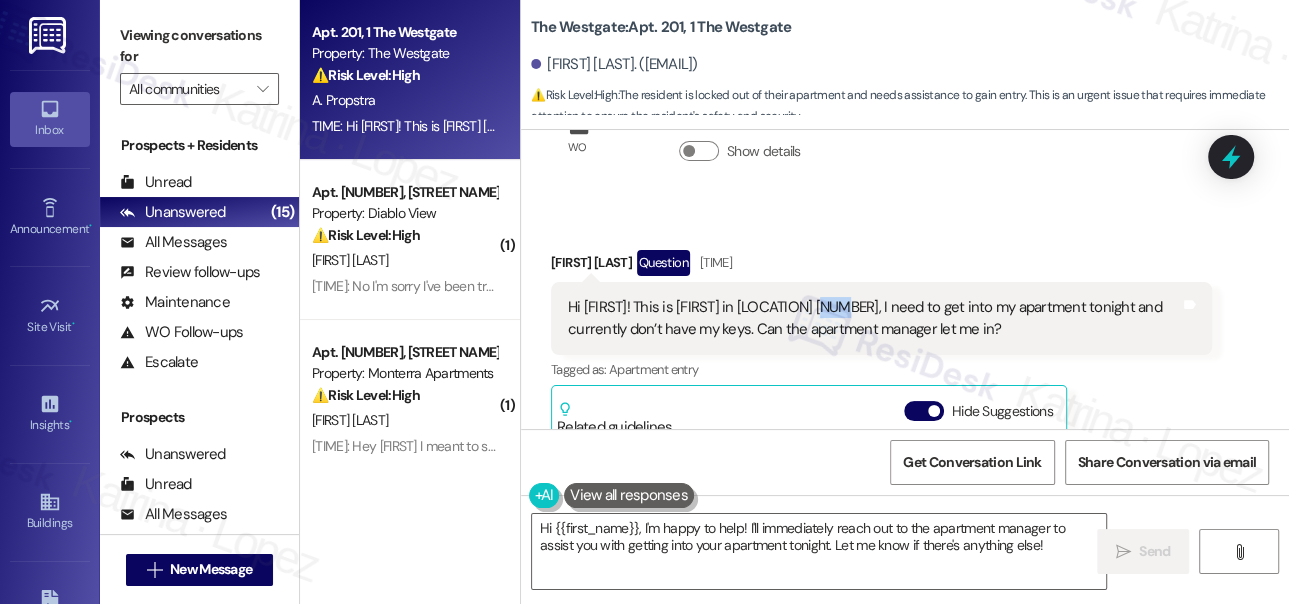 click on "Hi [FIRST]! This is [FIRST] in [LOCATION] [NUMBER], I need to get into my apartment tonight and currently don’t have my keys. Can the apartment manager let me in?" at bounding box center [874, 318] 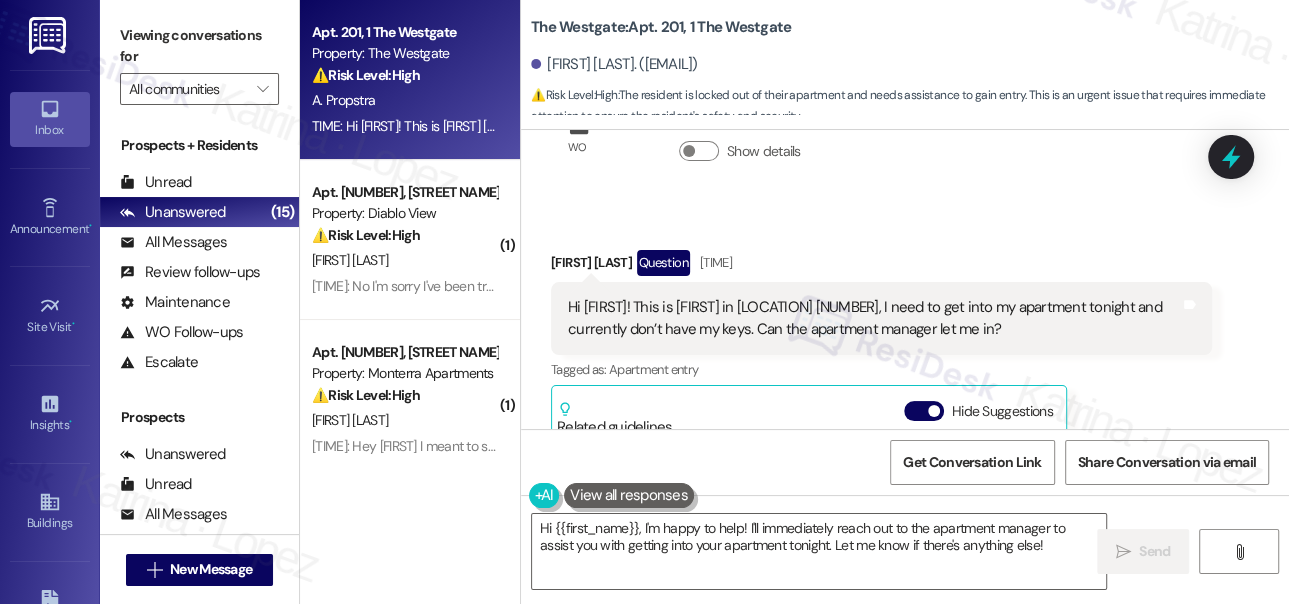 click on "Hi [FIRST]! This is [FIRST] in [LOCATION] [NUMBER], I need to get into my apartment tonight and currently don’t have my keys. Can the apartment manager let me in?" at bounding box center [874, 318] 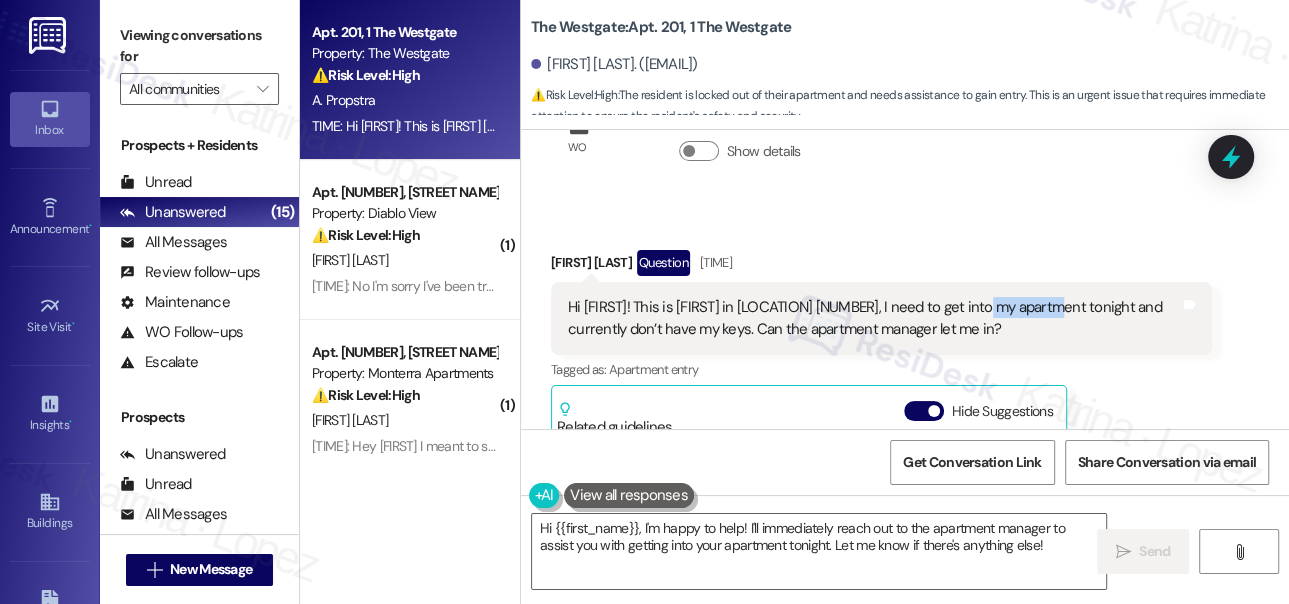 click on "Hi [FIRST]! This is [FIRST] in [LOCATION] [NUMBER], I need to get into my apartment tonight and currently don’t have my keys. Can the apartment manager let me in?" at bounding box center [874, 318] 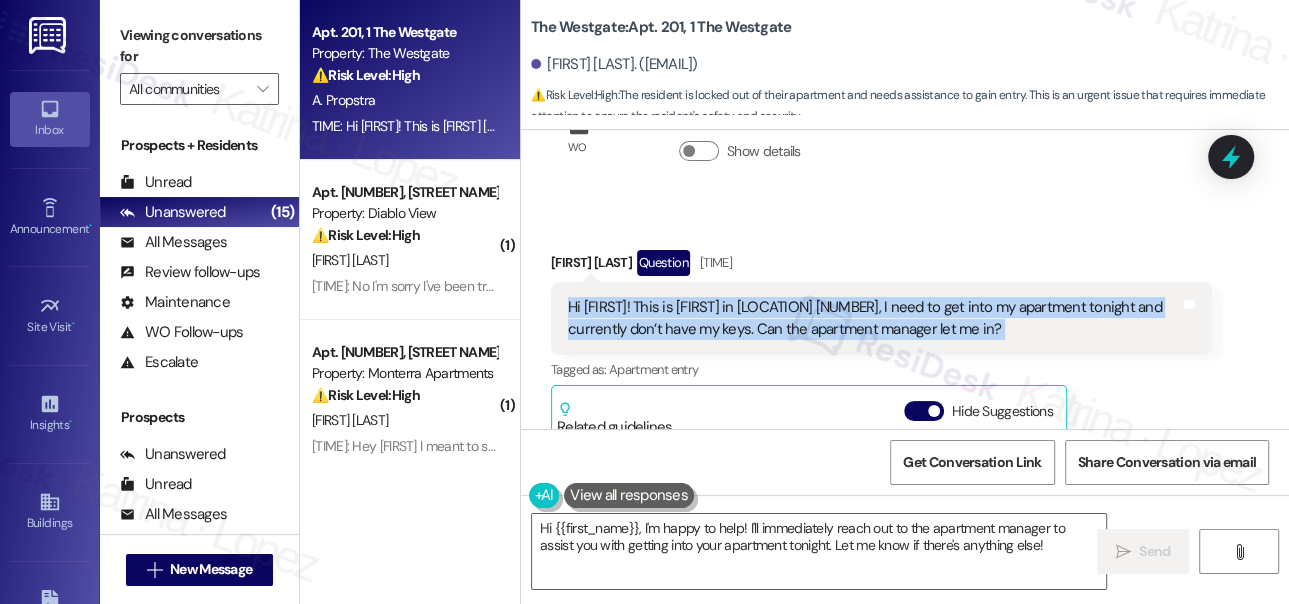 click on "Hi [FIRST]! This is [FIRST] in [LOCATION] [NUMBER], I need to get into my apartment tonight and currently don’t have my keys. Can the apartment manager let me in?" at bounding box center (874, 318) 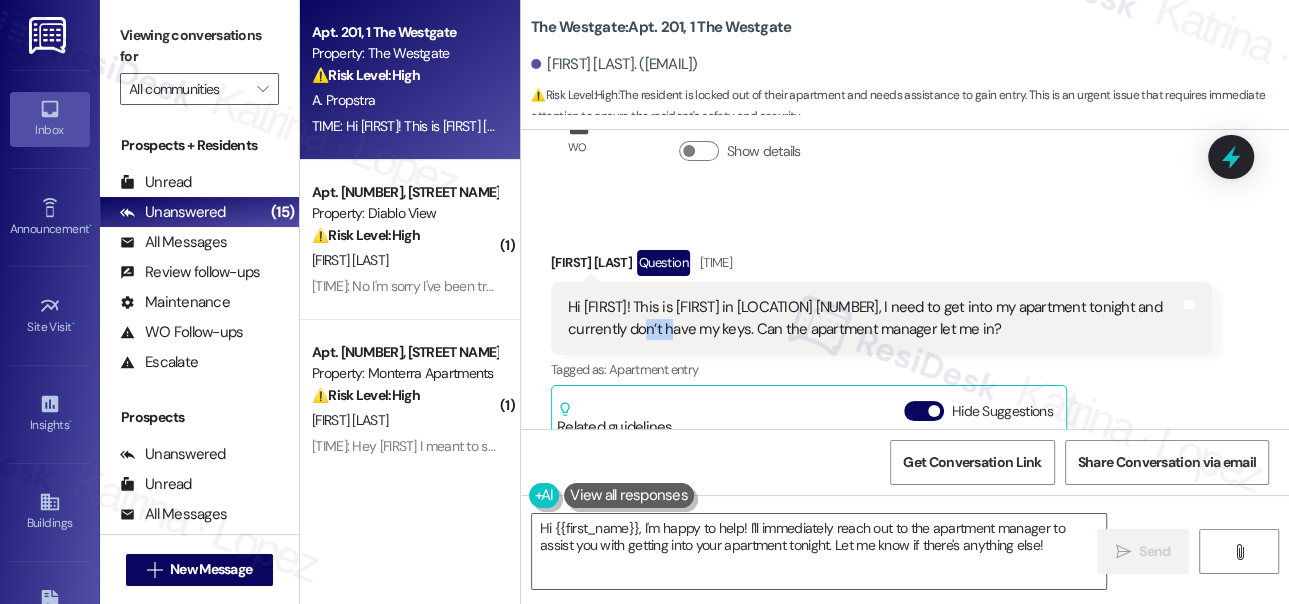click on "Hi [NAME]! This is [NAME] in [COMPANY NAME] [NUMBER], I need to get into my apartment tonight and currently don’t have my keys. Can the apartment manager let me in? Tags and notes" at bounding box center (881, 318) 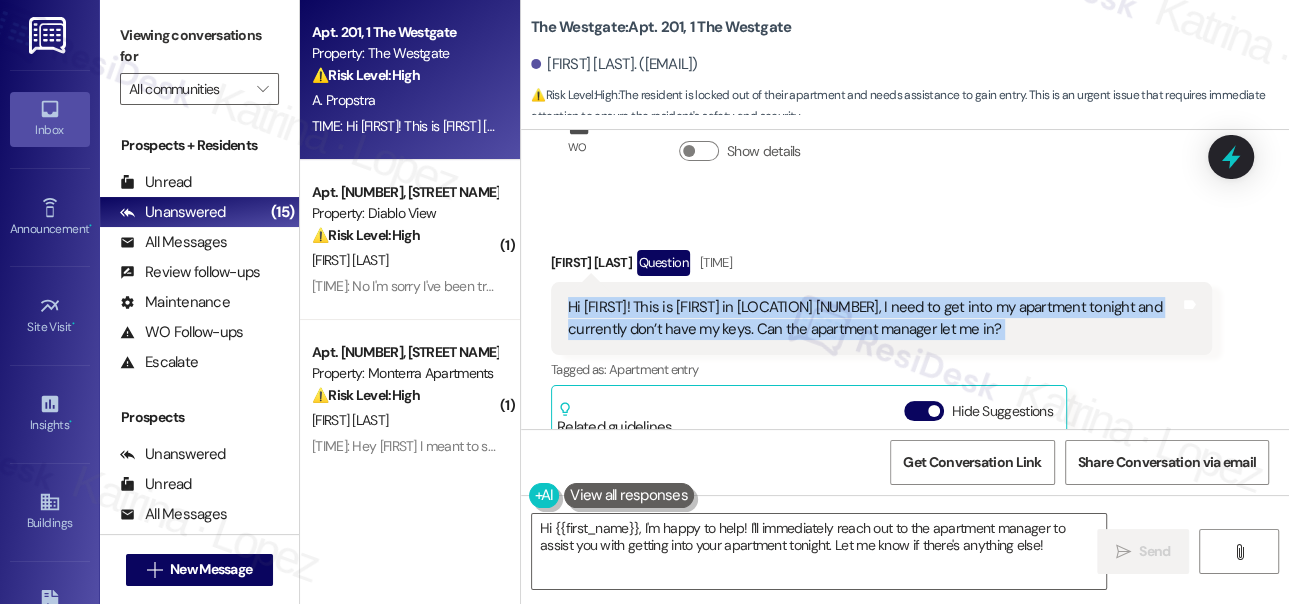 click on "Hi [NAME]! This is [NAME] in [COMPANY NAME] [NUMBER], I need to get into my apartment tonight and currently don’t have my keys. Can the apartment manager let me in? Tags and notes" at bounding box center [881, 318] 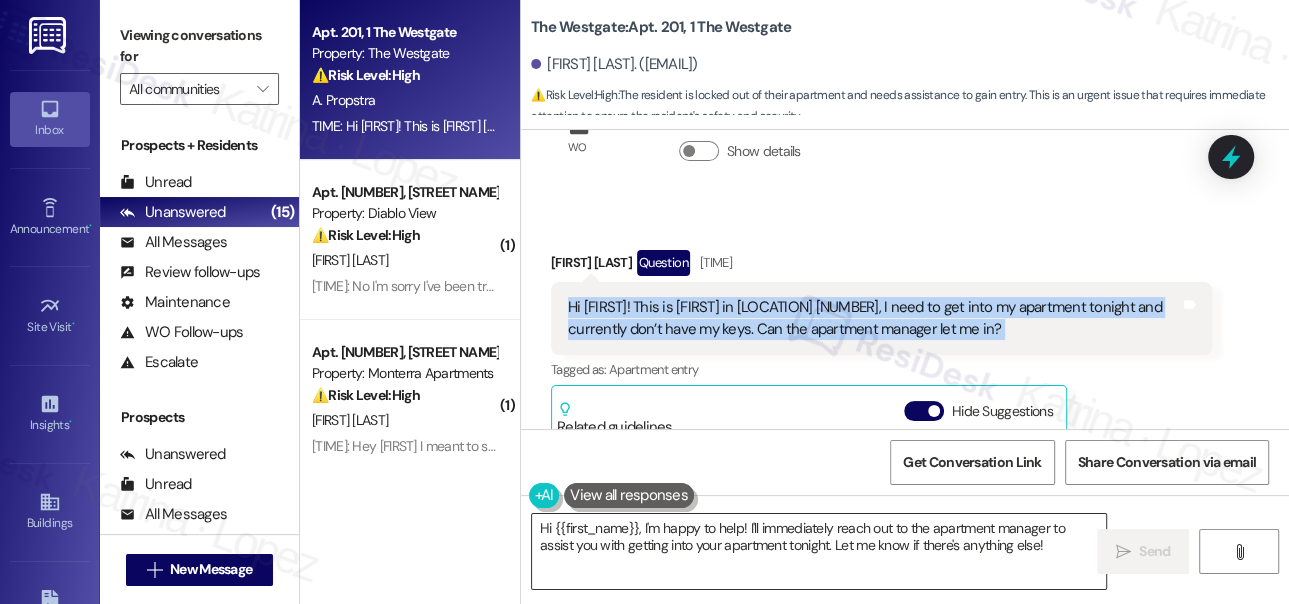click on "Hi {{first_name}}, I'm happy to help! I'll immediately reach out to the apartment manager to assist you with getting into your apartment tonight. Let me know if there's anything else!" at bounding box center (819, 551) 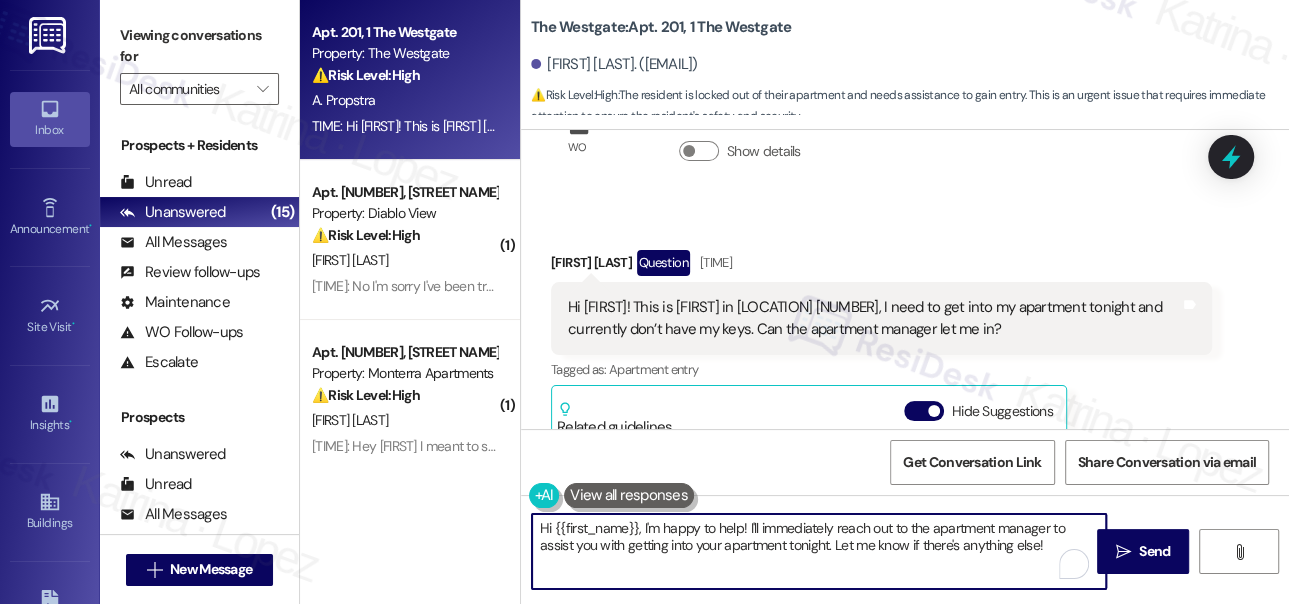 click on "Hi {{first_name}}, I'm happy to help! I'll immediately reach out to the apartment manager to assist you with getting into your apartment tonight. Let me know if there's anything else!" at bounding box center [819, 551] 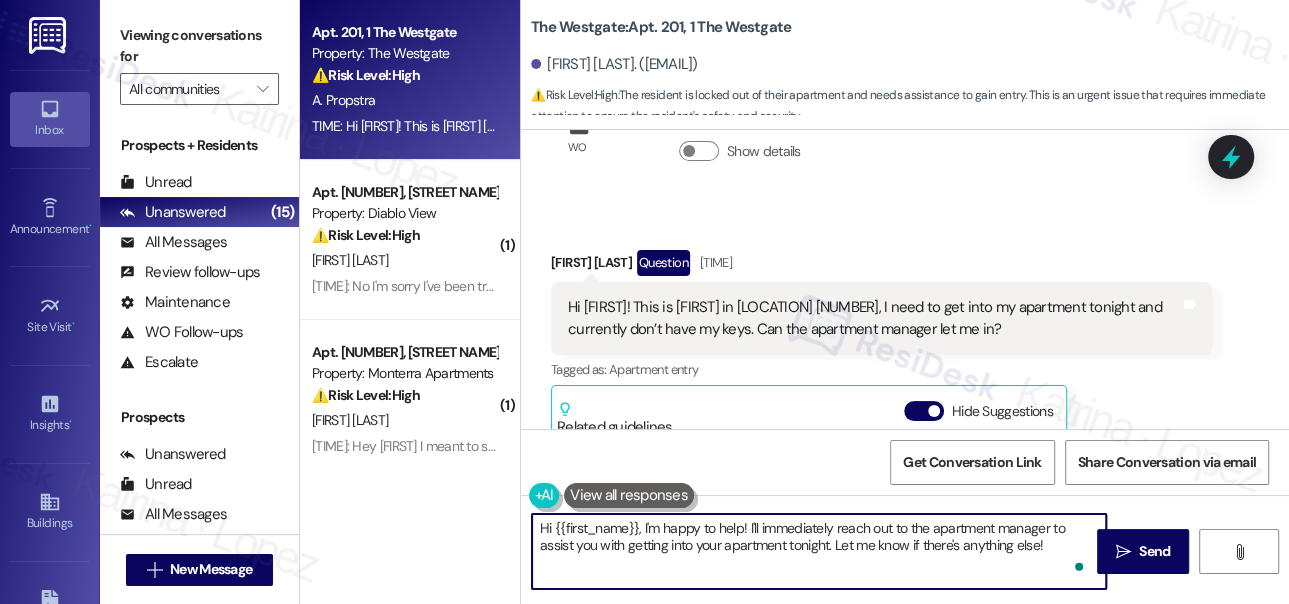 click on "Hi {{first_name}}, I'm happy to help! I'll immediately reach out to the apartment manager to assist you with getting into your apartment tonight. Let me know if there's anything else!" at bounding box center [819, 551] 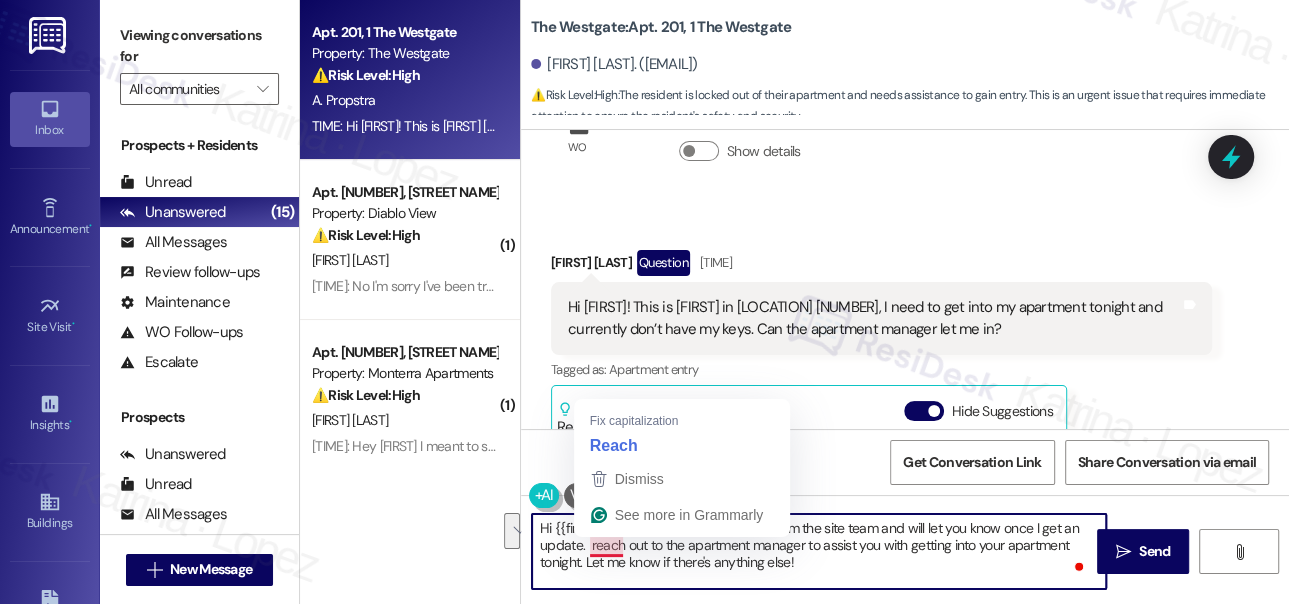 drag, startPoint x: 673, startPoint y: 560, endPoint x: 588, endPoint y: 540, distance: 87.32124 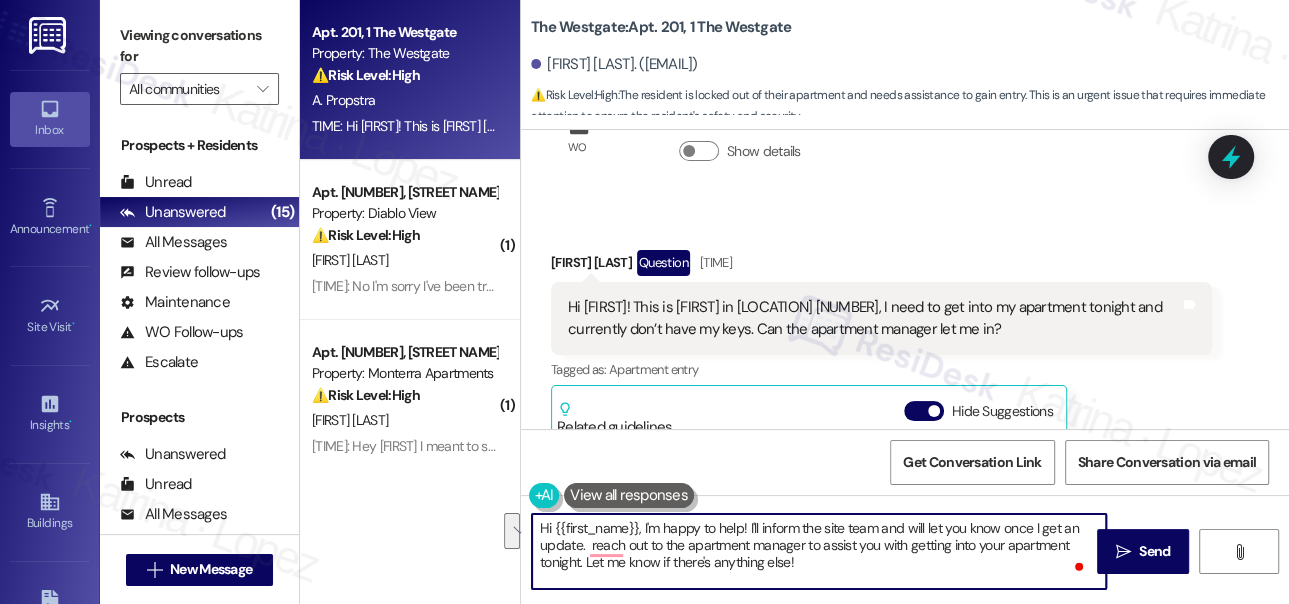 click on "Hi {{first_name}}, I'm happy to help! I'll inform the site team and will let you know once I get an update.  reach out to the apartment manager to assist you with getting into your apartment tonight. Let me know if there's anything else!" at bounding box center (819, 551) 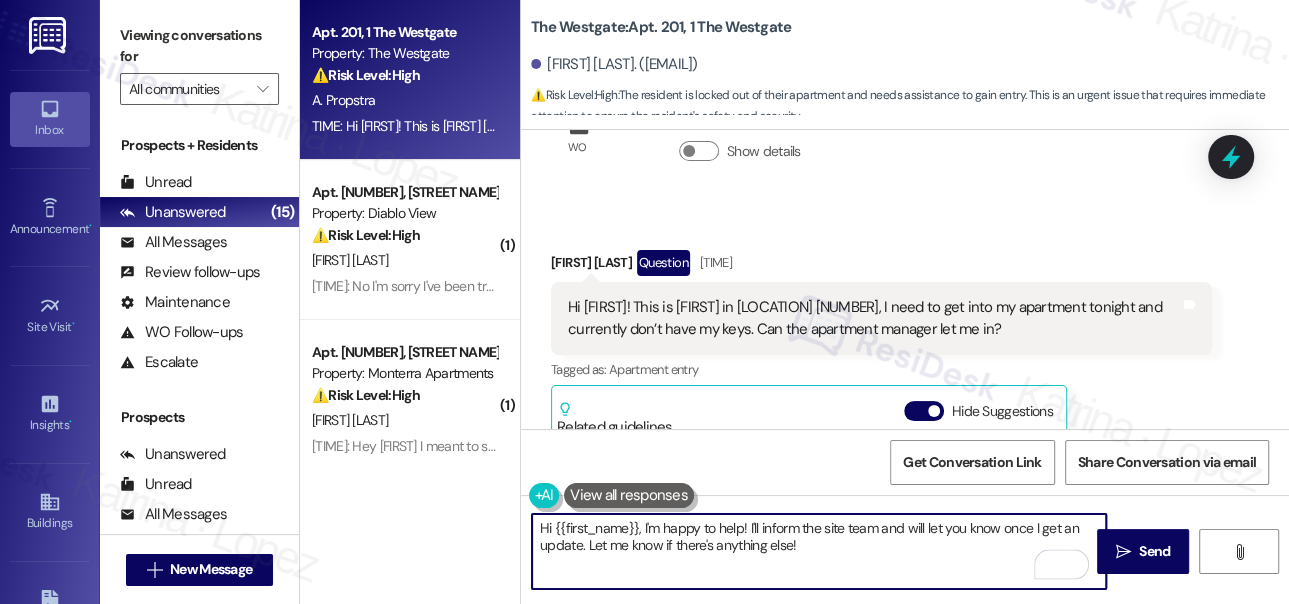 click on "Hi {{first_name}}, I'm happy to help! I'll inform the site team and will let you know once I get an update. Let me know if there's anything else!" at bounding box center (819, 551) 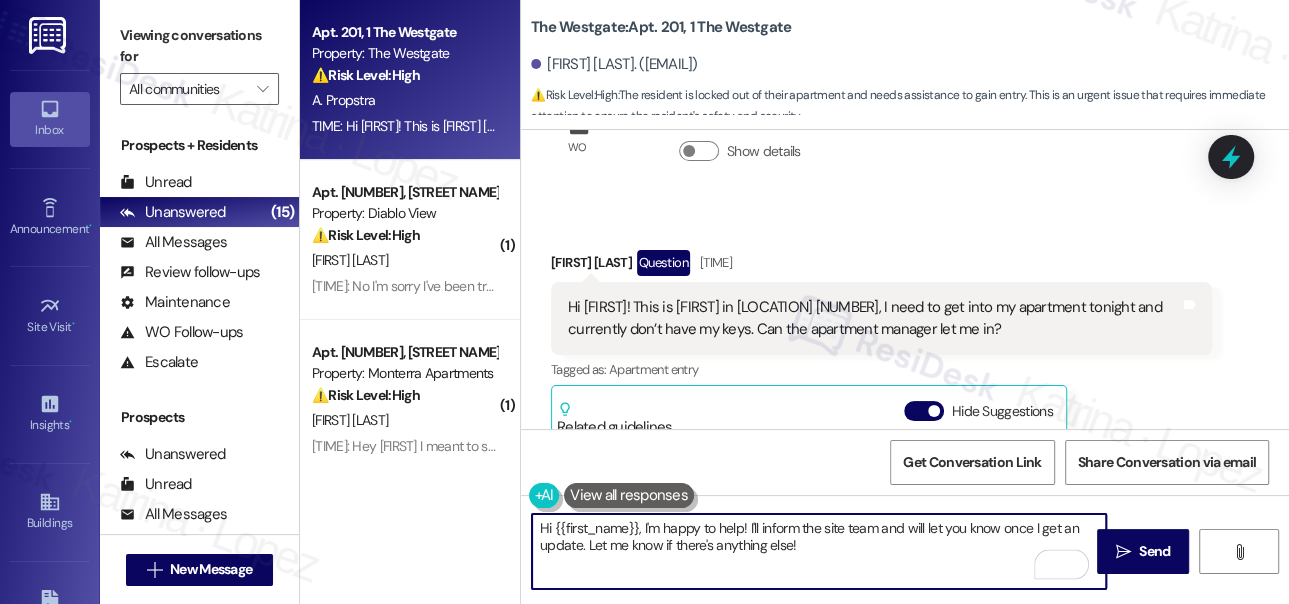 click on "Hi {{first_name}}, I'm happy to help! I'll inform the site team and will let you know once I get an update. Let me know if there's anything else!" at bounding box center [819, 551] 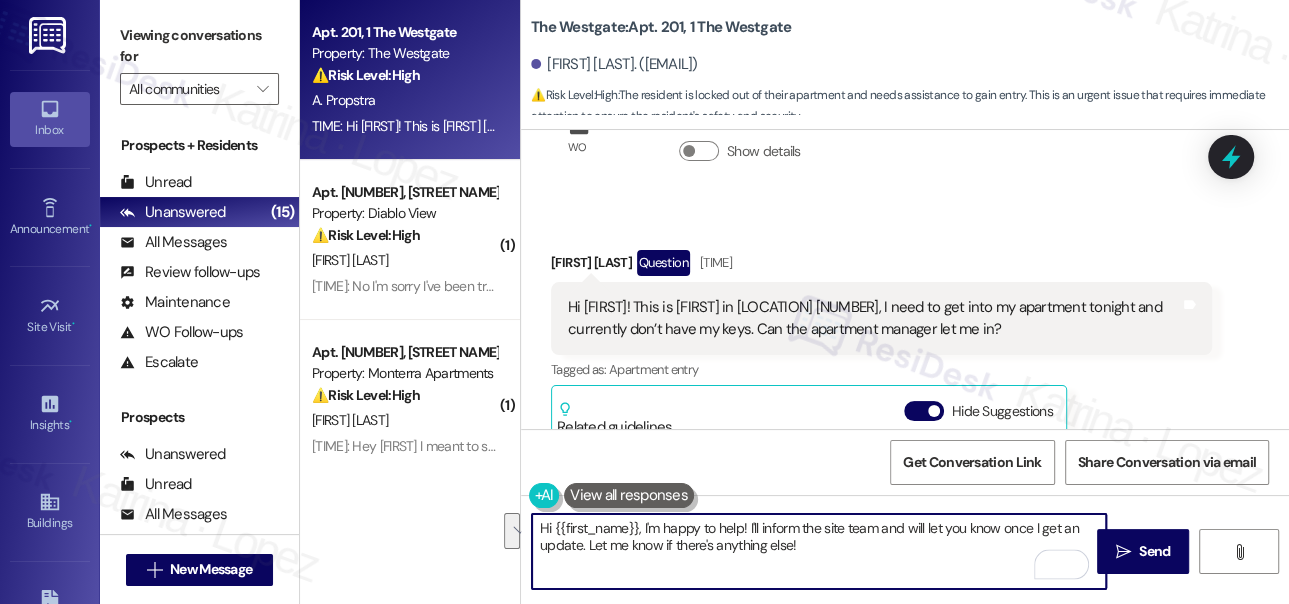 click on "Hi {{first_name}}, I'm happy to help! I'll inform the site team and will let you know once I get an update. Let me know if there's anything else!" at bounding box center (819, 551) 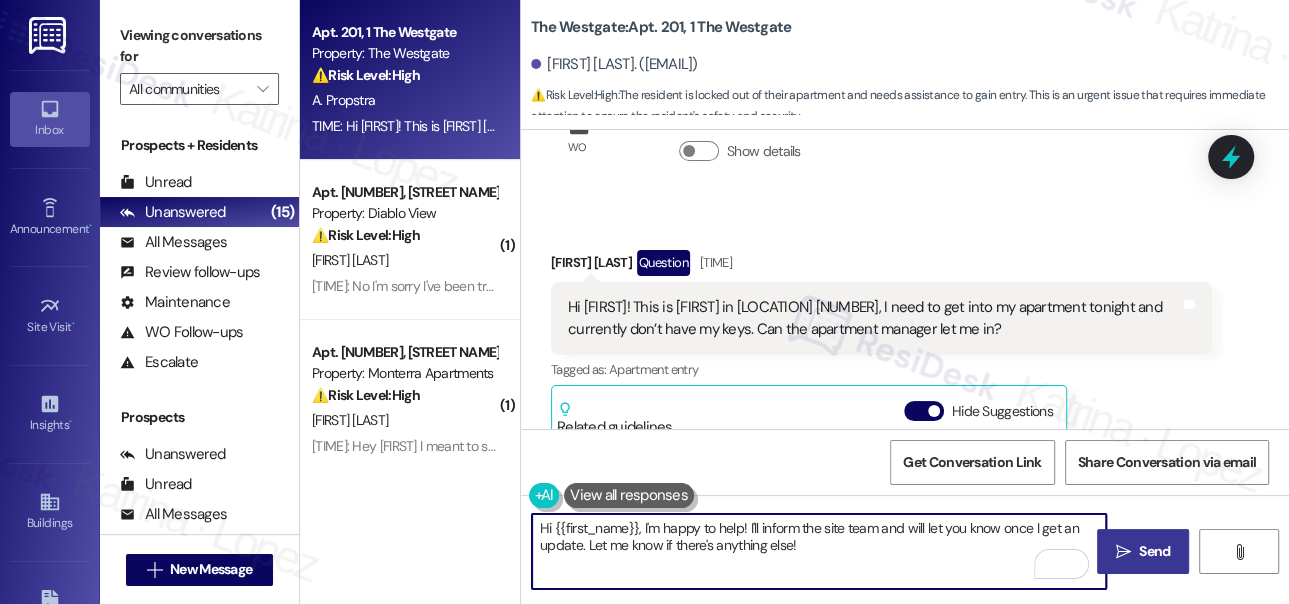 type on "Hi {{first_name}}, I'm happy to help! I'll inform the site team and will let you know once I get an update. Let me know if there's anything else!" 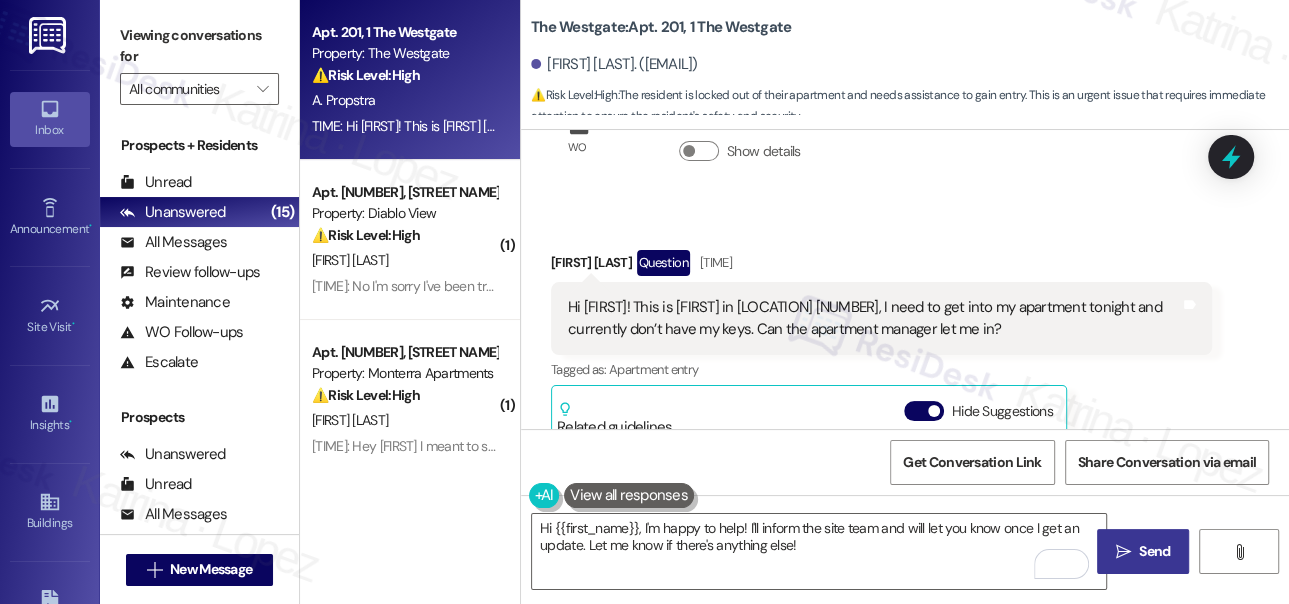 click on "Send" at bounding box center [1154, 551] 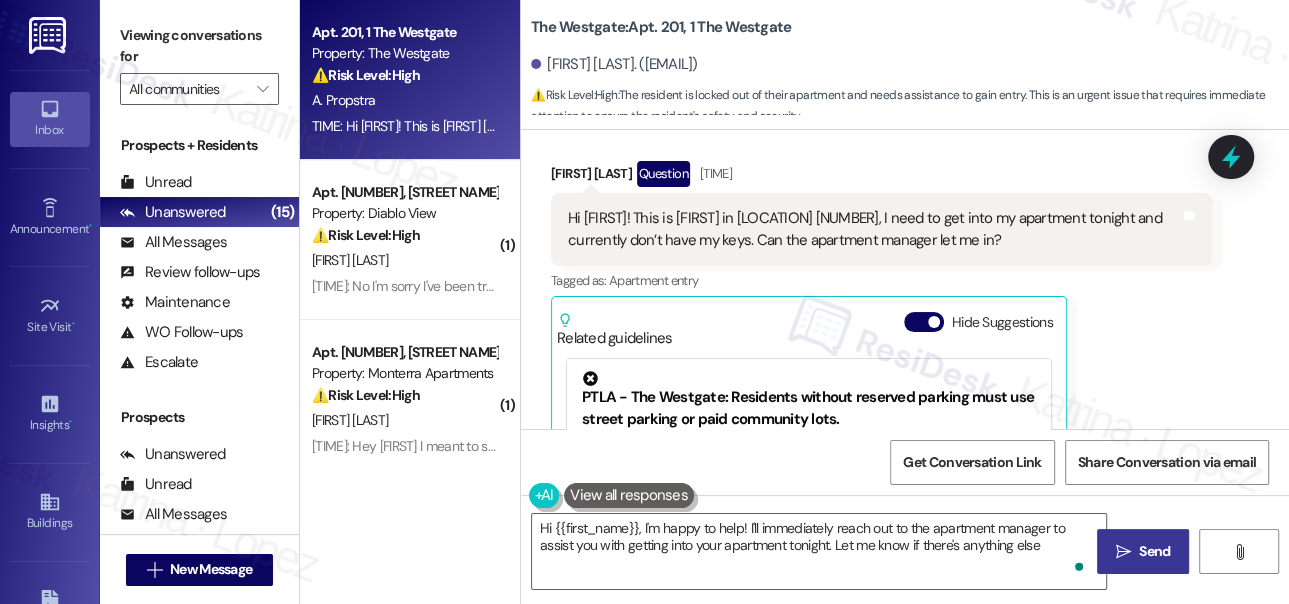 type on "Hi {{first_name}}, I'm happy to help! I'll immediately reach out to the apartment manager to assist you with getting into your apartment tonight. Let me know if there's anything else!" 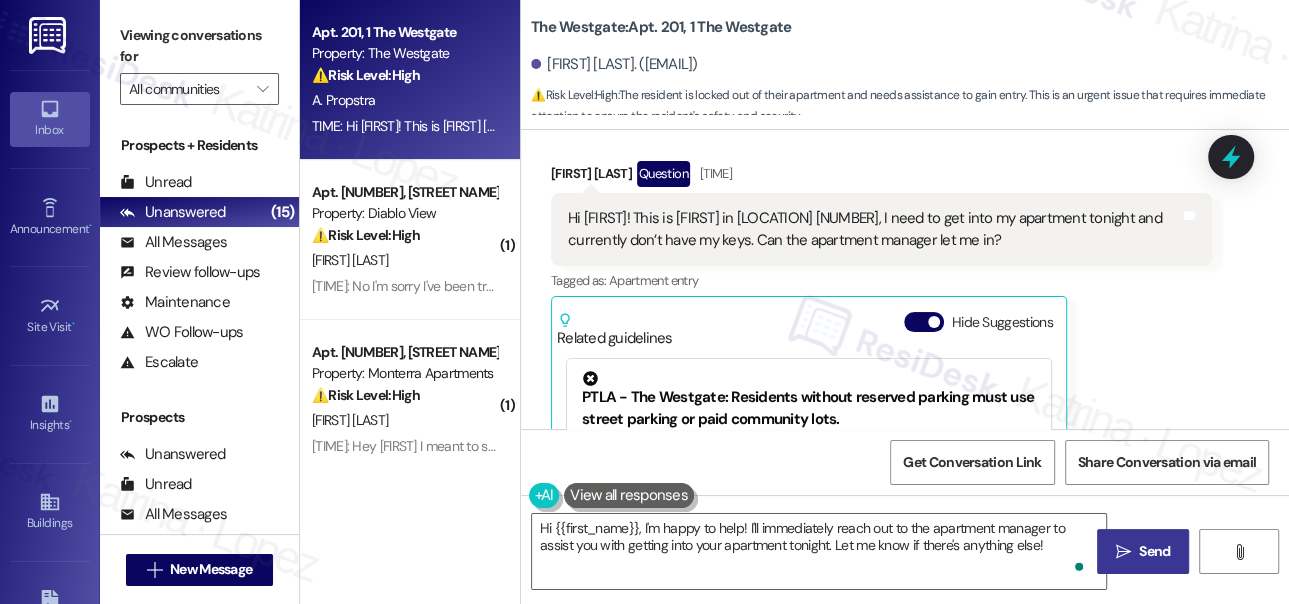 scroll, scrollTop: 97, scrollLeft: 0, axis: vertical 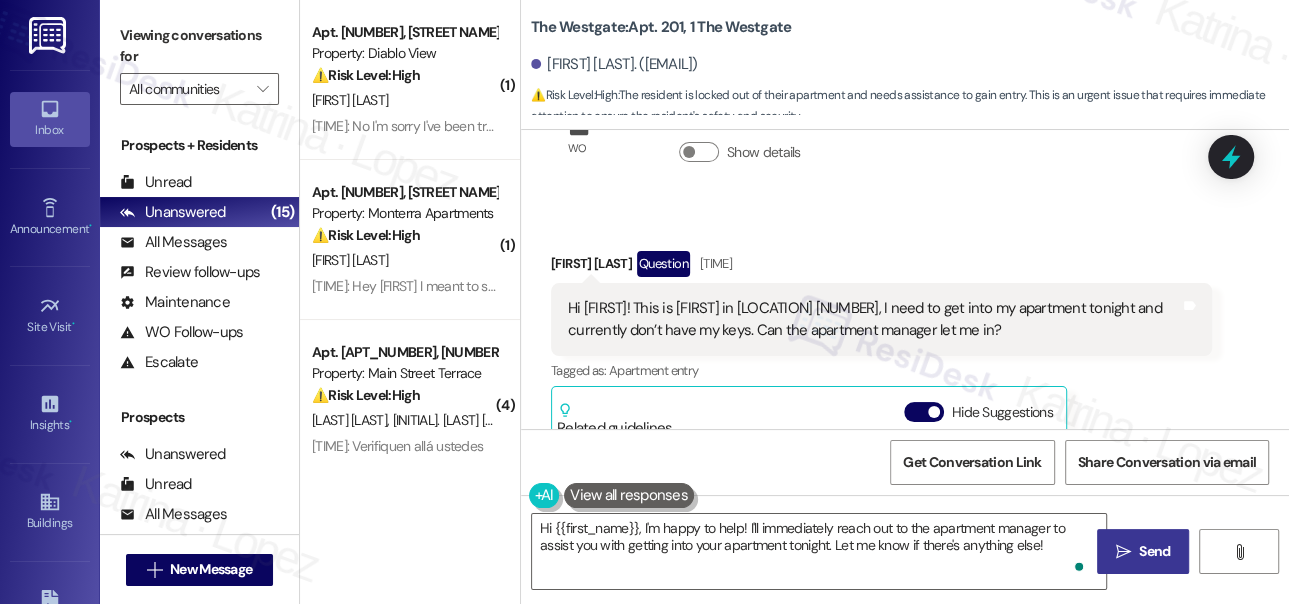 click on "Hi [FIRST]! This is [FIRST] in [LOCATION] [NUMBER], I need to get into my apartment tonight and currently don’t have my keys. Can the apartment manager let me in?" at bounding box center (874, 319) 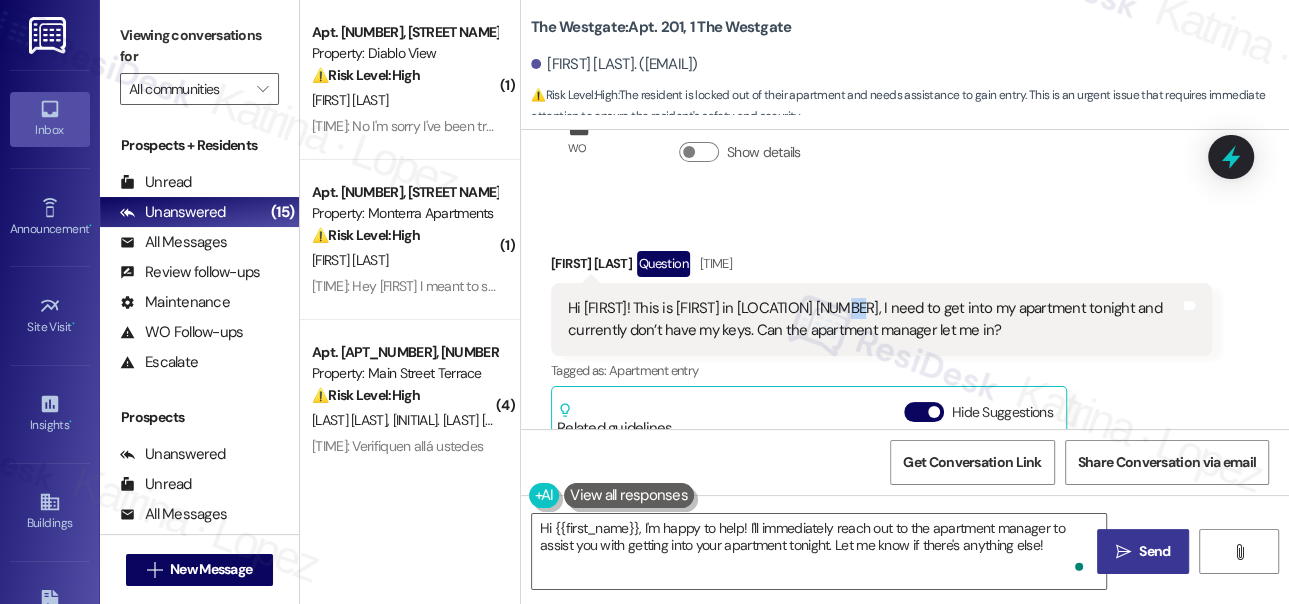 click on "Hi [FIRST]! This is [FIRST] in [LOCATION] [NUMBER], I need to get into my apartment tonight and currently don’t have my keys. Can the apartment manager let me in?" at bounding box center [874, 319] 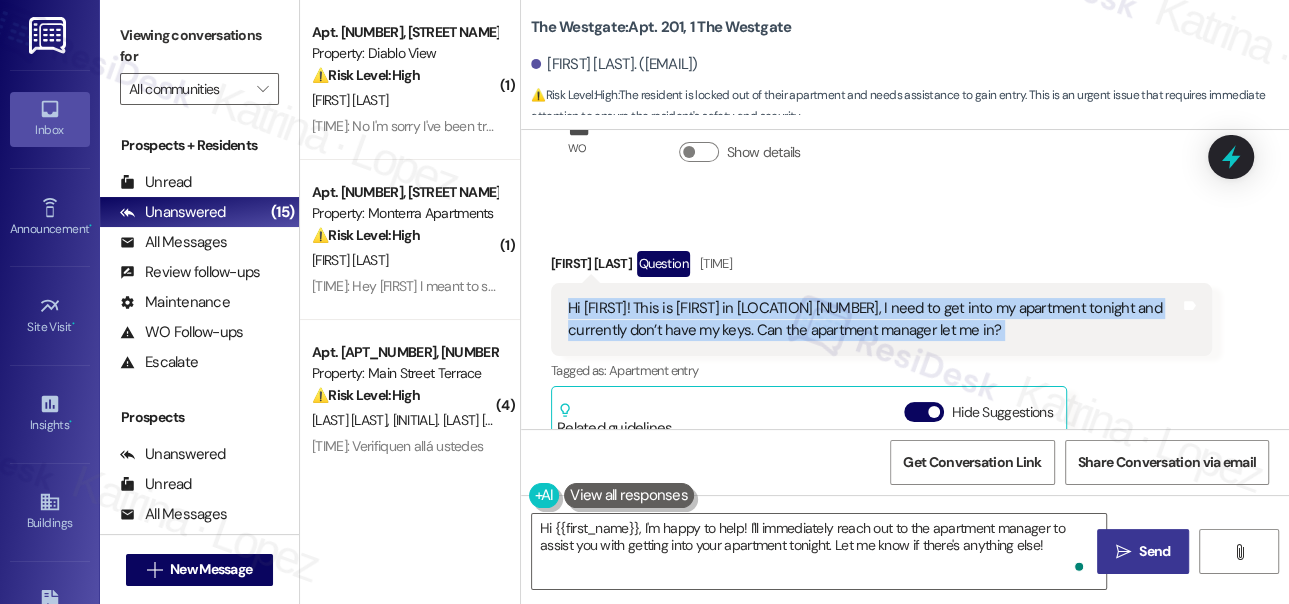 click on "Hi [FIRST]! This is [FIRST] in [LOCATION] [NUMBER], I need to get into my apartment tonight and currently don’t have my keys. Can the apartment manager let me in?" at bounding box center (874, 319) 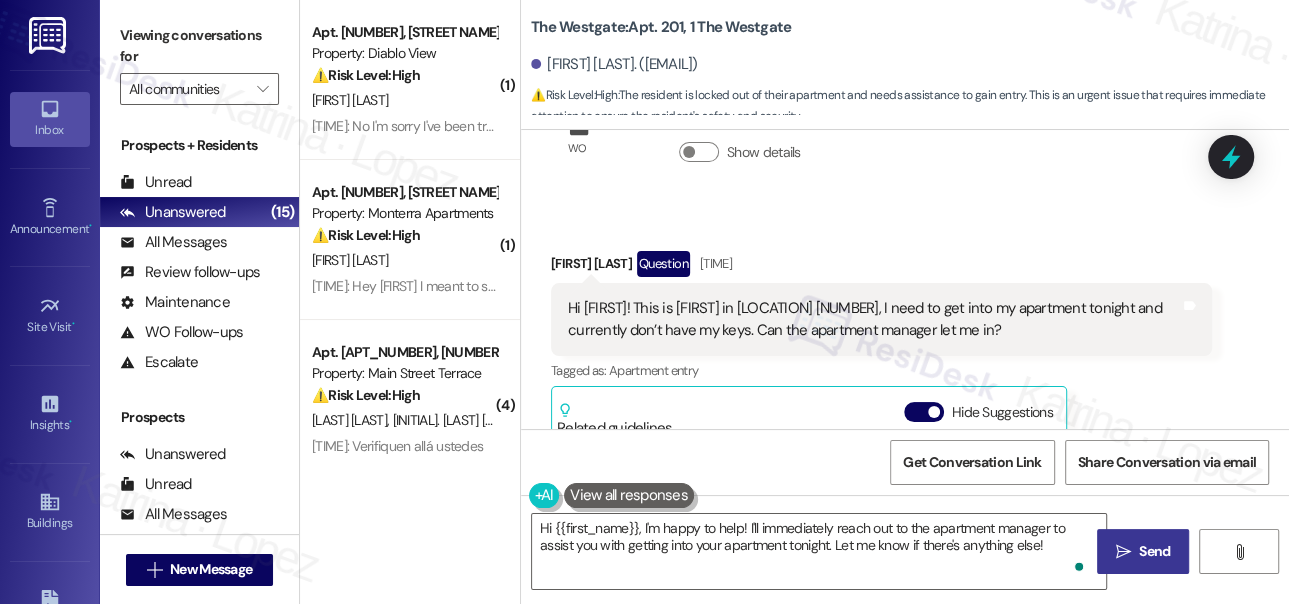 click on "Viewing conversations for All communities " at bounding box center (199, 62) 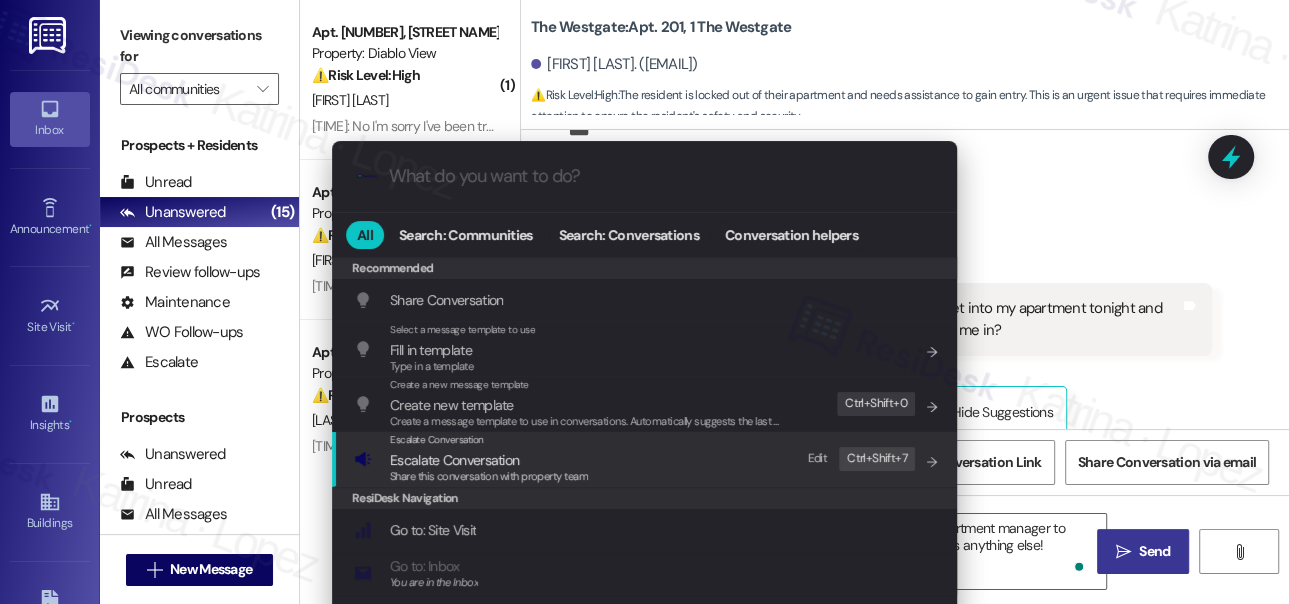 click on "Escalate Conversation Escalate Conversation Share this conversation with property team Edit Ctrl+ Shift+ 7" at bounding box center (646, 459) 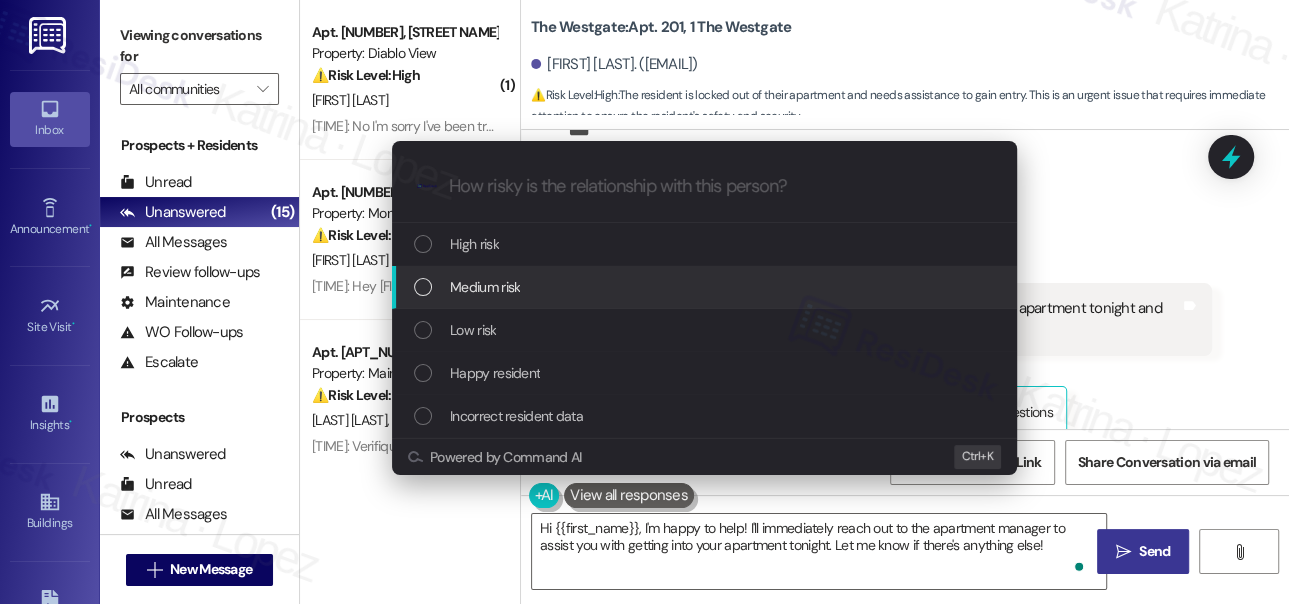click on "Medium risk" at bounding box center [706, 287] 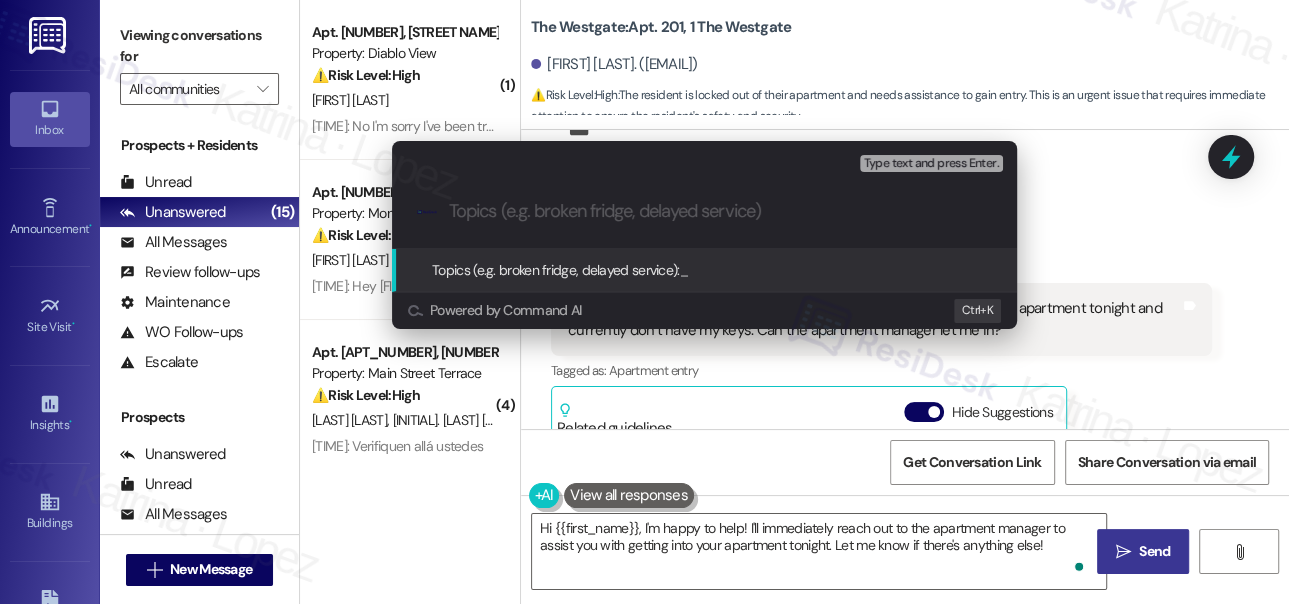 paste on "Apartment Access Request" 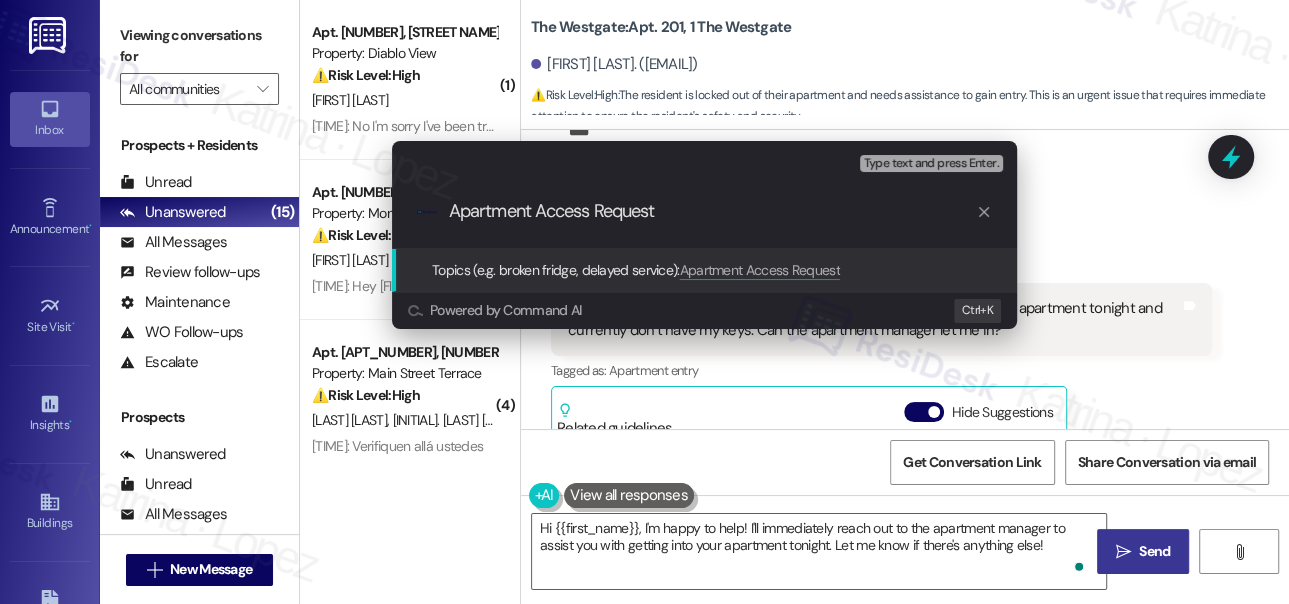type on "Apartment Access Request" 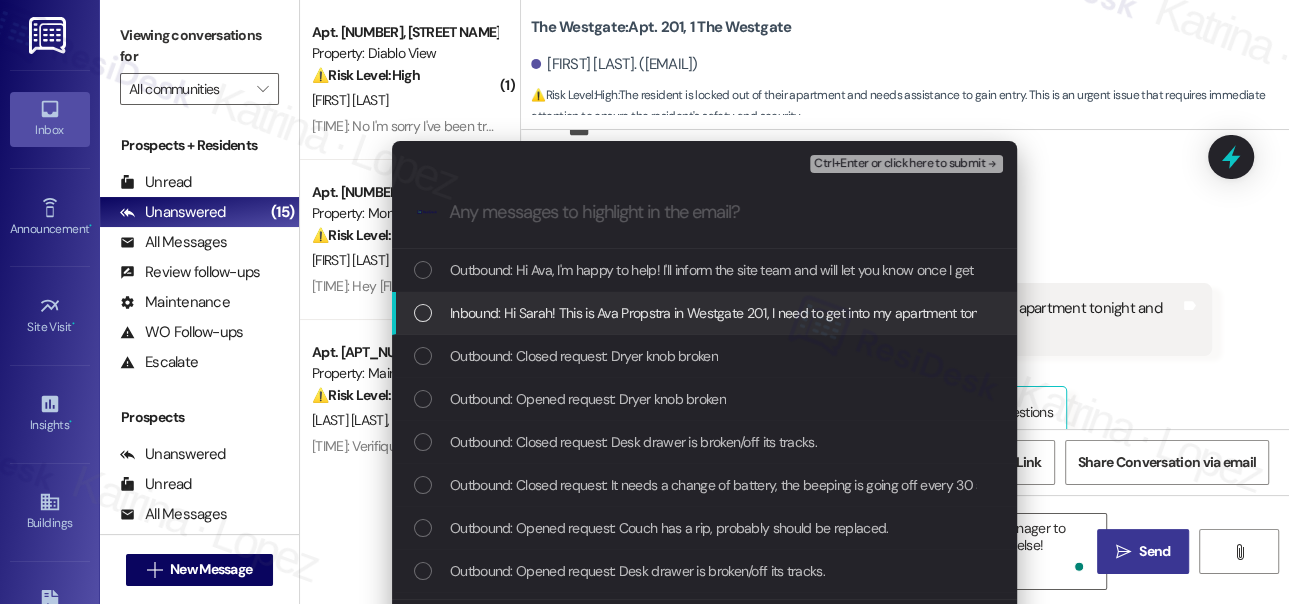 click on "Inbound: Hi Sarah! This is Ava Propstra in Westgate 201, I need to get into my apartment tonight and currently don’t have my keys. Can the apartment manager let me in?" at bounding box center [938, 313] 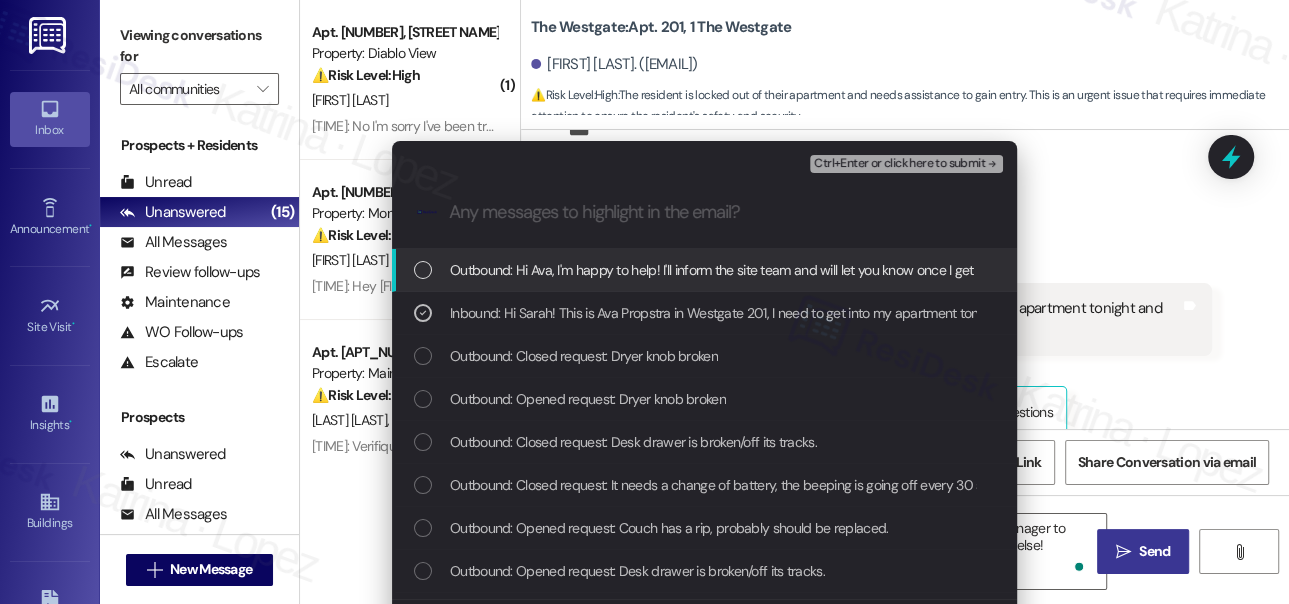 click on "Ctrl+Enter or click here to submit" at bounding box center [899, 164] 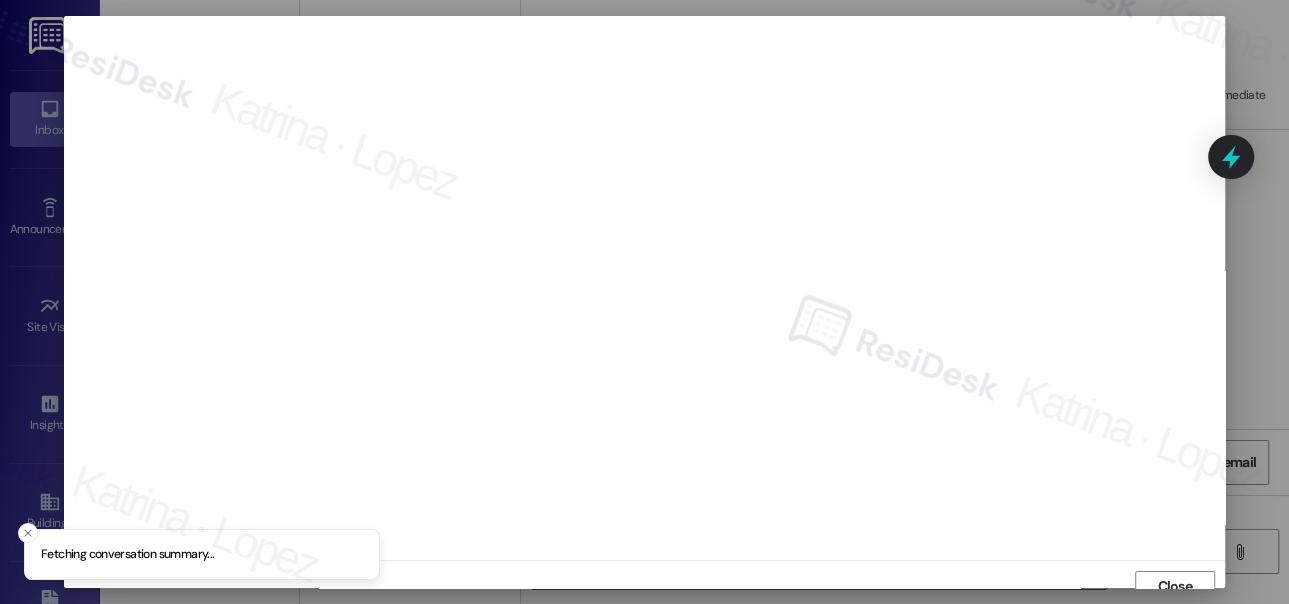scroll, scrollTop: 14, scrollLeft: 0, axis: vertical 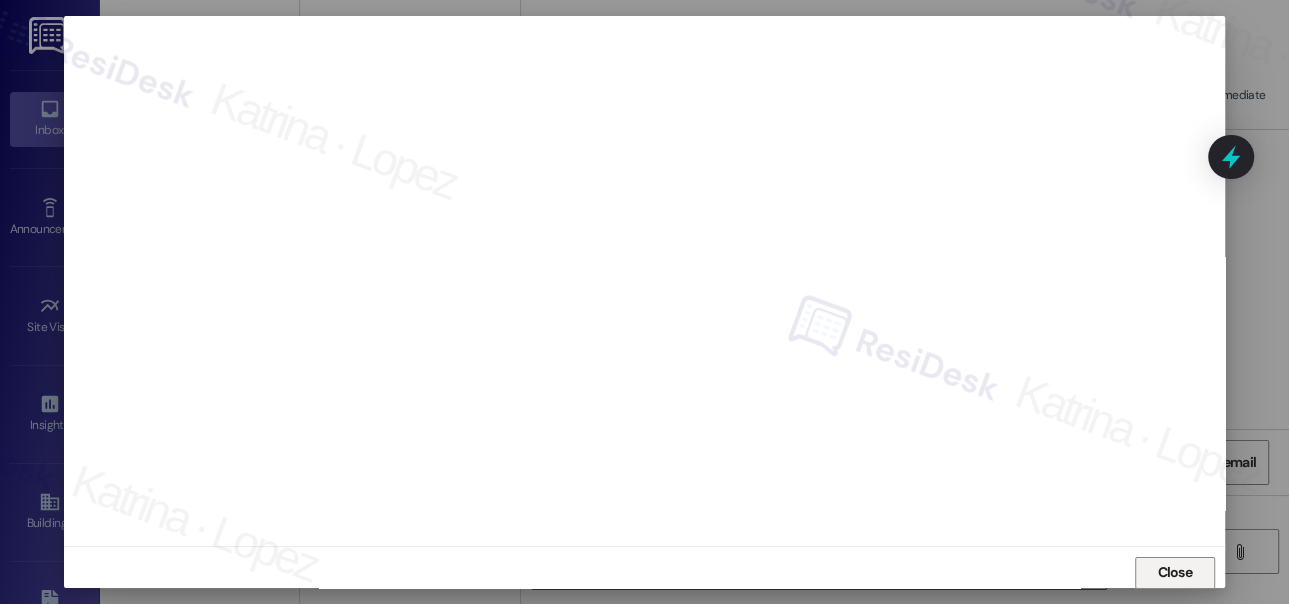 click on "Close" at bounding box center (1174, 572) 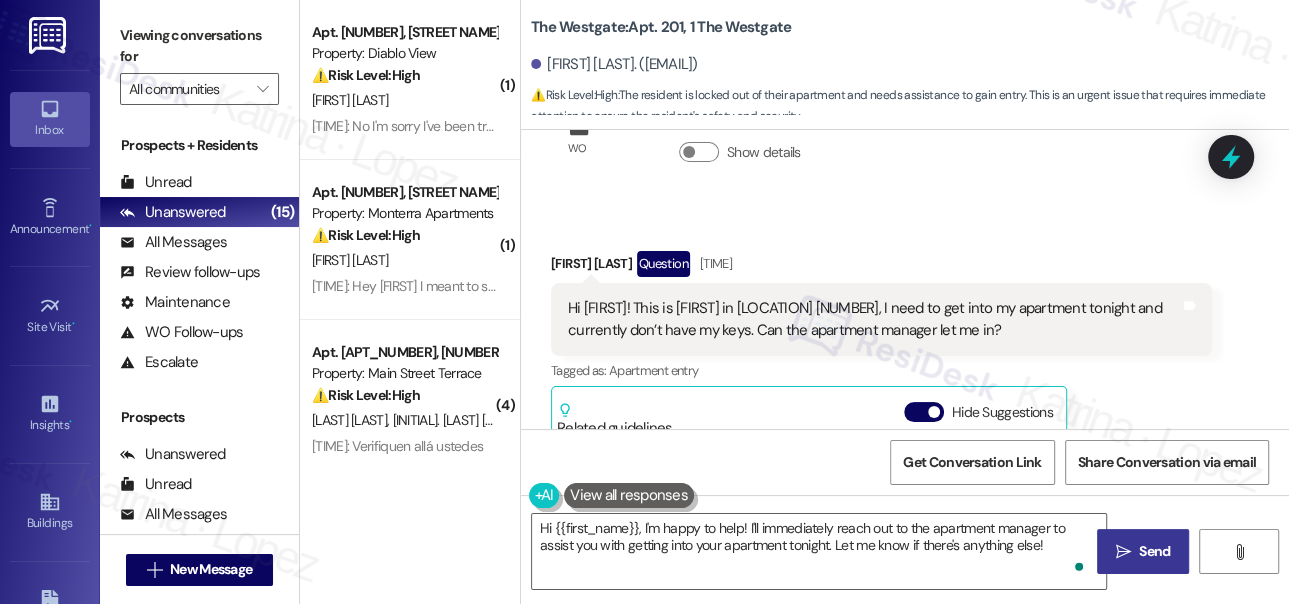 click on "Hi [FIRST]! This is [FIRST] in [LOCATION] [NUMBER], I need to get into my apartment tonight and currently don’t have my keys. Can the apartment manager let me in?" at bounding box center (874, 319) 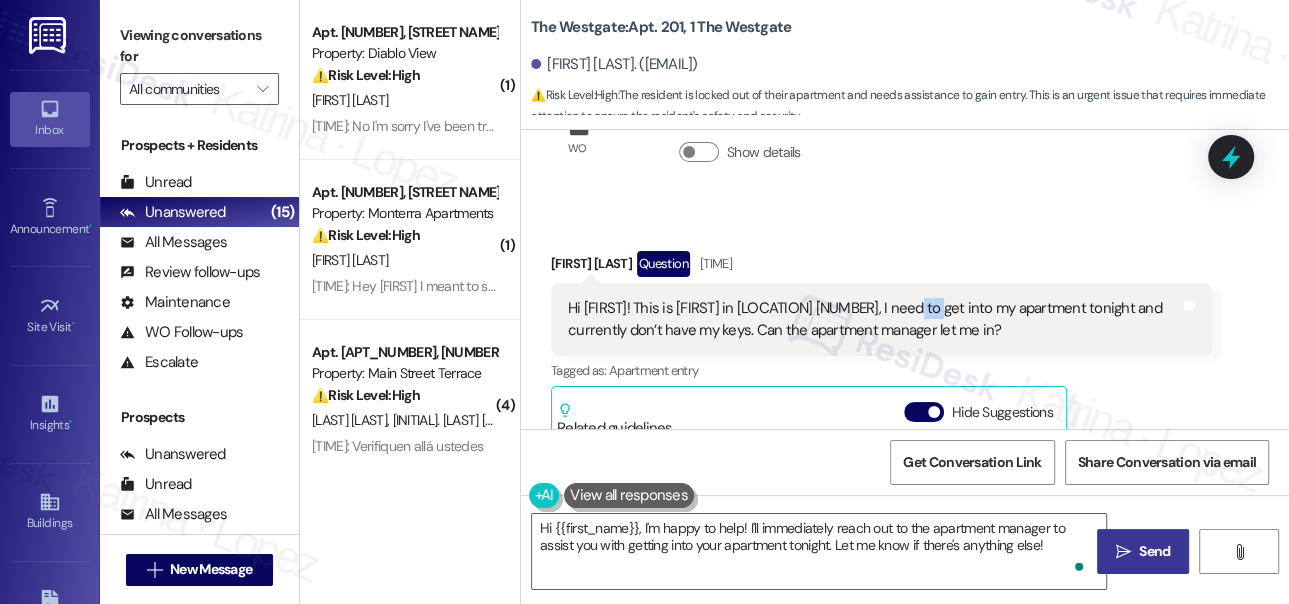 click on "Hi [FIRST]! This is [FIRST] in [LOCATION] [NUMBER], I need to get into my apartment tonight and currently don’t have my keys. Can the apartment manager let me in?" at bounding box center [874, 319] 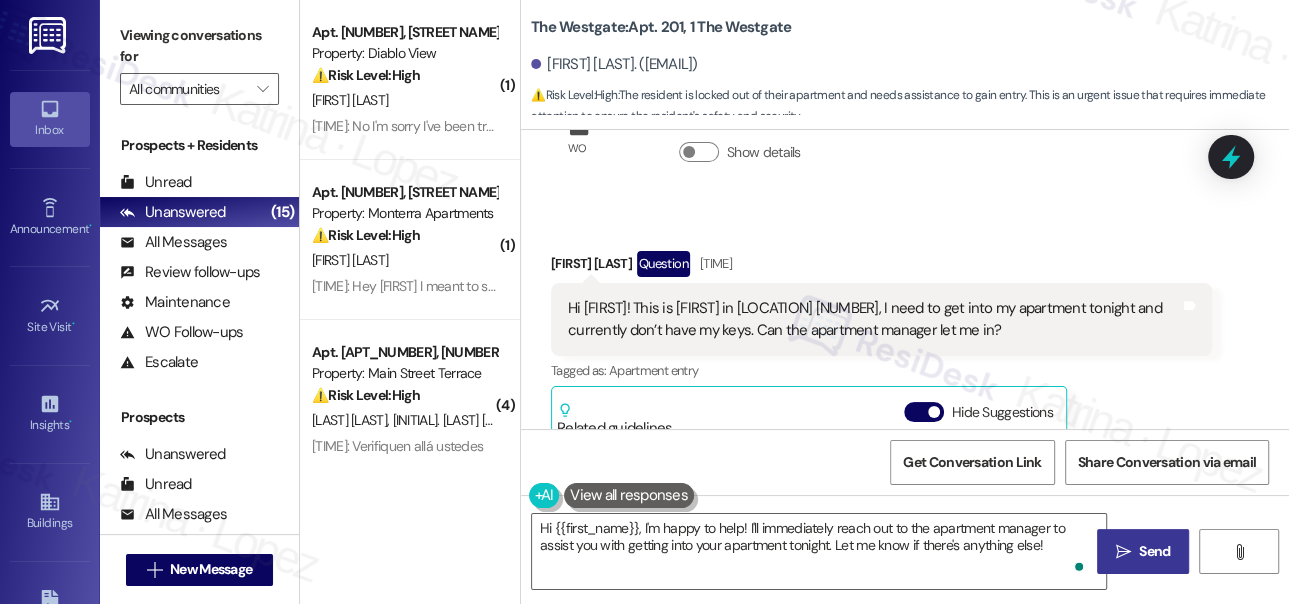click on "Viewing conversations for" at bounding box center (199, 46) 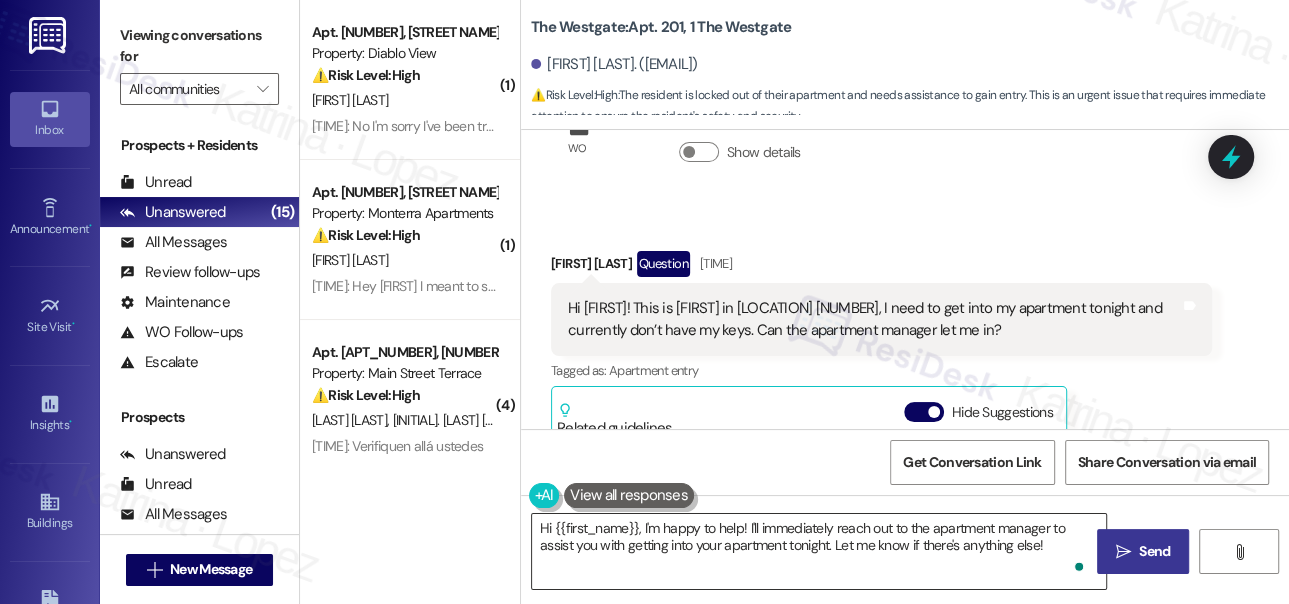 click on "Hi {{first_name}}, I'm happy to help! I'll immediately reach out to the apartment manager to assist you with getting into your apartment tonight. Let me know if there's anything else!" at bounding box center (819, 551) 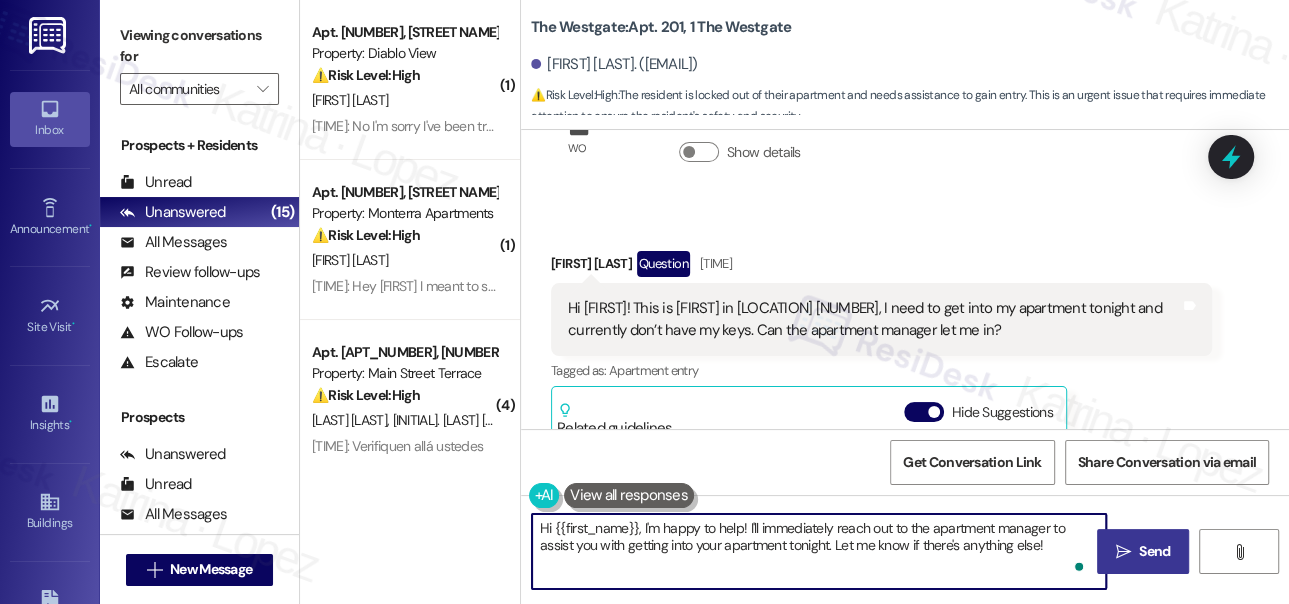 click on "Hi {{first_name}}, I'm happy to help! I'll immediately reach out to the apartment manager to assist you with getting into your apartment tonight. Let me know if there's anything else!" at bounding box center (819, 551) 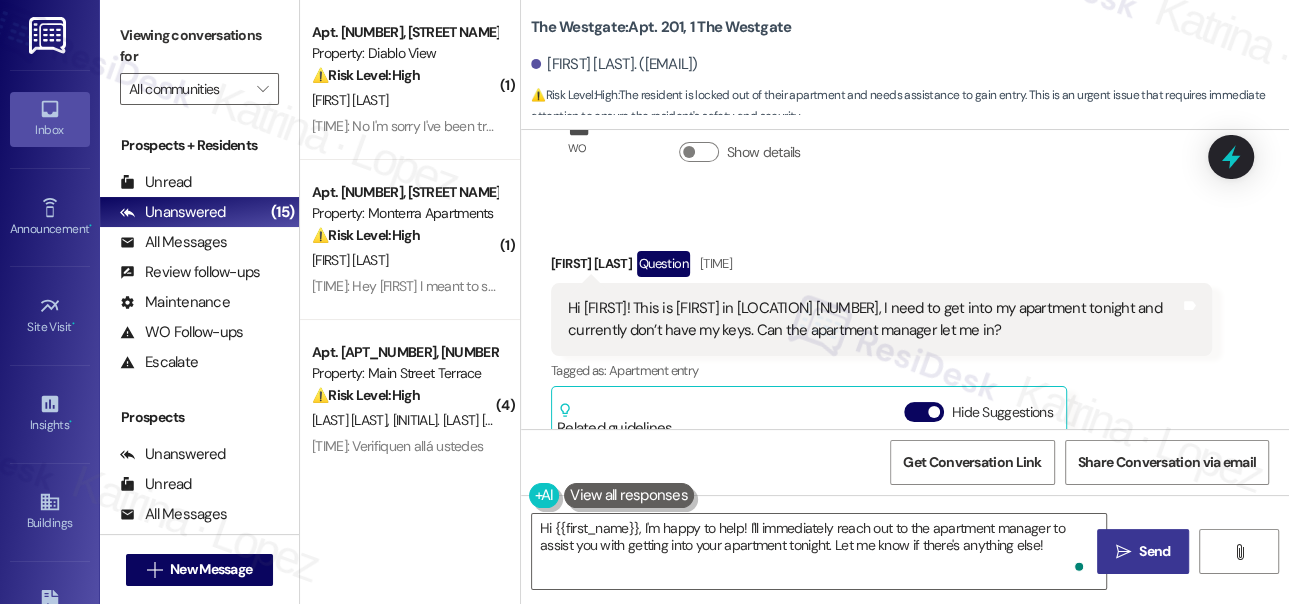 click on "Hi [FIRST]! This is [FIRST] in [LOCATION] [NUMBER], I need to get into my apartment tonight and currently don’t have my keys. Can the apartment manager let me in?" at bounding box center (874, 319) 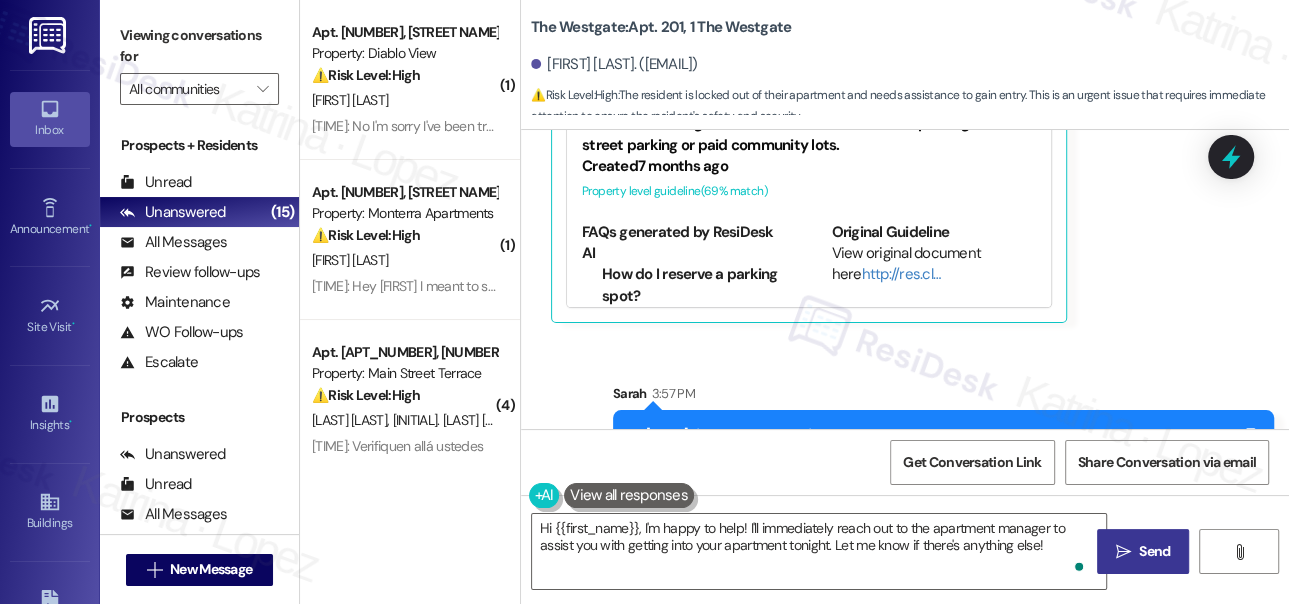 scroll, scrollTop: 530, scrollLeft: 0, axis: vertical 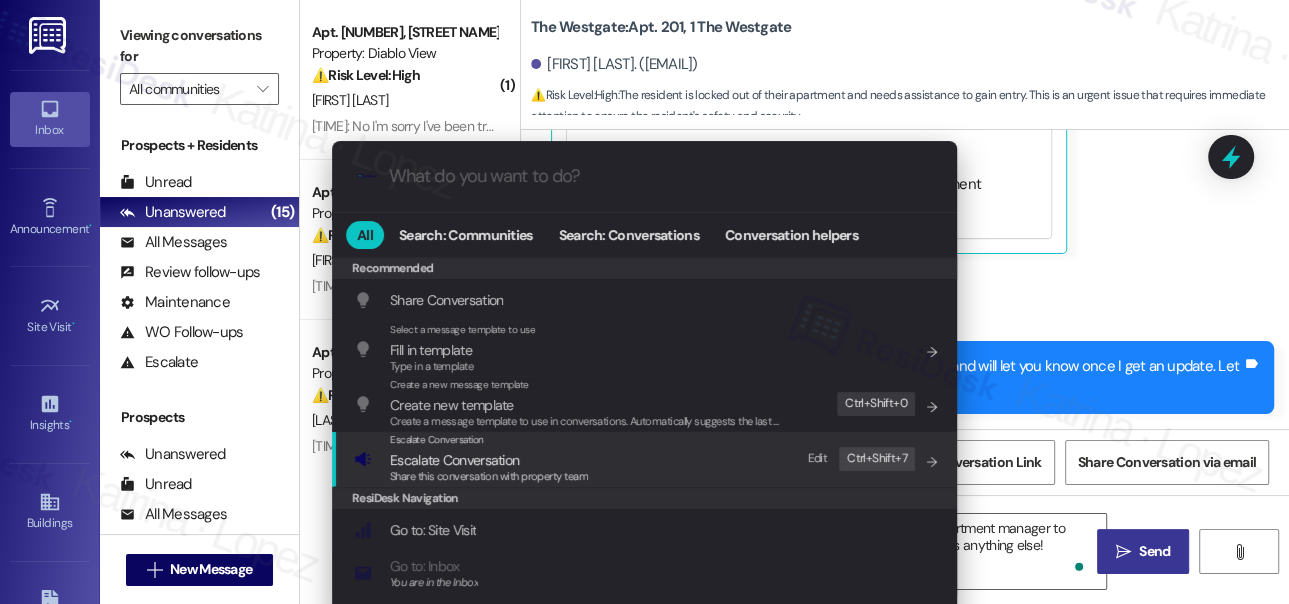 click on "Escalate Conversation" at bounding box center [489, 460] 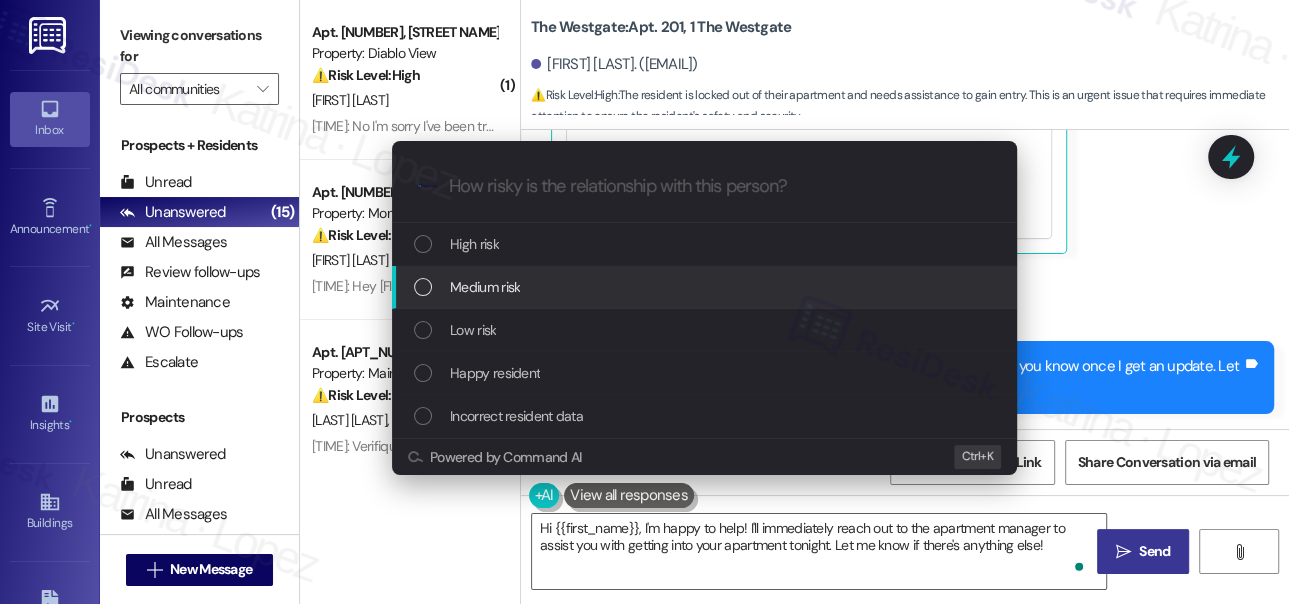 click on "Medium risk" at bounding box center [706, 287] 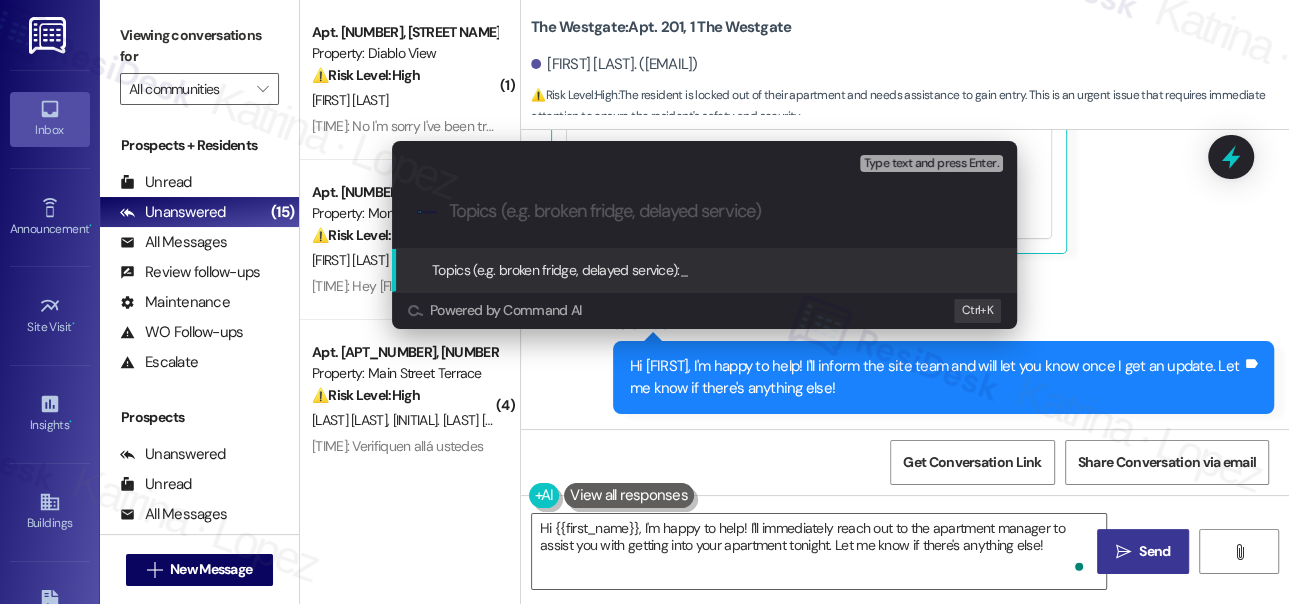 paste on "Is this your only set of keys, or do you have a spare somewhere?" 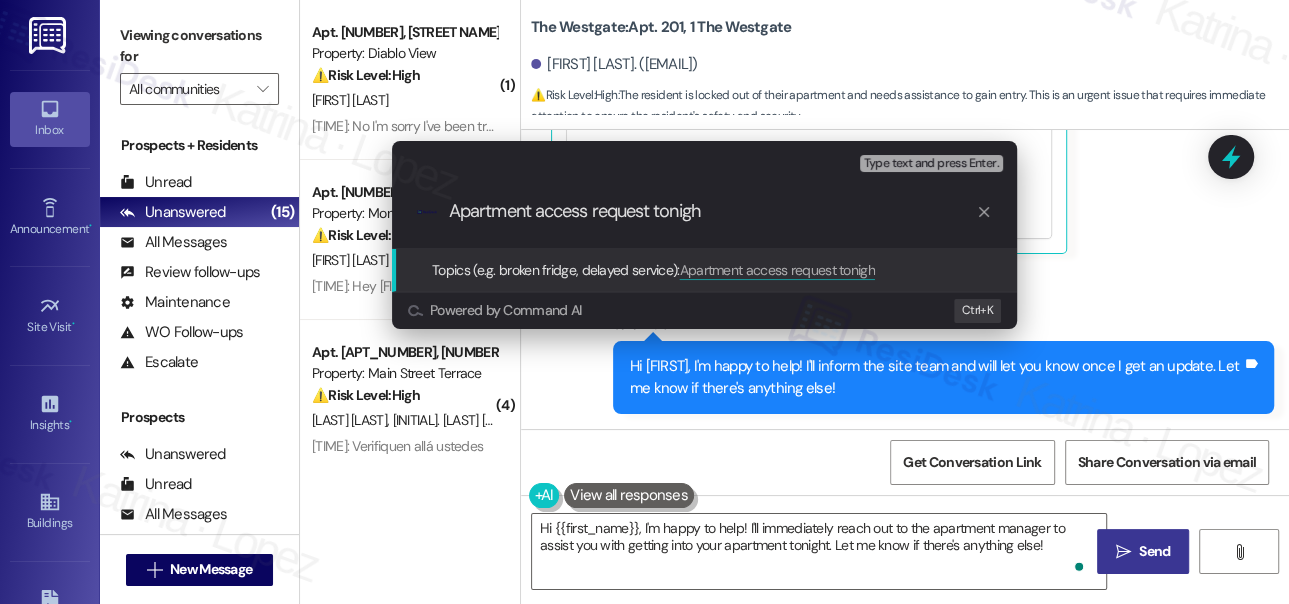 type on "Apartment access request tonight" 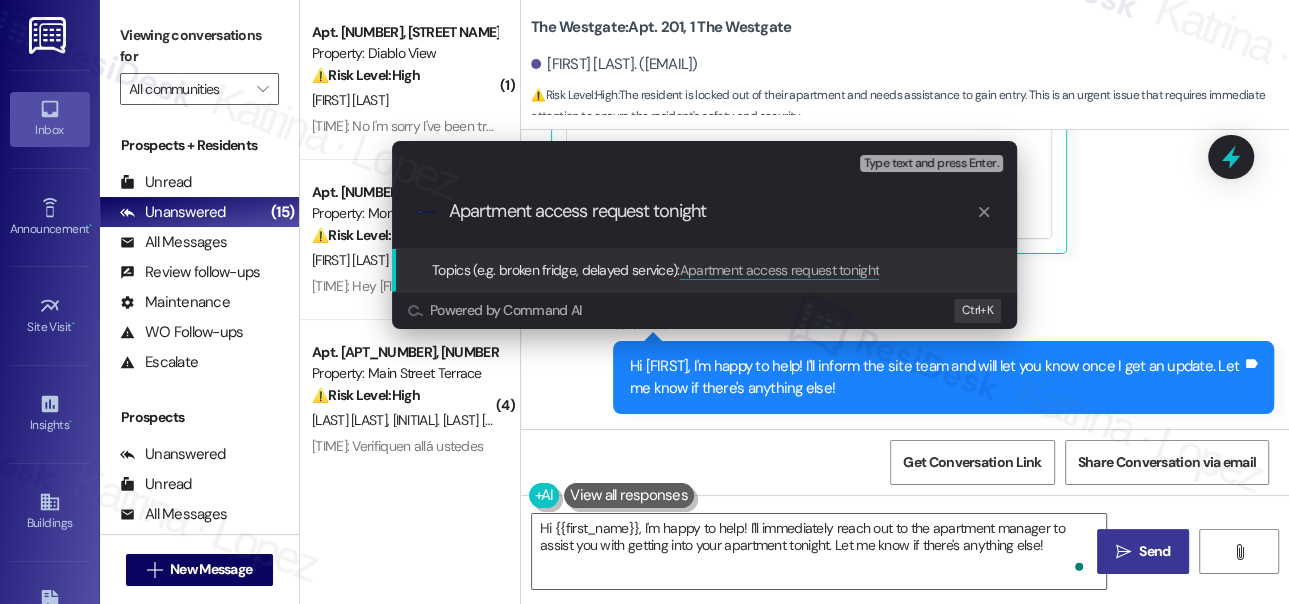 type 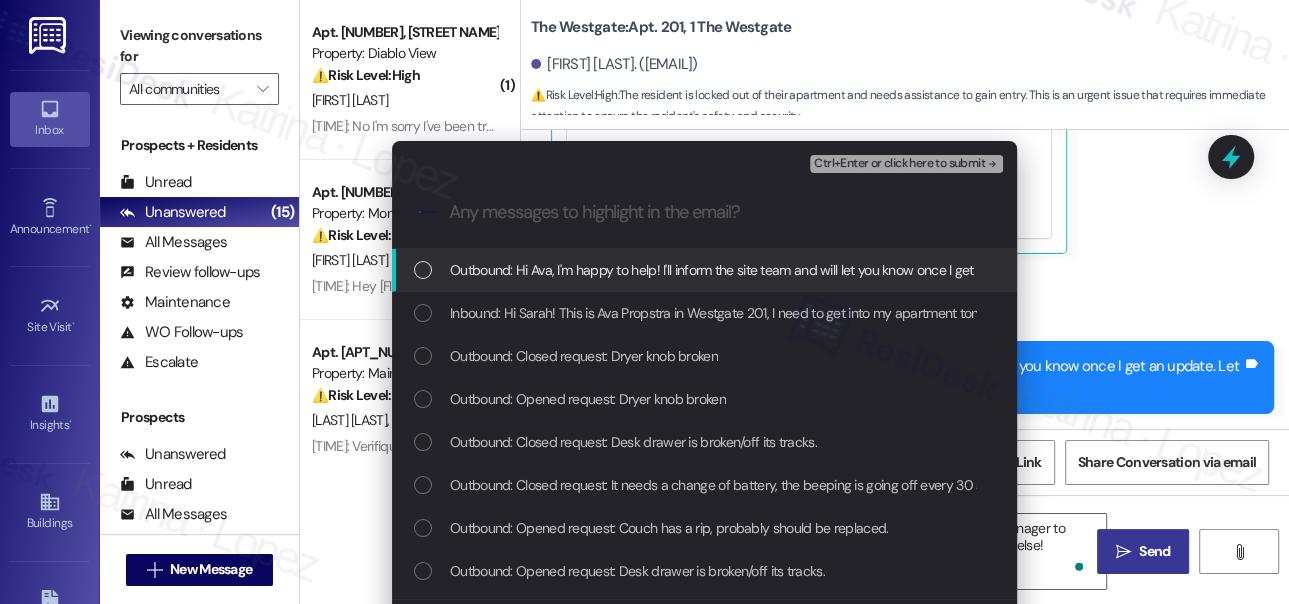 drag, startPoint x: 843, startPoint y: 285, endPoint x: 829, endPoint y: 300, distance: 20.518284 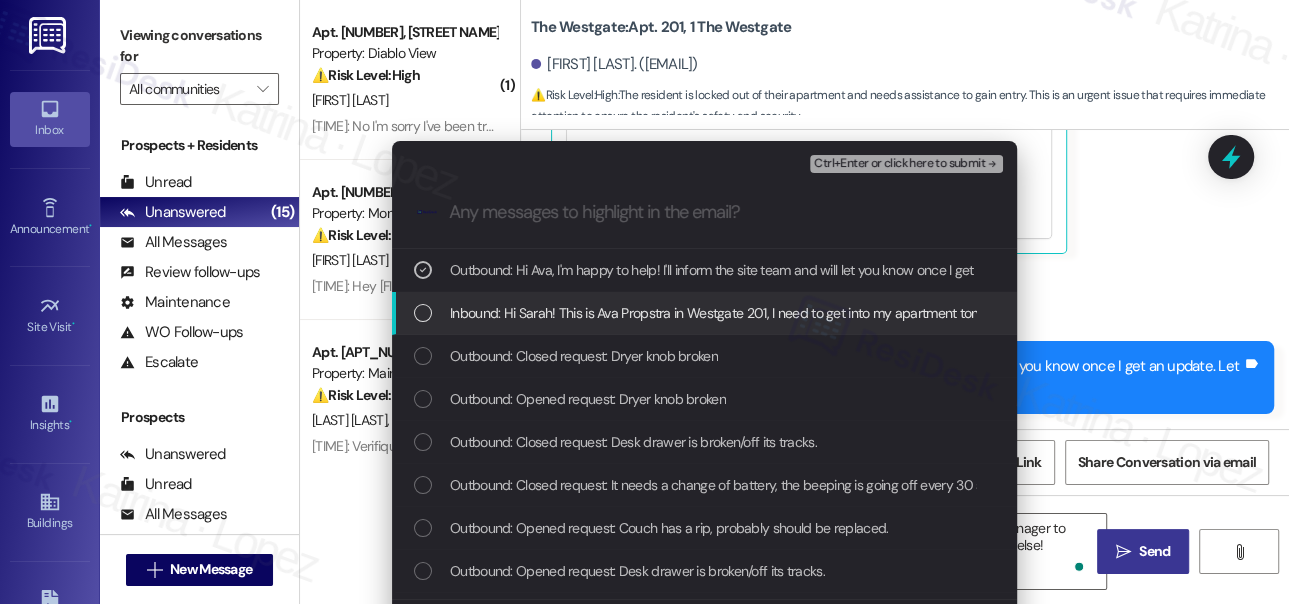 click on "Outbound: Hi Ava, I'm happy to help! I'll inform the site team and will let you know once I get an update. Let me know if there's anything else!" at bounding box center [850, 270] 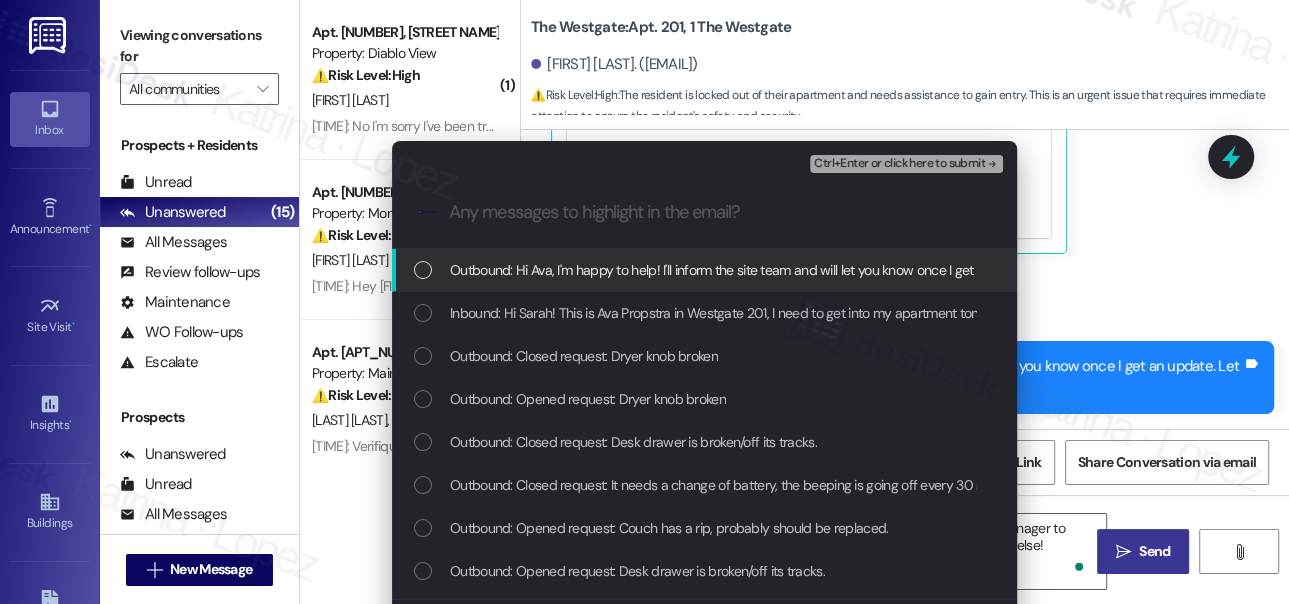 click on "Inbound: Hi Sarah! This is Ava Propstra in Westgate 201, I need to get into my apartment tonight and currently don’t have my keys. Can the apartment manager let me in?" at bounding box center [938, 313] 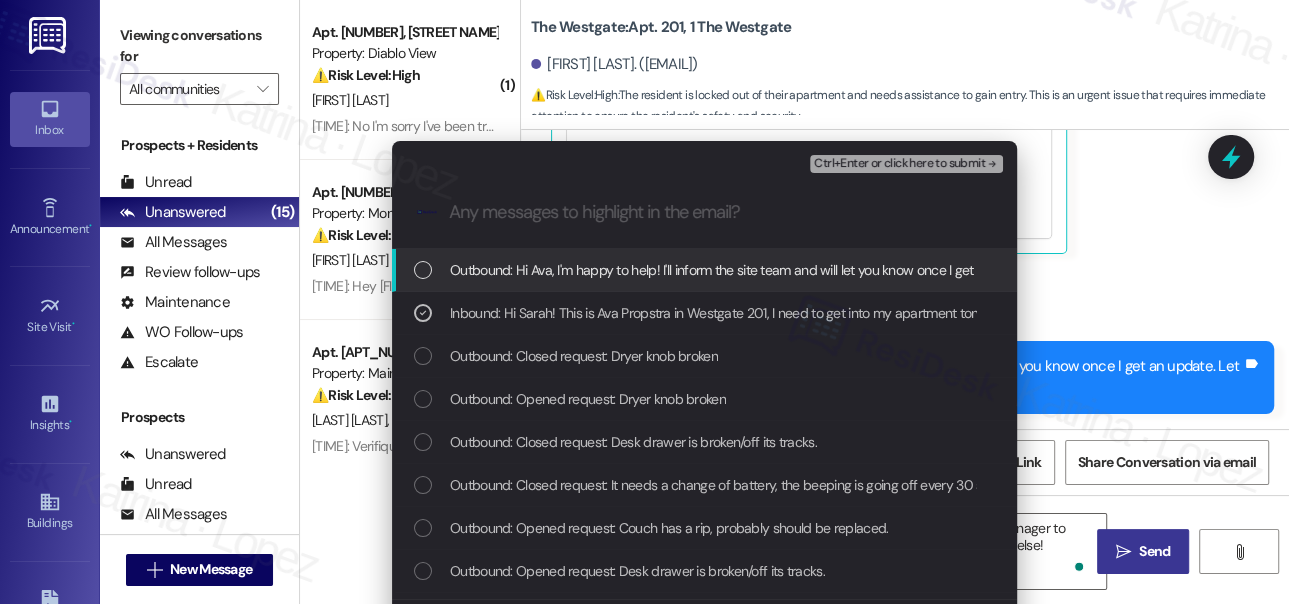 drag, startPoint x: 134, startPoint y: 26, endPoint x: 144, endPoint y: 34, distance: 12.806249 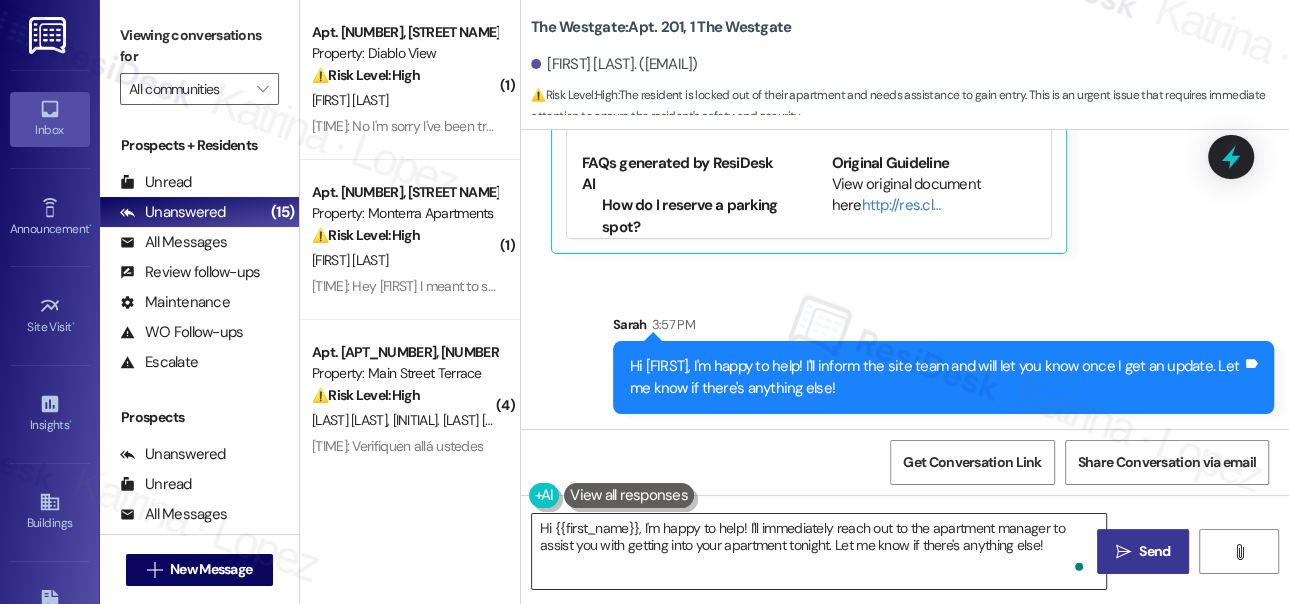 click on "Hi {{first_name}}, I'm happy to help! I'll immediately reach out to the apartment manager to assist you with getting into your apartment tonight. Let me know if there's anything else!" at bounding box center [819, 551] 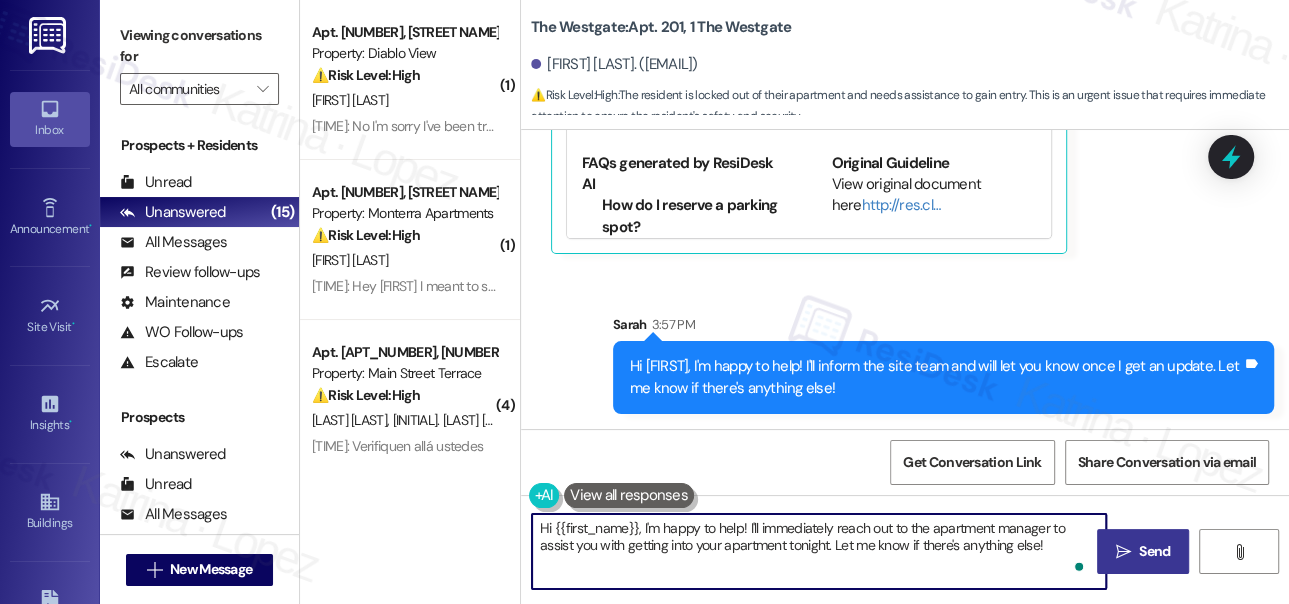click on "Hi {{first_name}}, I'm happy to help! I'll immediately reach out to the apartment manager to assist you with getting into your apartment tonight. Let me know if there's anything else!" at bounding box center [819, 551] 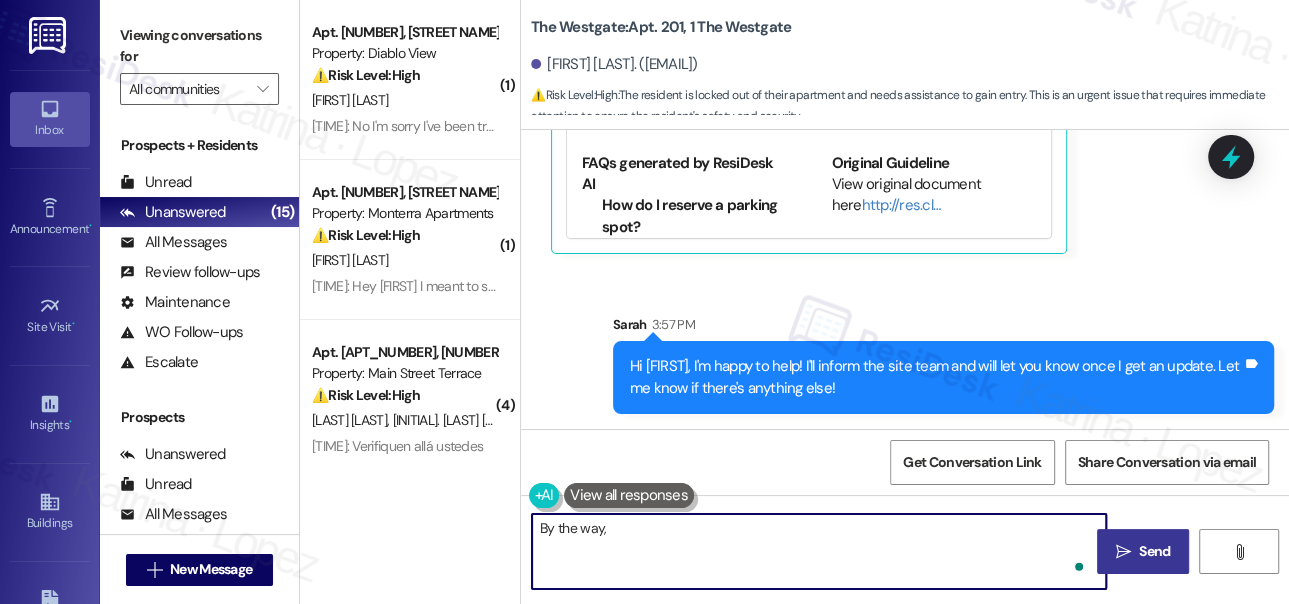 paste on "Do you know about what time you’ll need access?" 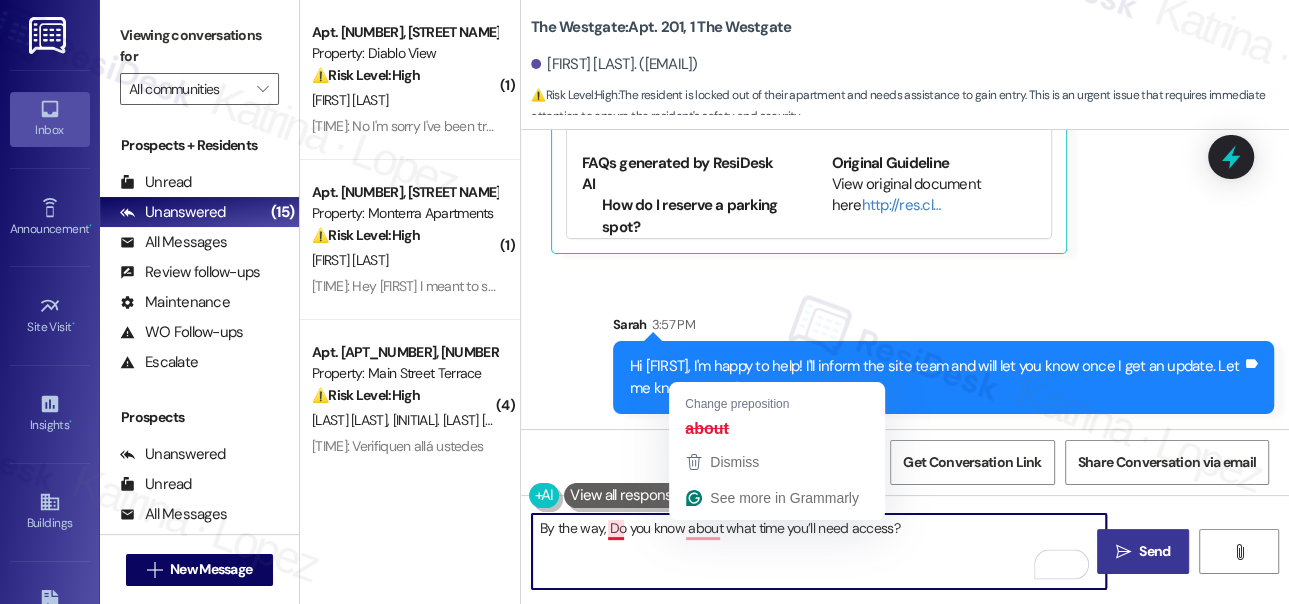 click on "By the way, Do you know about what time you’ll need access?" at bounding box center (819, 551) 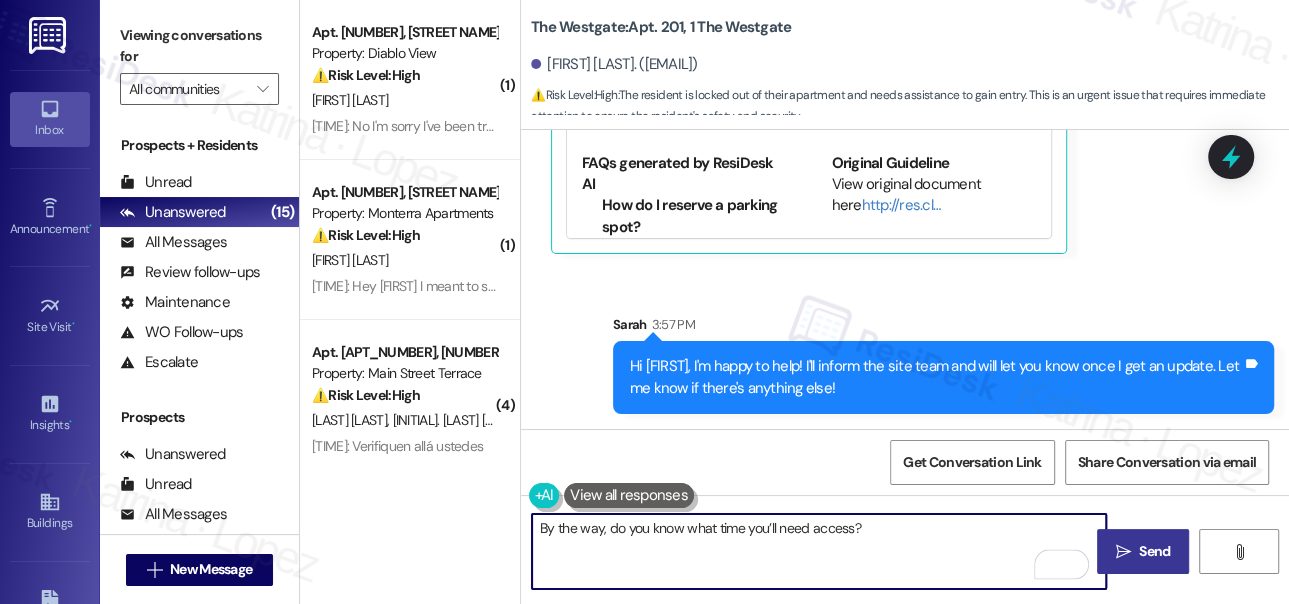 click on "By the way, do you know what time you’ll need access?" at bounding box center (819, 551) 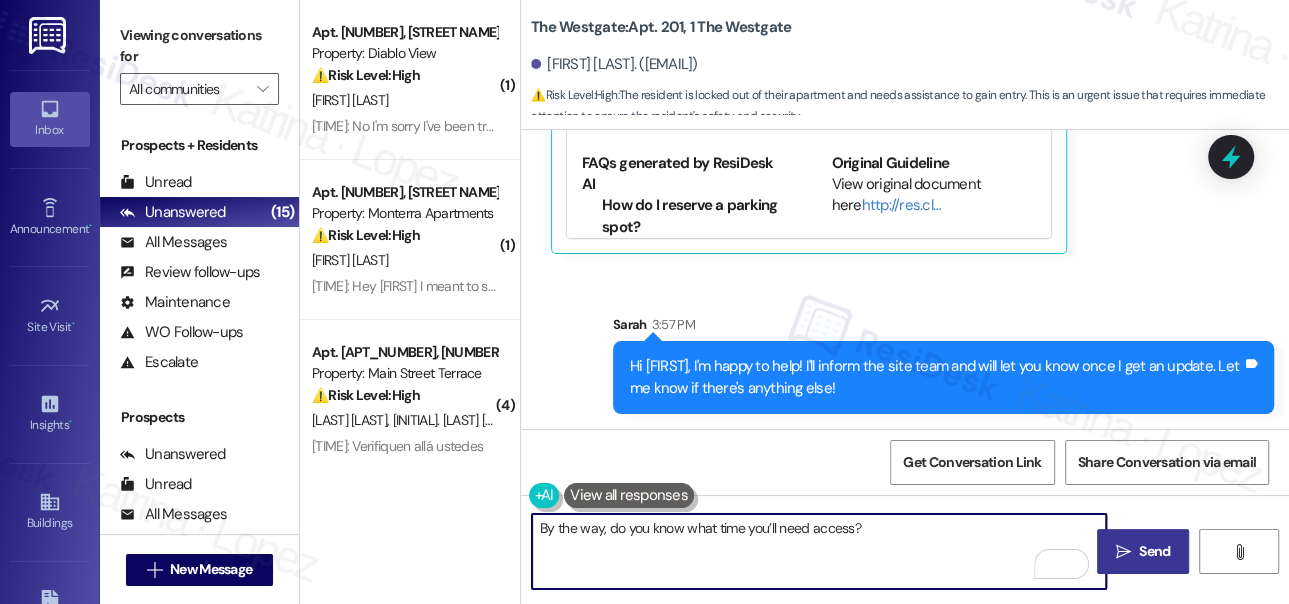 click on "By the way, do you know what time you’ll need access?" at bounding box center [819, 551] 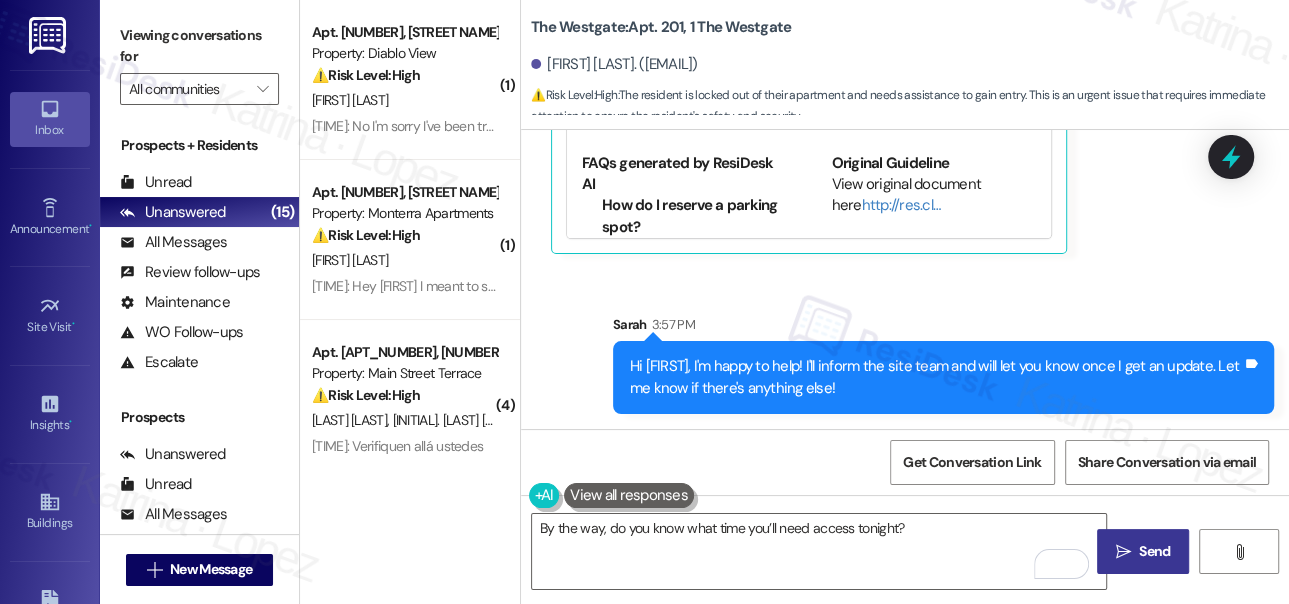 click on "Viewing conversations for" at bounding box center (199, 46) 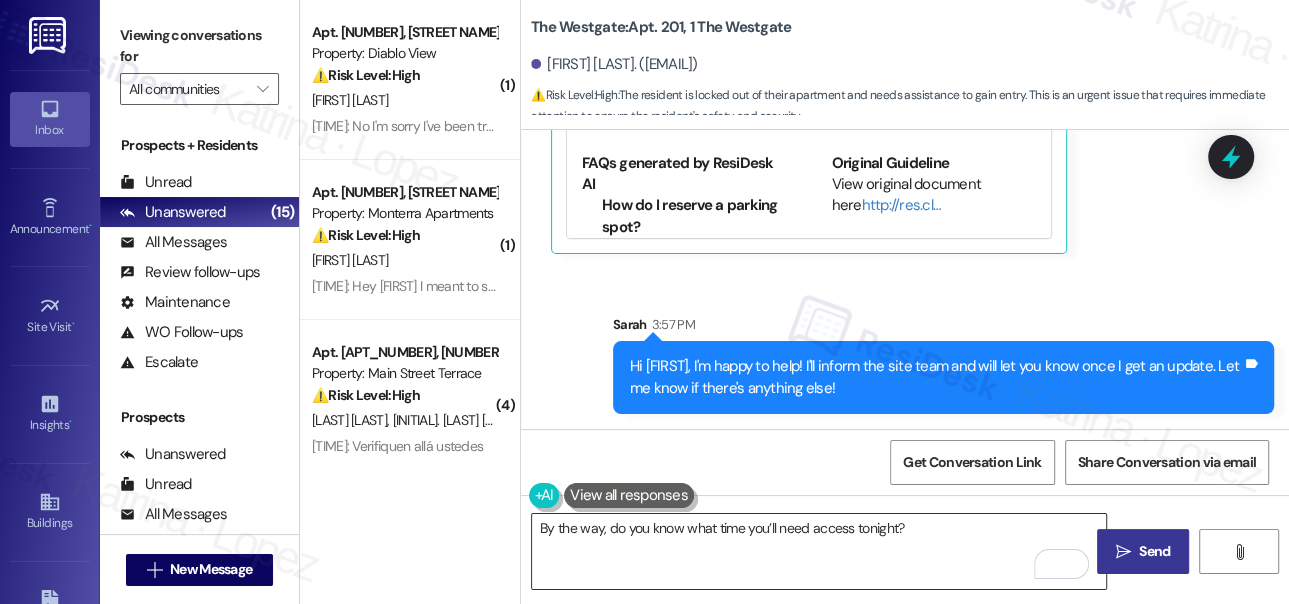 click on "By the way, do you know what time you’ll need access tonight?" at bounding box center (819, 551) 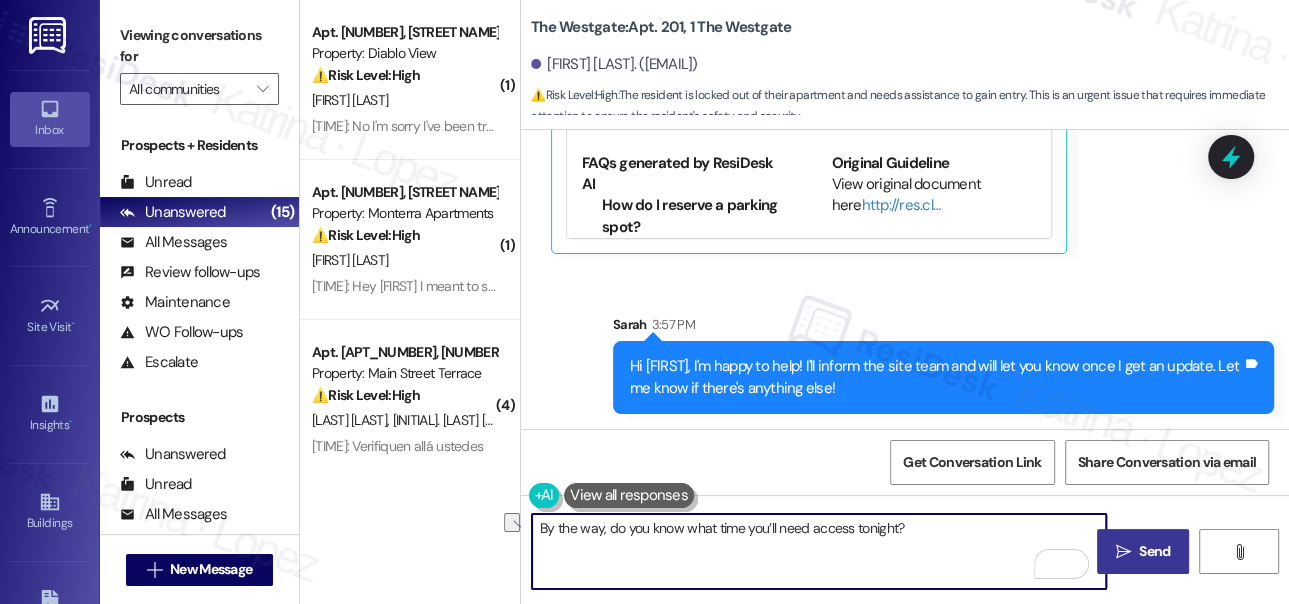 drag, startPoint x: 645, startPoint y: 528, endPoint x: 607, endPoint y: 530, distance: 38.052597 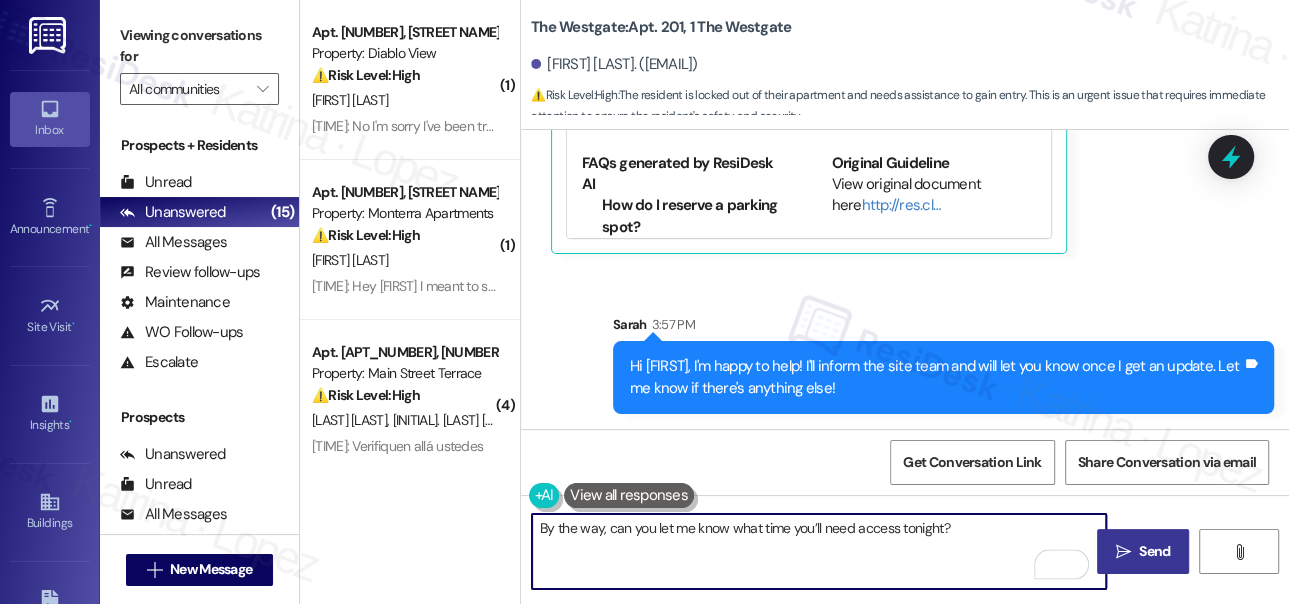 click on "By the way, can you let me know what time you’ll need access tonight?" at bounding box center [819, 551] 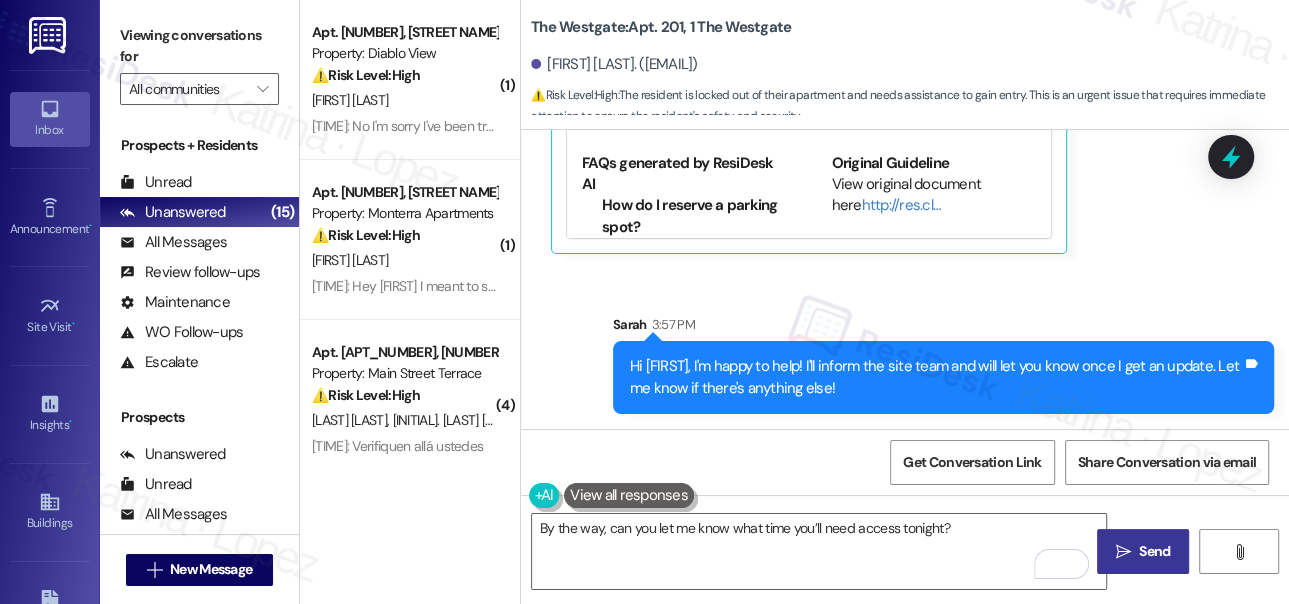 click on "Viewing conversations for" at bounding box center (199, 46) 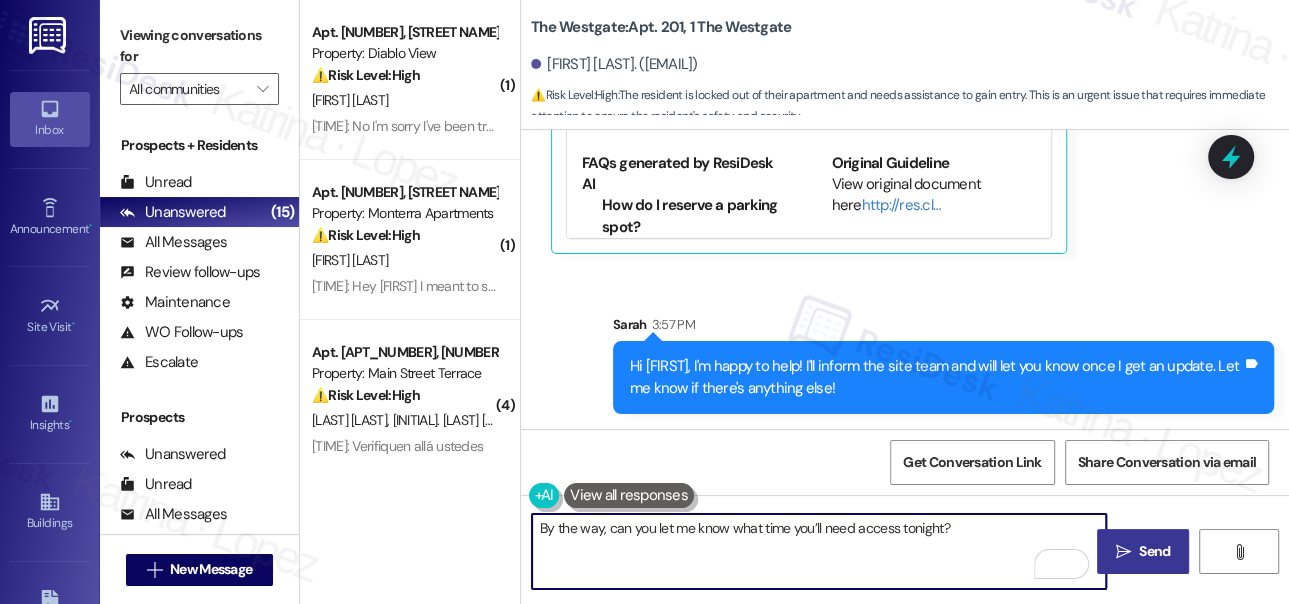 click on "By the way, can you let me know what time you’ll need access tonight?" at bounding box center [819, 551] 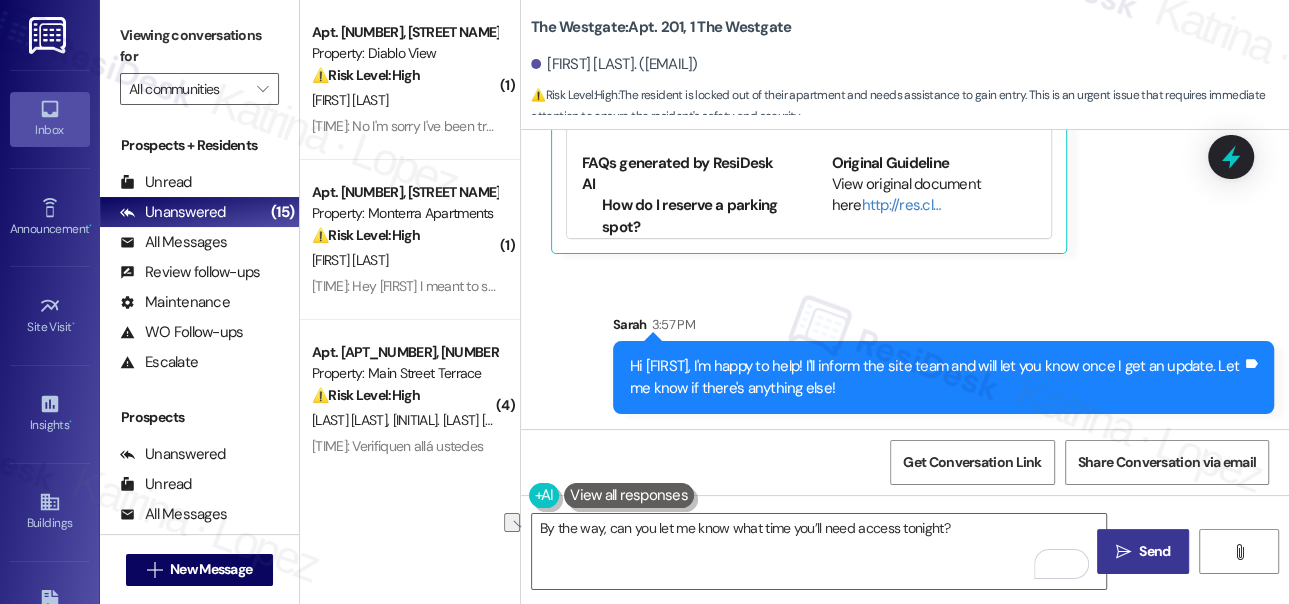 click on " Send" at bounding box center [1143, 551] 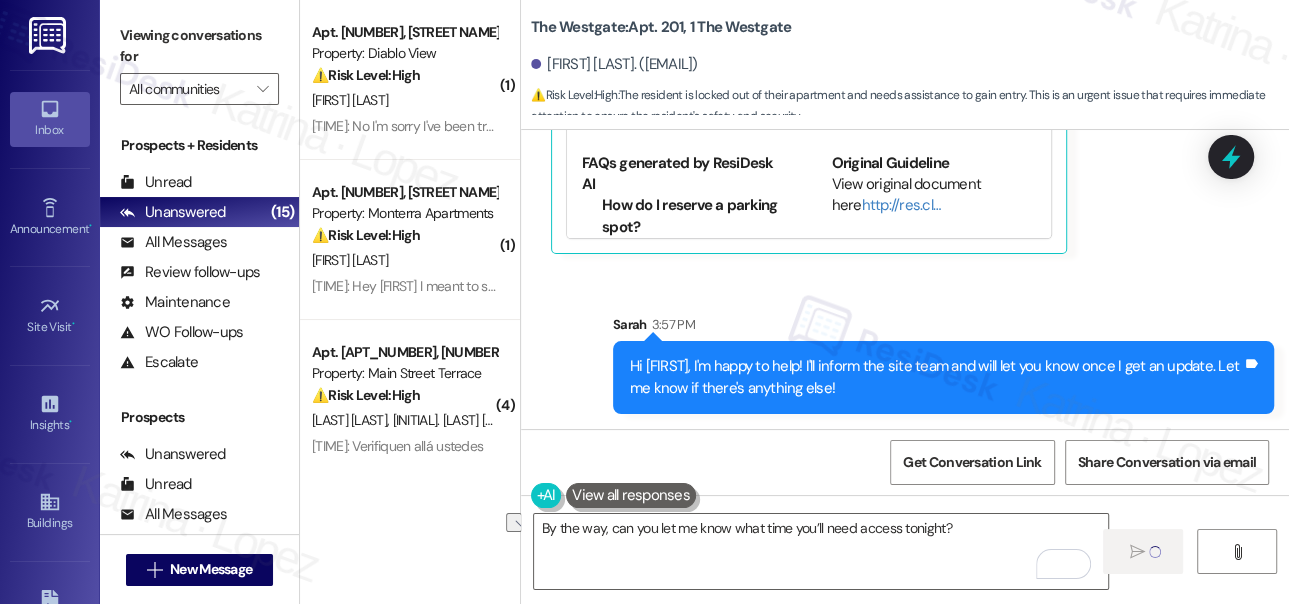 type 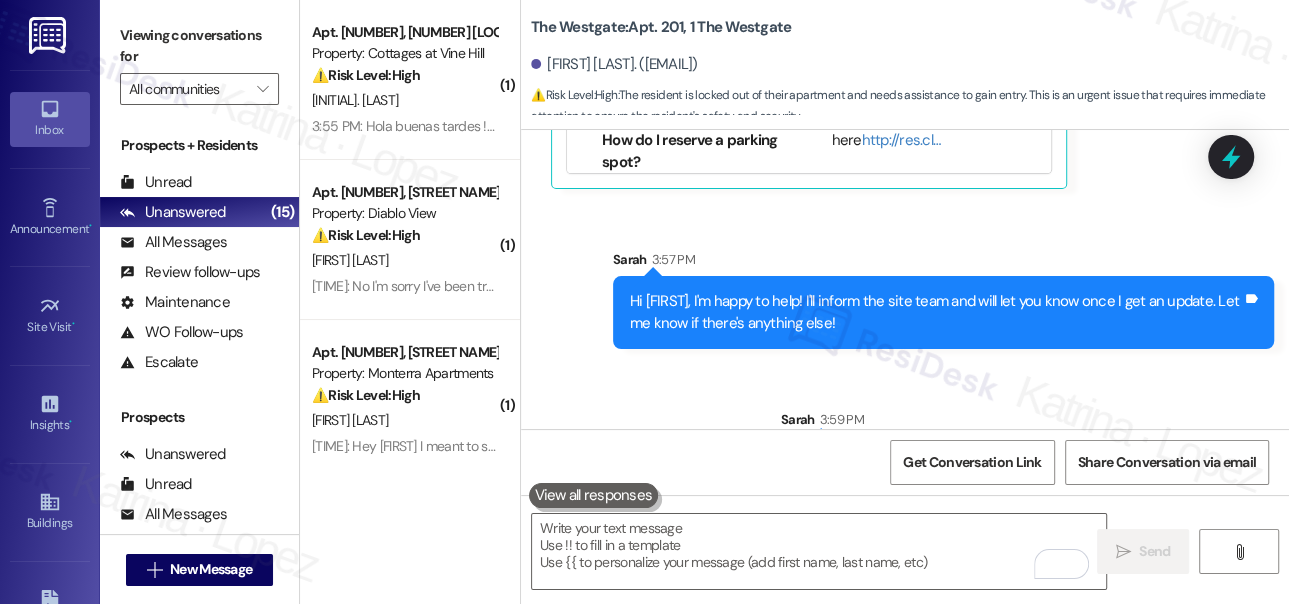 scroll, scrollTop: 670, scrollLeft: 0, axis: vertical 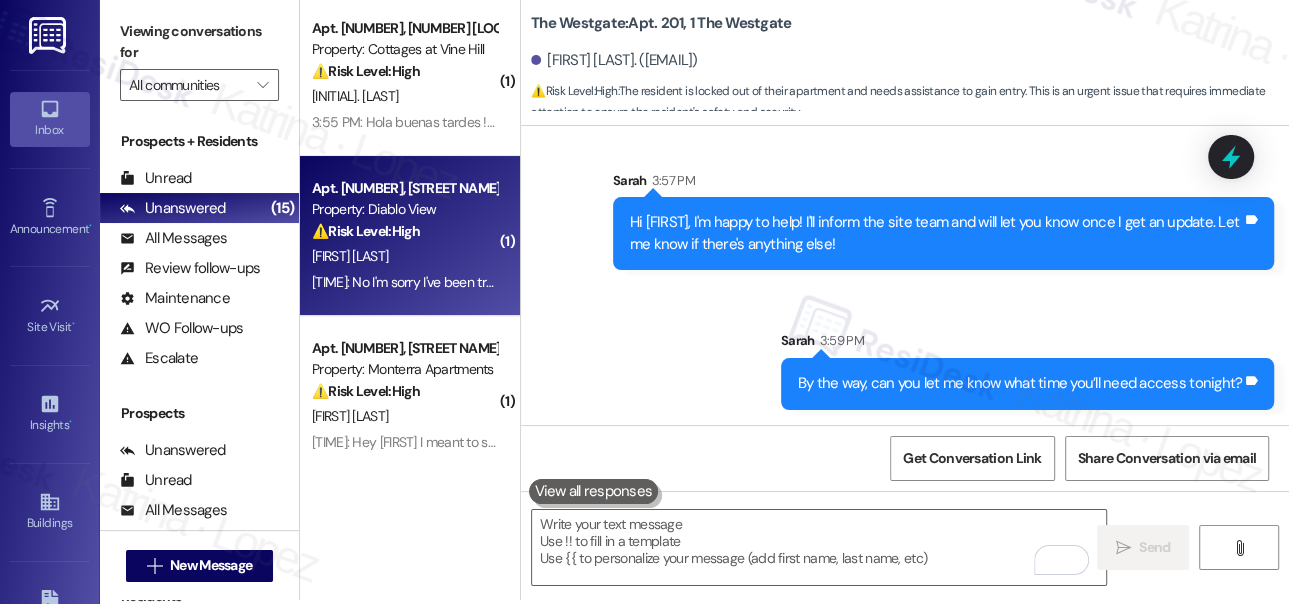 click on "[FIRST] [LAST]" at bounding box center [404, 256] 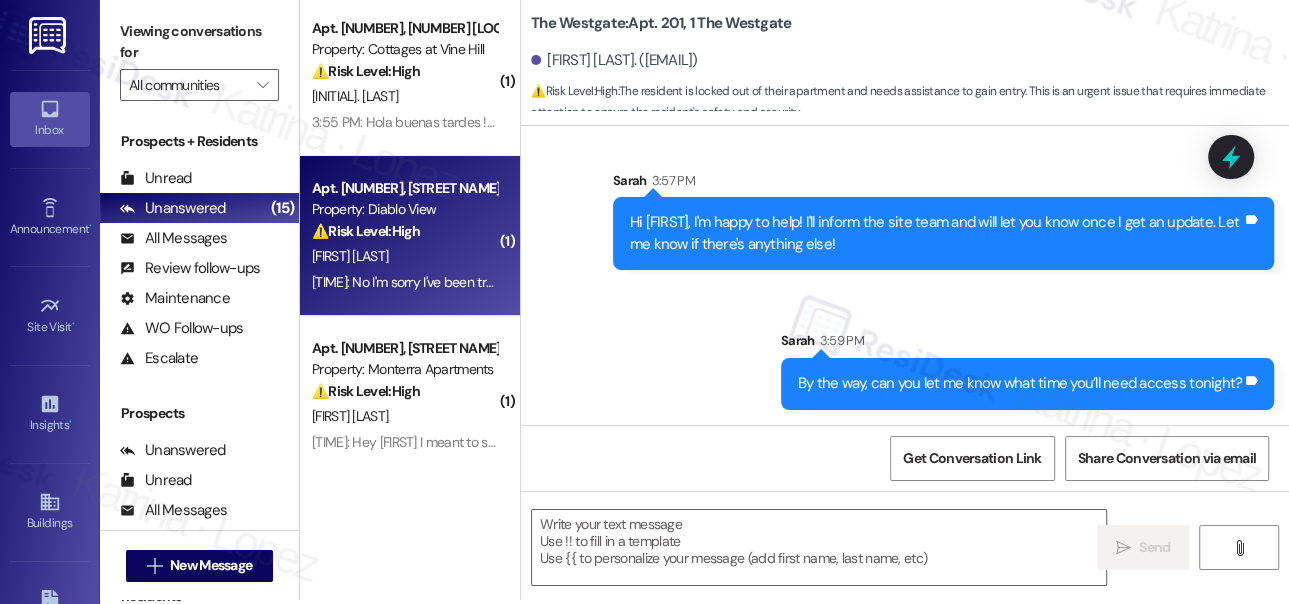 type on "Fetching suggested responses. Please feel free to read through the conversation in the meantime." 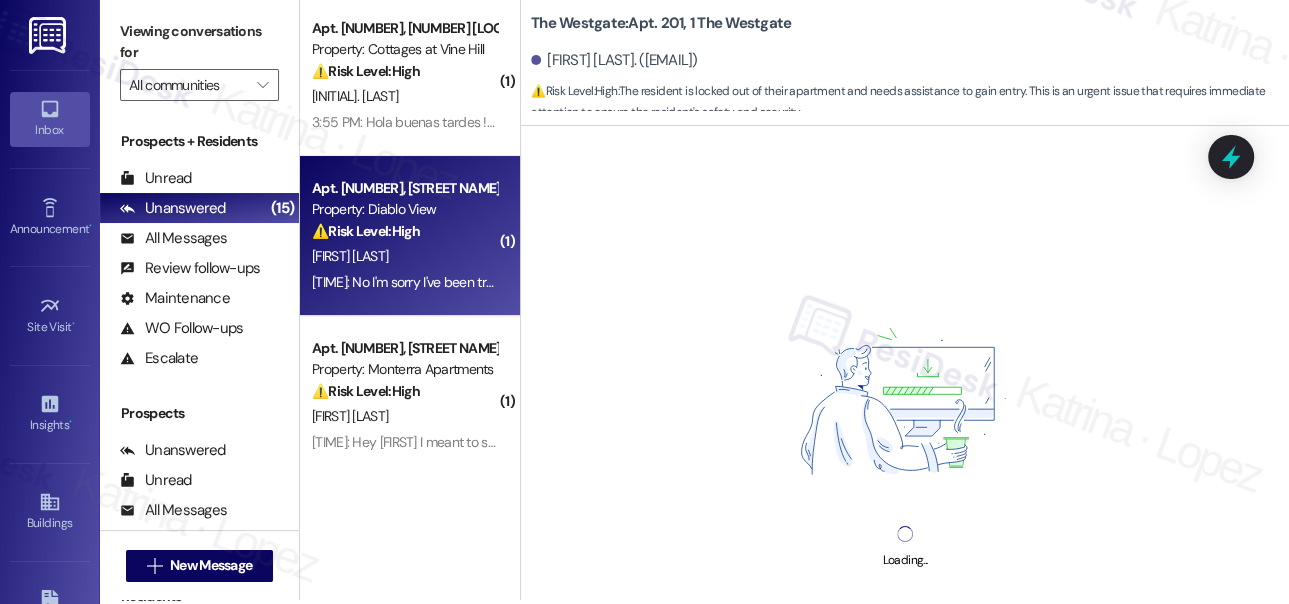 scroll, scrollTop: 0, scrollLeft: 0, axis: both 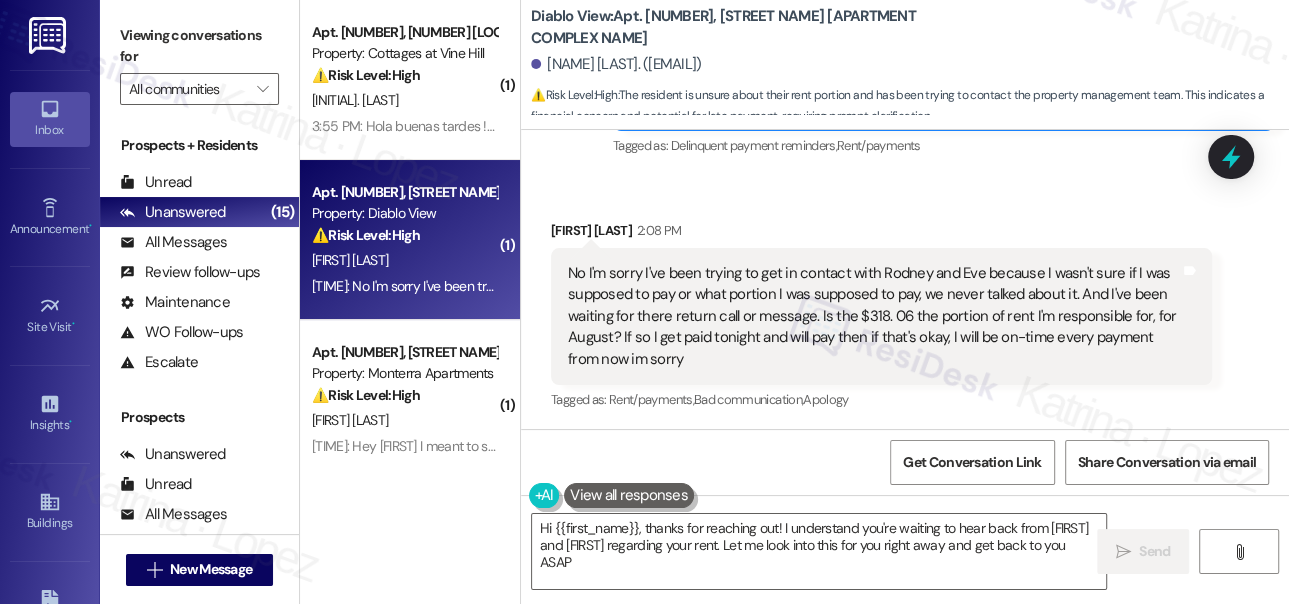 type on "Hi {{FIRST_NAME}}, thanks for reaching out! I understand you're waiting to hear back from [NAME] and [NAME] regarding your rent. Let me look into this for you right away and get back to you ASAP!" 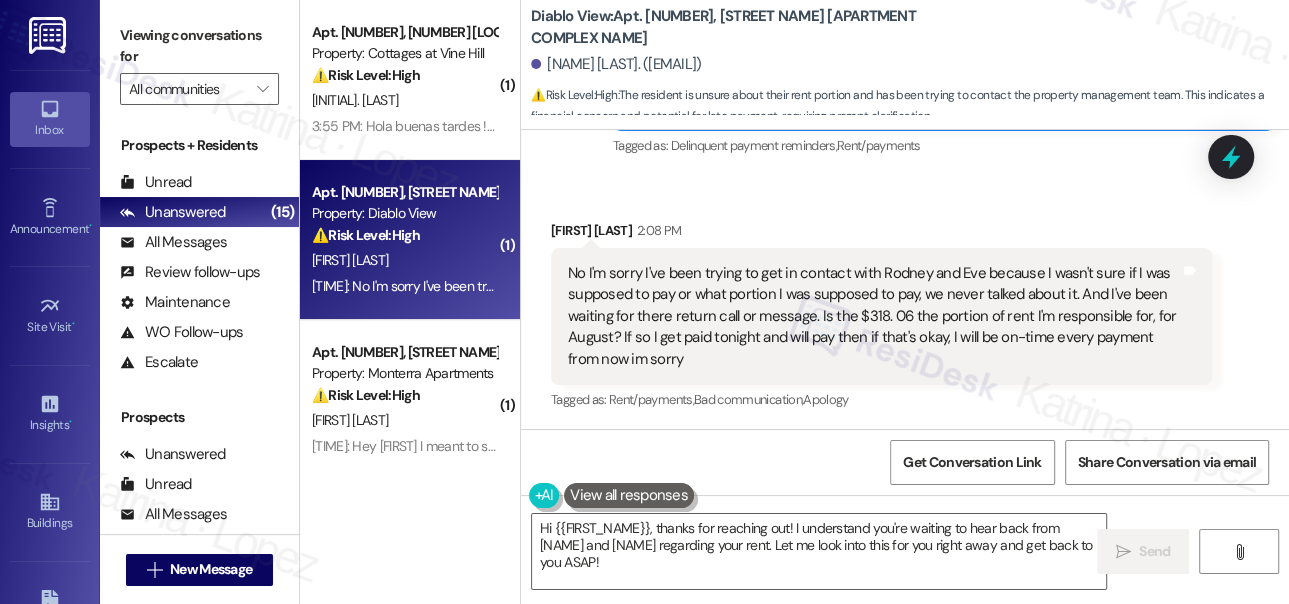 scroll, scrollTop: 930, scrollLeft: 0, axis: vertical 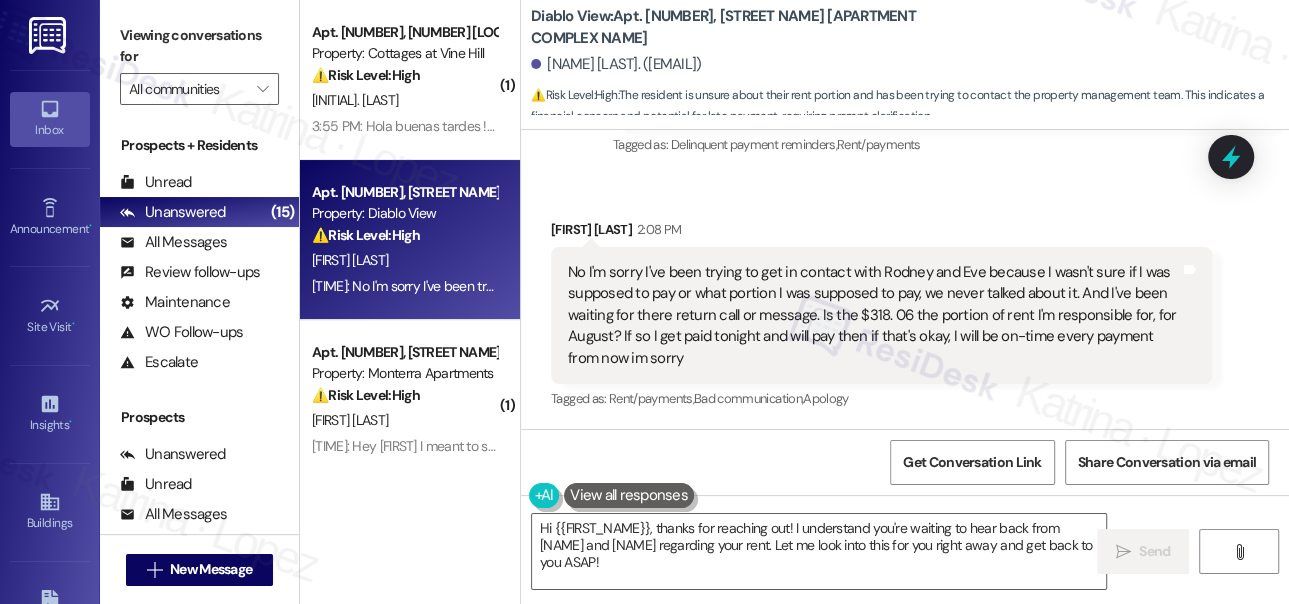 click on "No I'm sorry I've been trying to get in contact with Rodney and Eve because I wasn't sure if I was supposed to pay or what portion I was supposed to pay, we never talked about it. And I've been waiting for there return call or message. Is the $318. 06 the portion of rent I'm responsible for, for August? If so I get paid tonight and will pay then if that's okay, I will be on-time every payment from now im sorry" at bounding box center [874, 315] 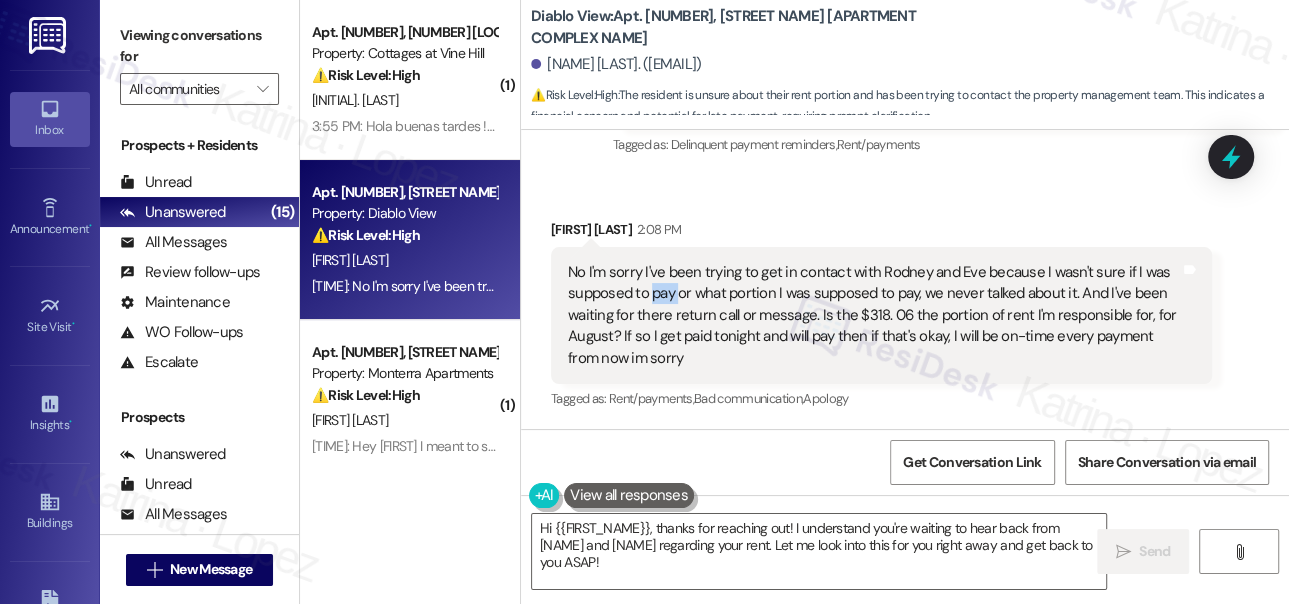 click on "No I'm sorry I've been trying to get in contact with Rodney and Eve because I wasn't sure if I was supposed to pay or what portion I was supposed to pay, we never talked about it. And I've been waiting for there return call or message. Is the $318. 06 the portion of rent I'm responsible for, for August? If so I get paid tonight and will pay then if that's okay, I will be on-time every payment from now im sorry" at bounding box center [874, 315] 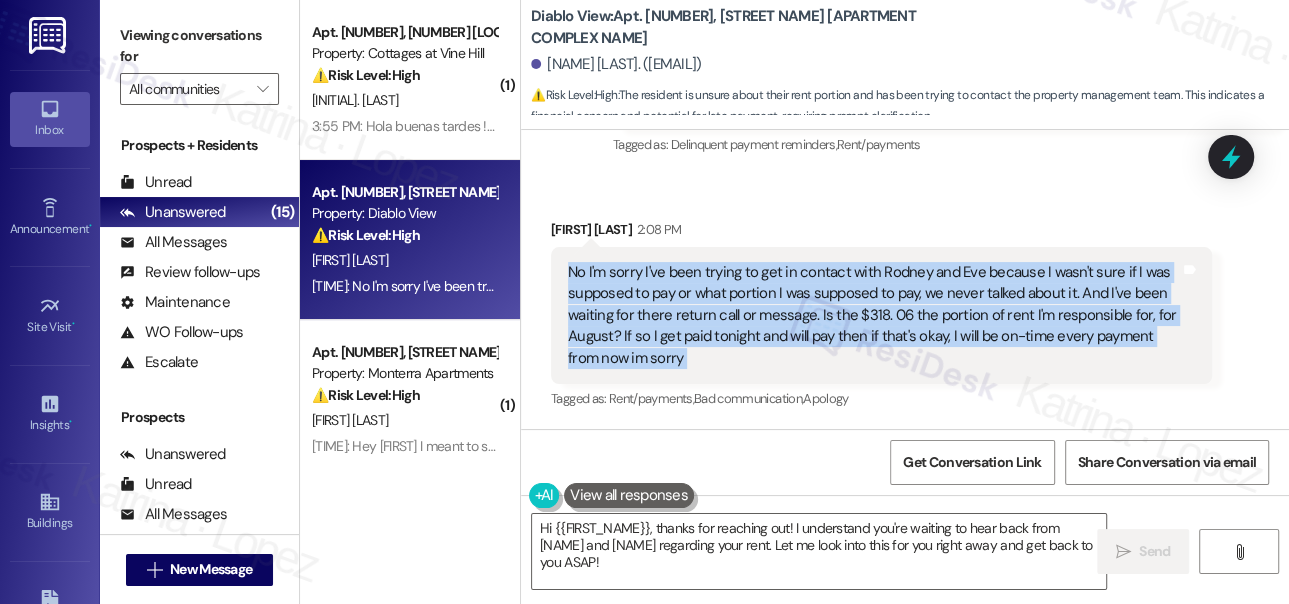 click on "No I'm sorry I've been trying to get in contact with Rodney and Eve because I wasn't sure if I was supposed to pay or what portion I was supposed to pay, we never talked about it. And I've been waiting for there return call or message. Is the $318. 06 the portion of rent I'm responsible for, for August? If so I get paid tonight and will pay then if that's okay, I will be on-time every payment from now im sorry" at bounding box center (874, 315) 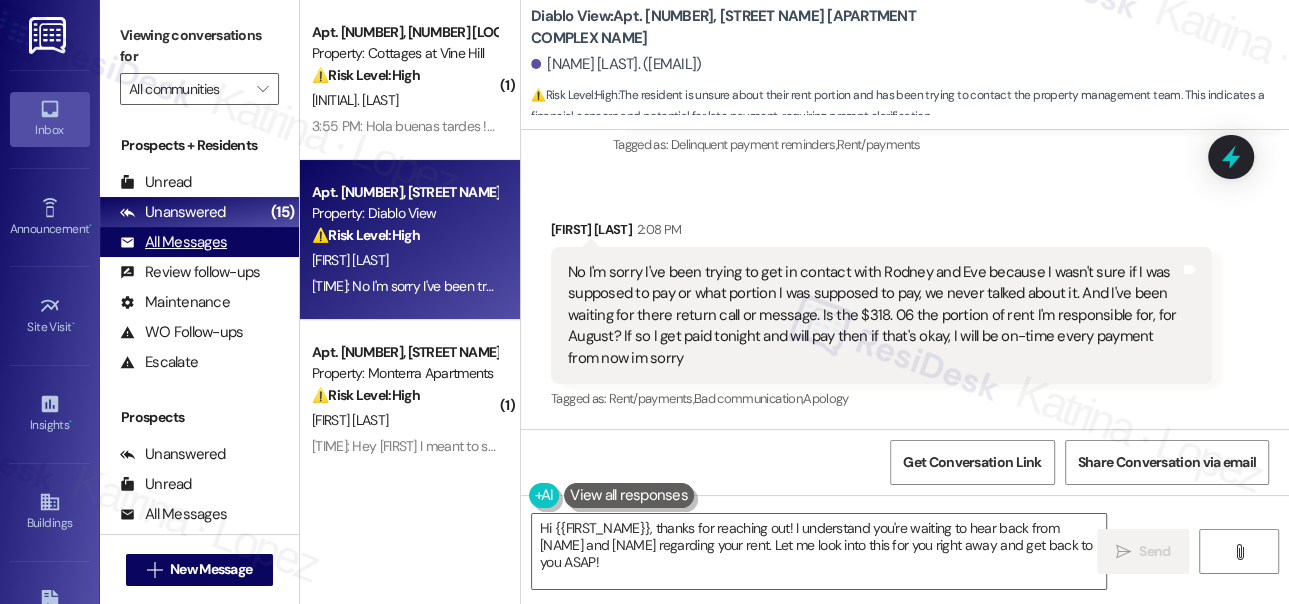 click on "All Messages" at bounding box center (173, 242) 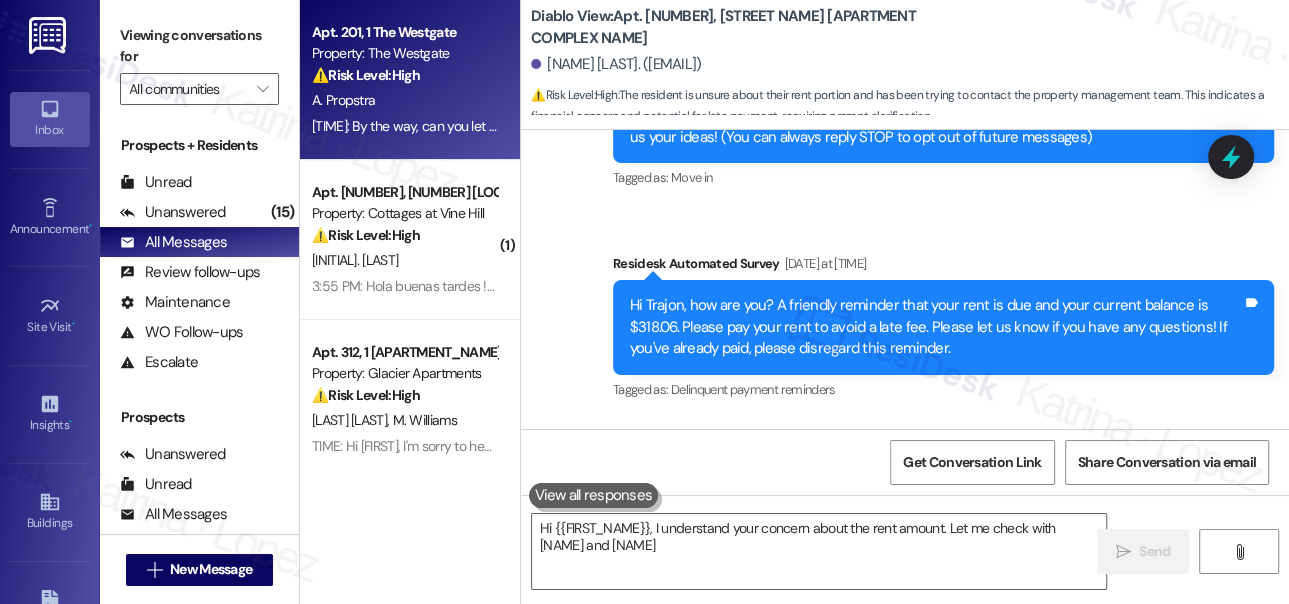 type on "Hi {{FIRST_NAME}}, I understand your concern about the rent amount. Let me check with [NAME] and [NAME]" 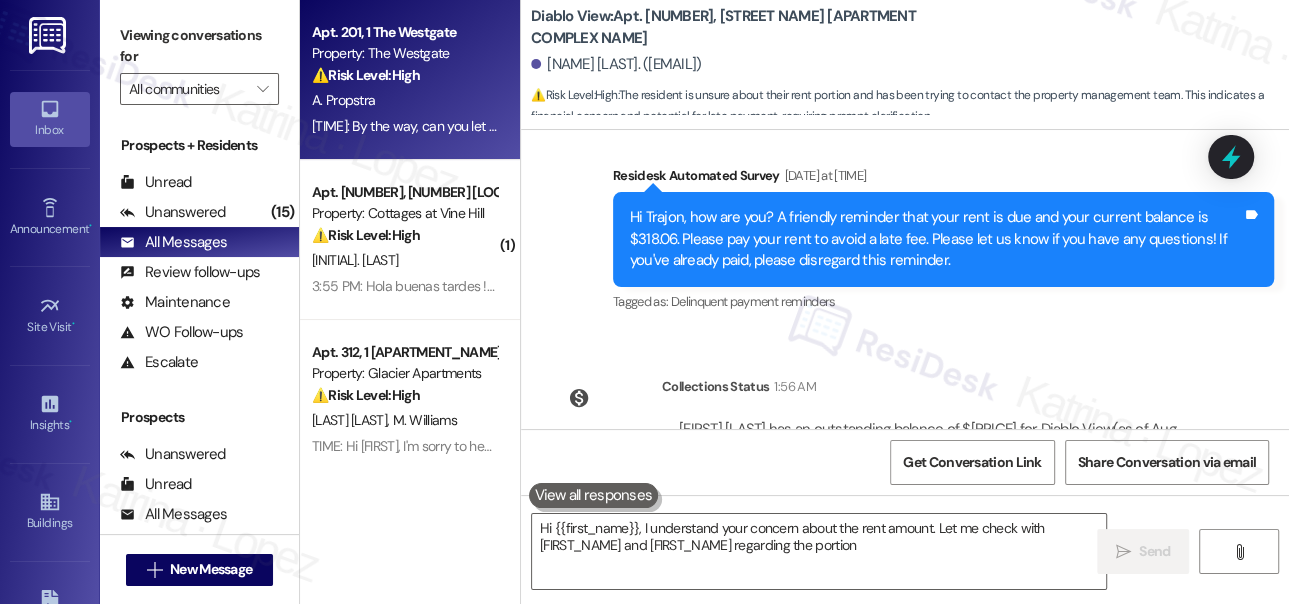 click on "[TIME]: By the way, can you let me know what time you’ll need access tonight? [TIME]: By the way, can you let me know what time you’ll need access tonight?" at bounding box center (537, 126) 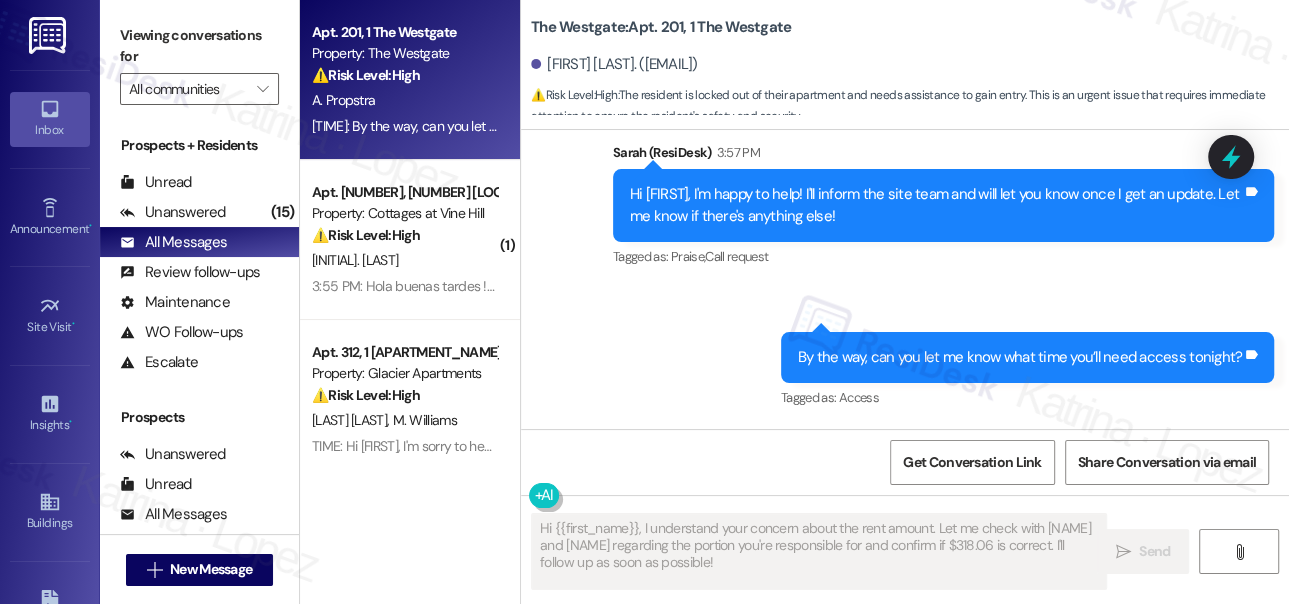 scroll, scrollTop: 701, scrollLeft: 0, axis: vertical 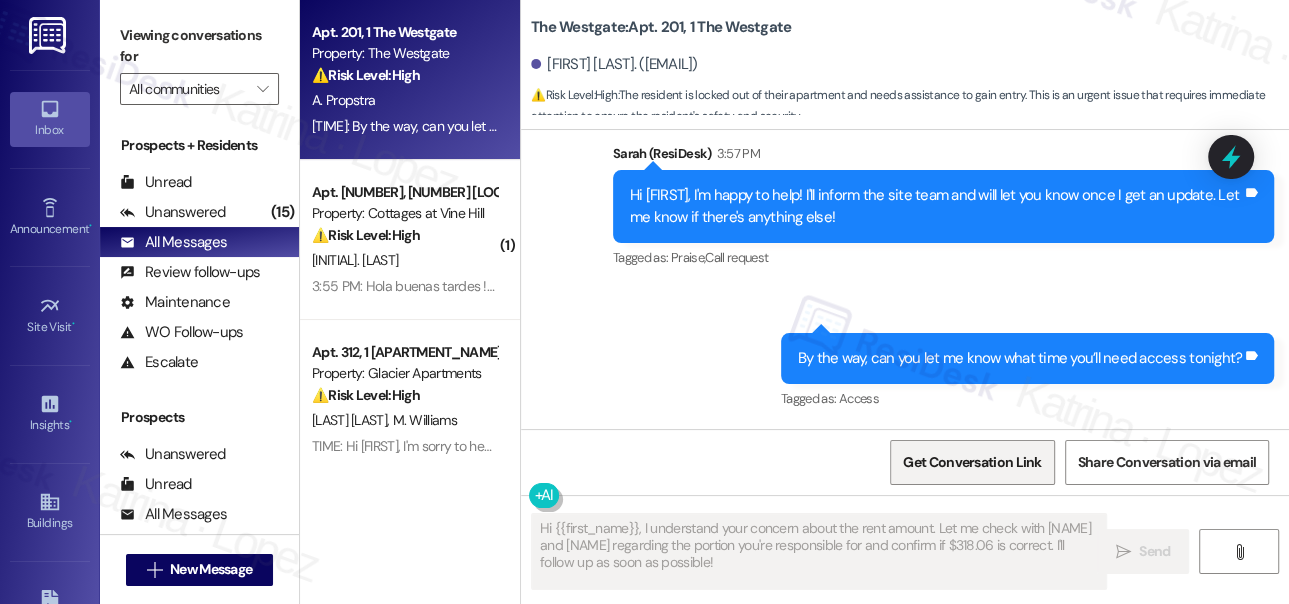 click on "Get Conversation Link" at bounding box center [972, 462] 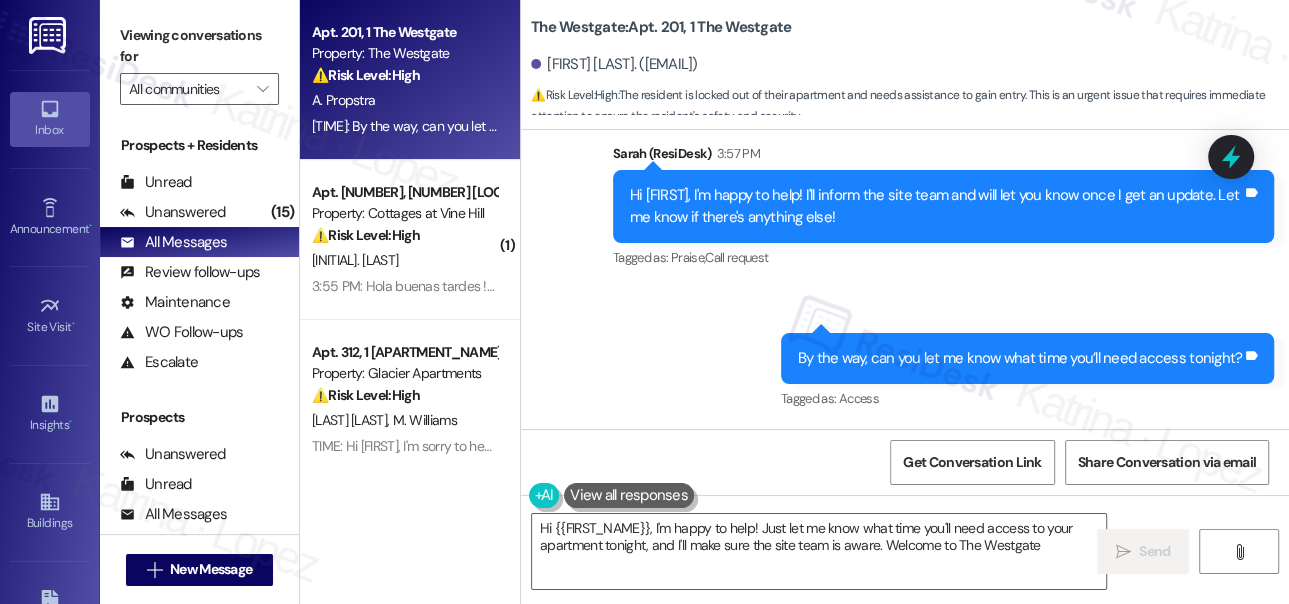 type on "Hi {{first_name}}, I'm happy to help! Just let me know what time you'll need access to your apartment tonight, and I'll make sure the site team is aware. Welcome to The Westgate!" 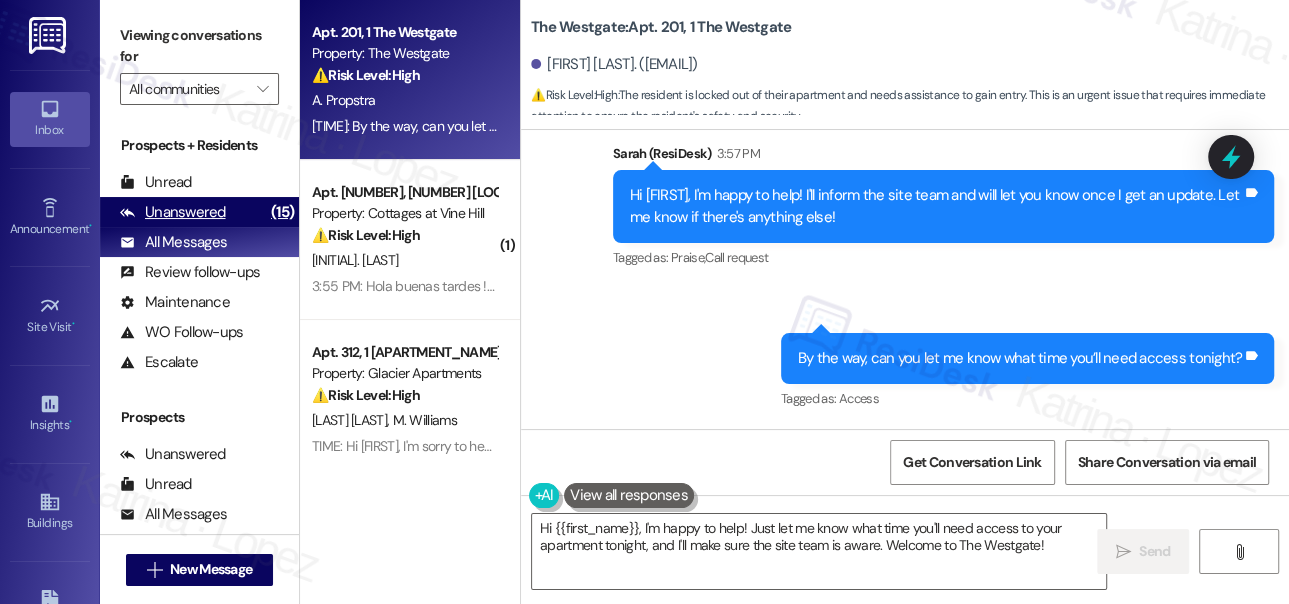 click on "Unanswered" at bounding box center (173, 212) 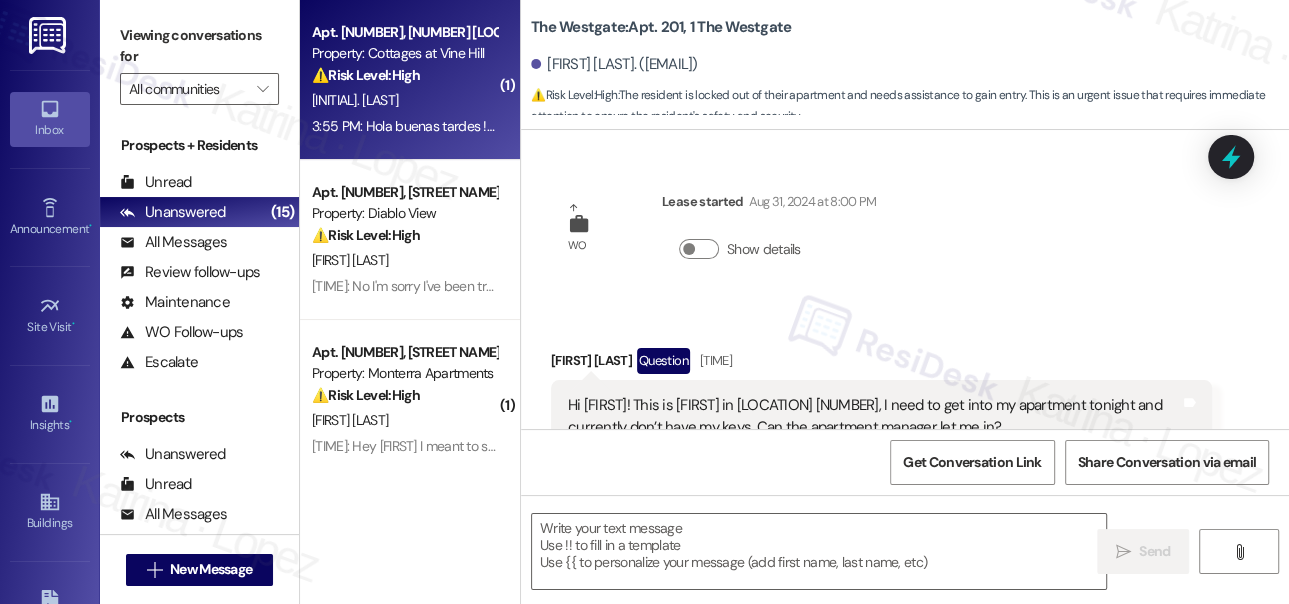 click on "[TIME]: Hola buenas tardes ! Quería saber cuándo van a ir a arreglar el a/c ?  Me hablaron los que "supuestamente " lo iban a arreglar y que el día de ayer iban a ir a sacar medidas , y ya tengo más de mes y medio pidiendo que lo arreglen [TIME]: Hola buenas tardes ! Quería saber cuándo van a ir a arreglar el a/c ?  Me hablaron los que "supuestamente " lo iban a arreglar y que el día de ayer iban a ir a sacar medidas , y ya tengo más de mes y medio pidiendo que lo arreglen" at bounding box center (1004, 126) 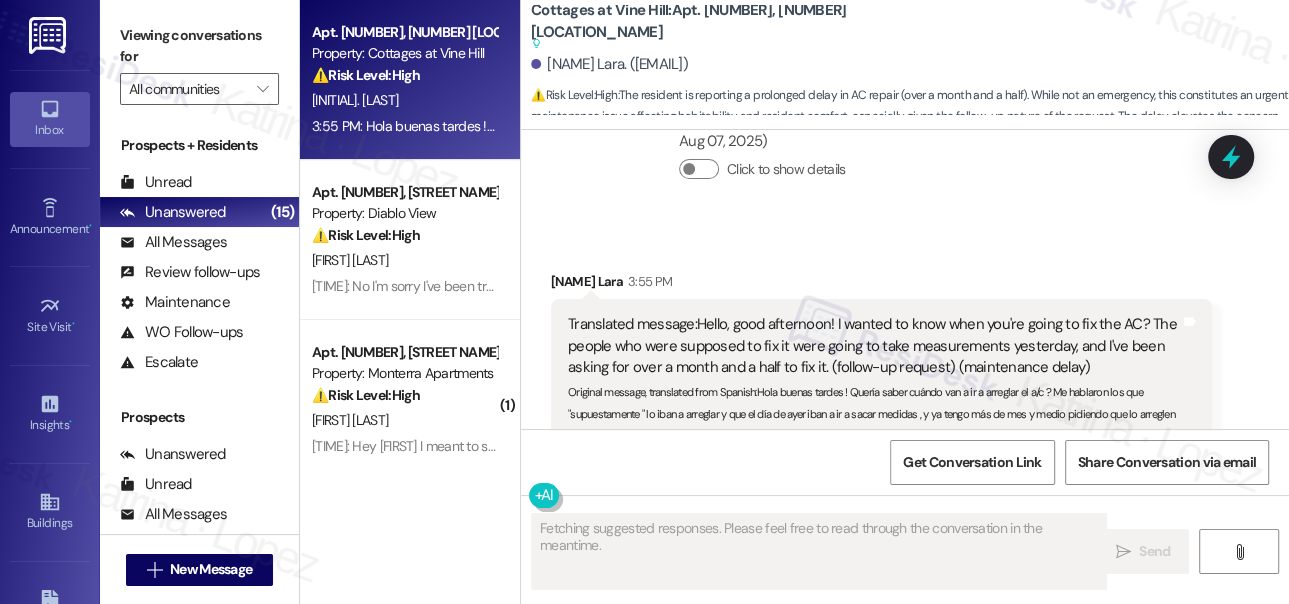 scroll, scrollTop: 11573, scrollLeft: 0, axis: vertical 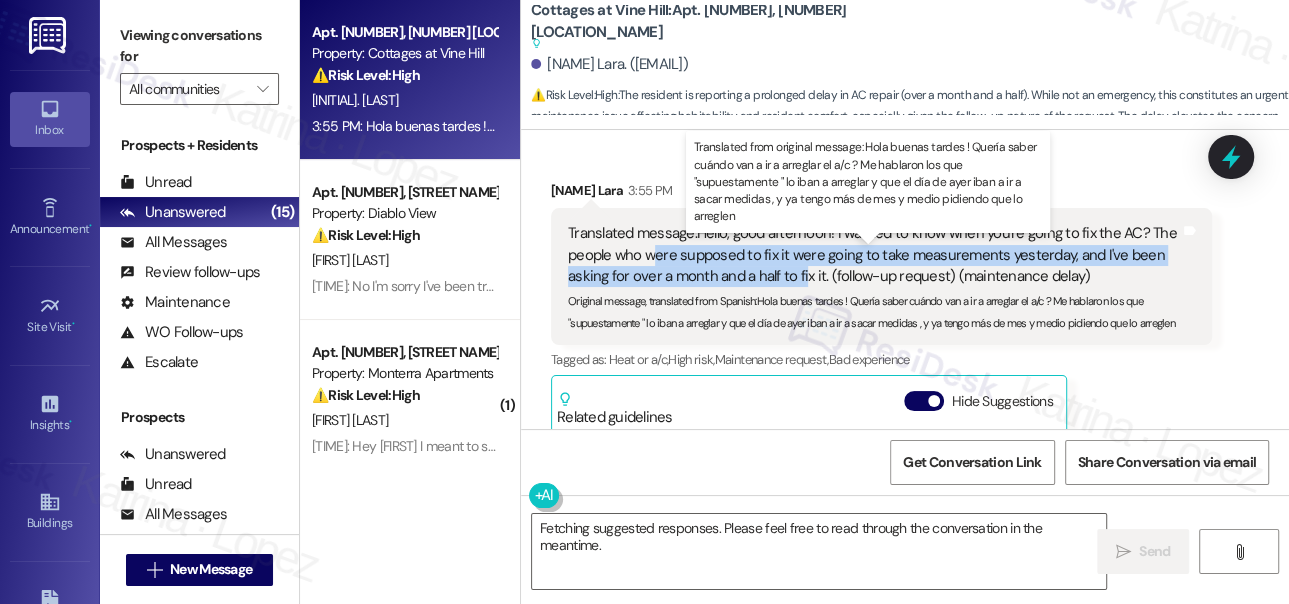 drag, startPoint x: 837, startPoint y: 291, endPoint x: 683, endPoint y: 277, distance: 154.63506 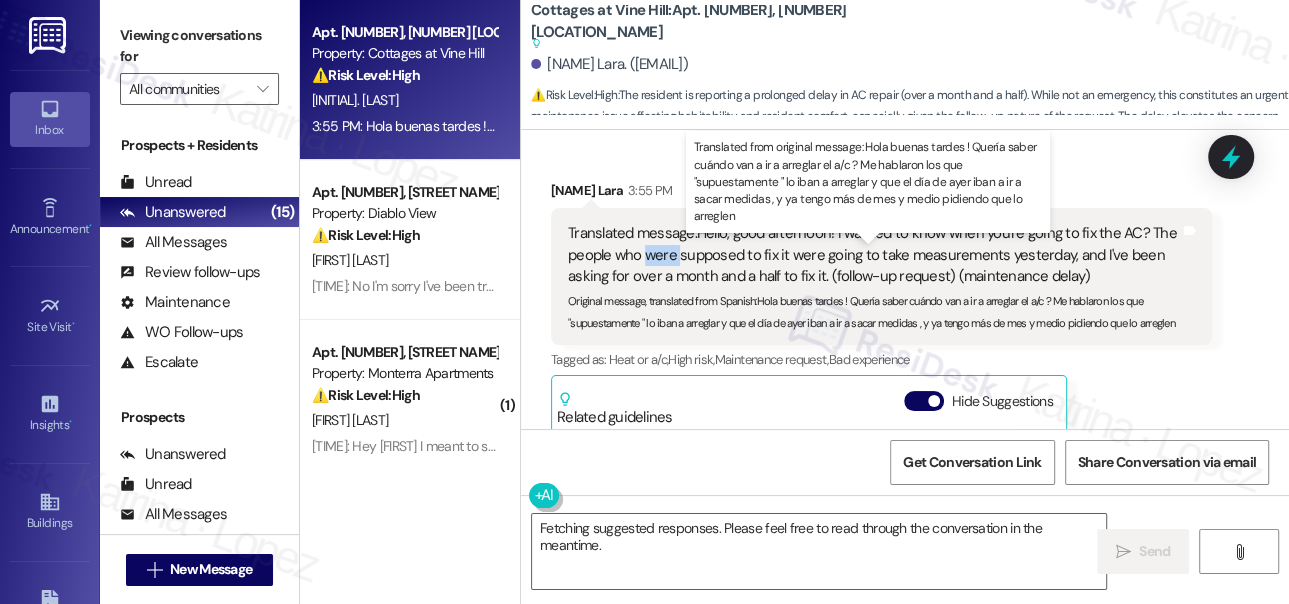 click on "Translated message:  Hello, good afternoon! I wanted to know when you're going to fix the AC? The people who were supposed to fix it were going to take measurements yesterday, and I've been asking for over a month and a half to fix it. (follow-up request) (maintenance delay)" at bounding box center [874, 255] 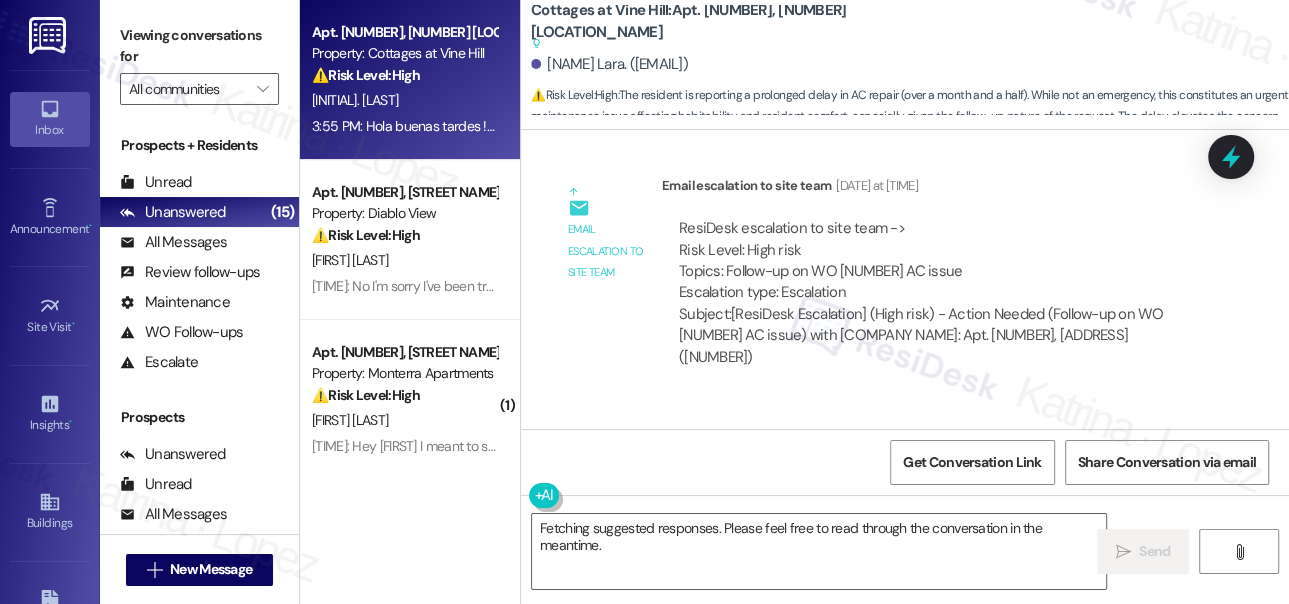 scroll, scrollTop: 10573, scrollLeft: 0, axis: vertical 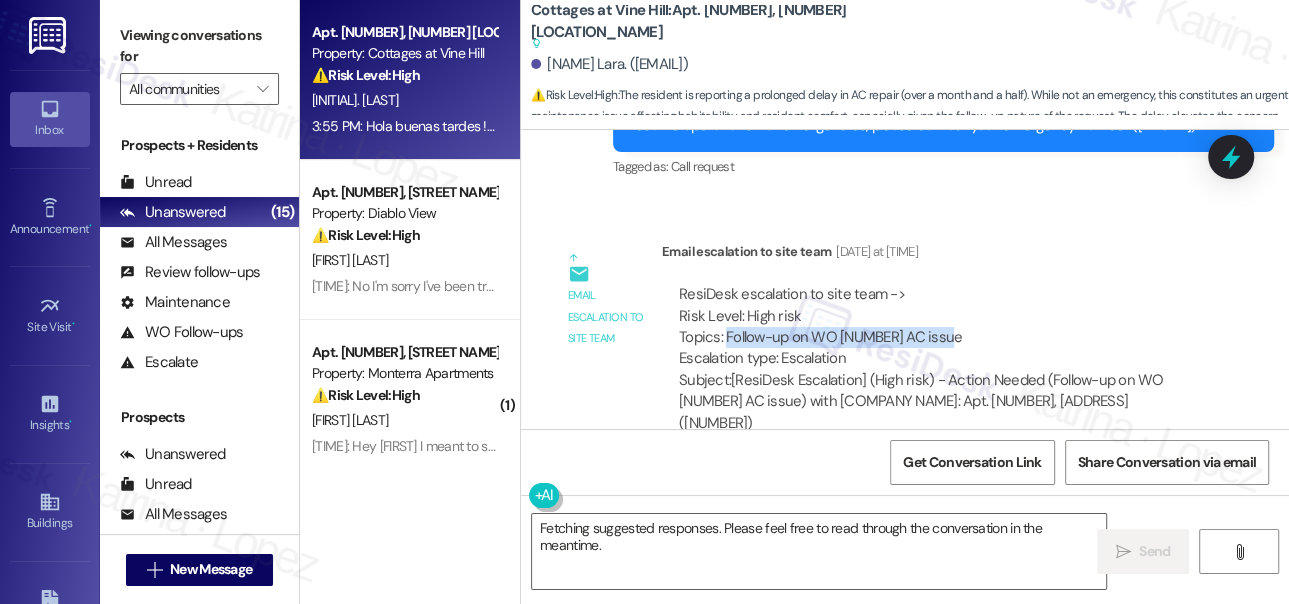 drag, startPoint x: 724, startPoint y: 356, endPoint x: 960, endPoint y: 357, distance: 236.00212 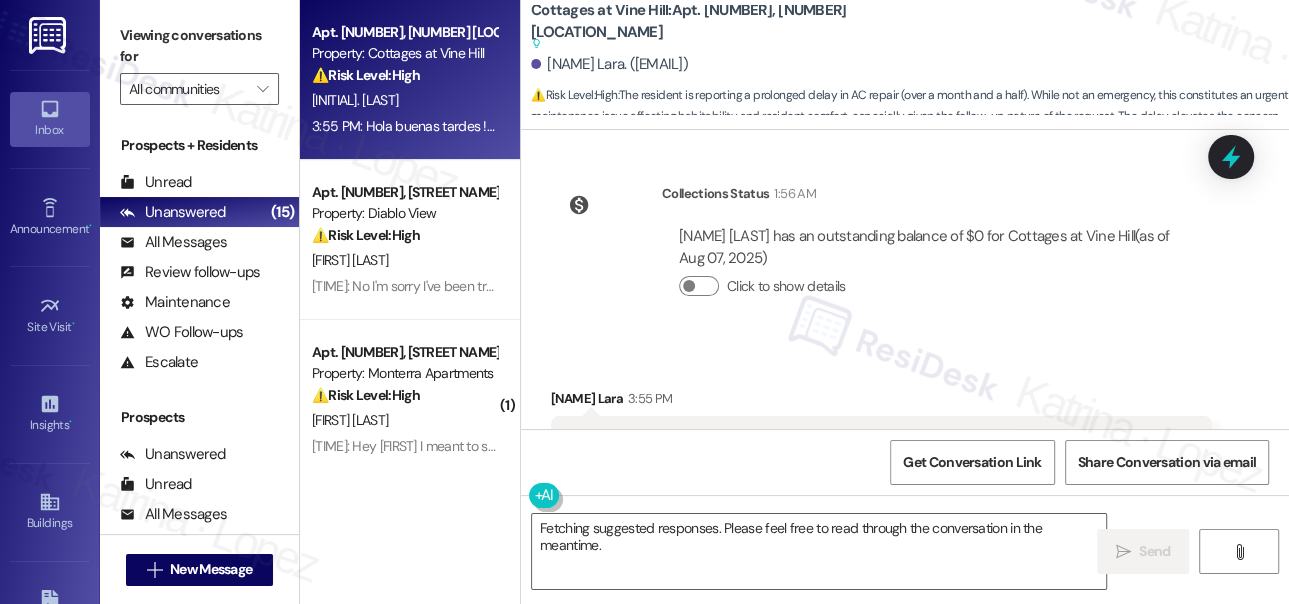 scroll, scrollTop: 11846, scrollLeft: 0, axis: vertical 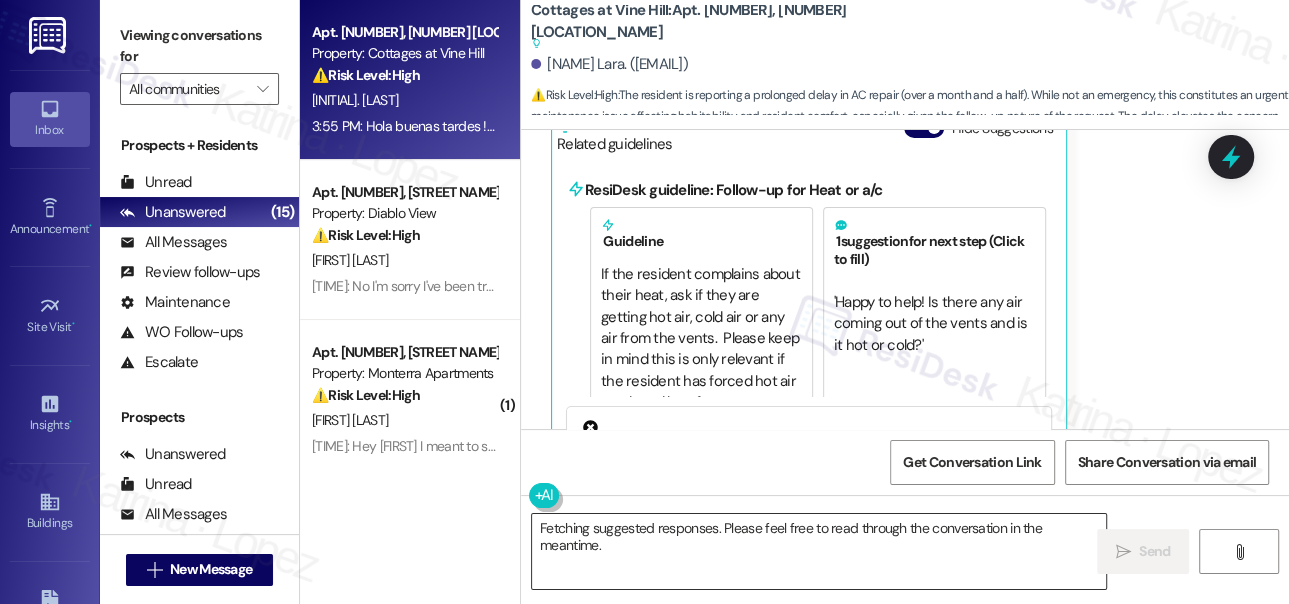 click on "Fetching suggested responses. Please feel free to read through the conversation in the meantime." at bounding box center [819, 551] 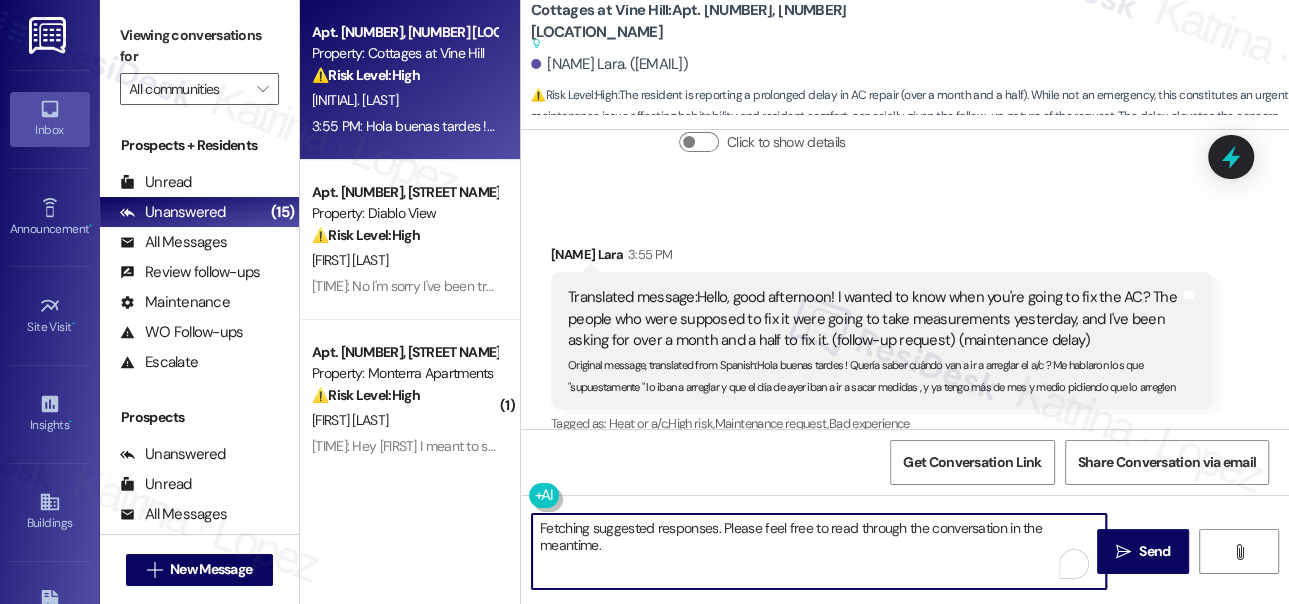 scroll, scrollTop: 11482, scrollLeft: 0, axis: vertical 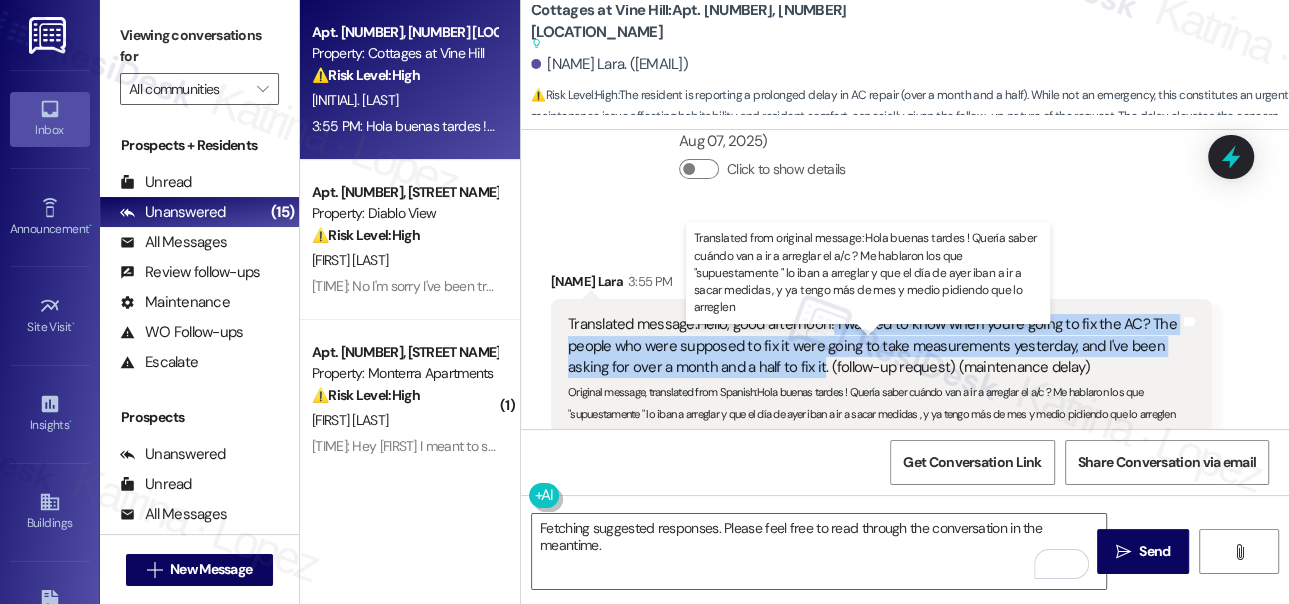 drag, startPoint x: 832, startPoint y: 346, endPoint x: 856, endPoint y: 386, distance: 46.647614 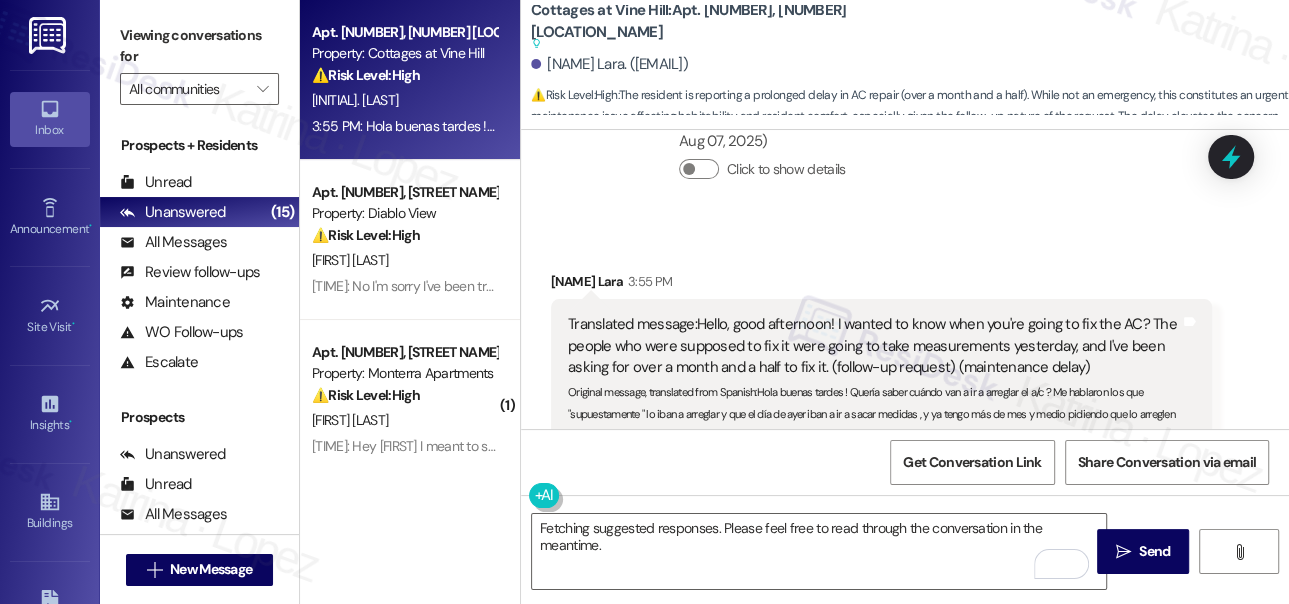 click on "Viewing conversations for" at bounding box center (199, 46) 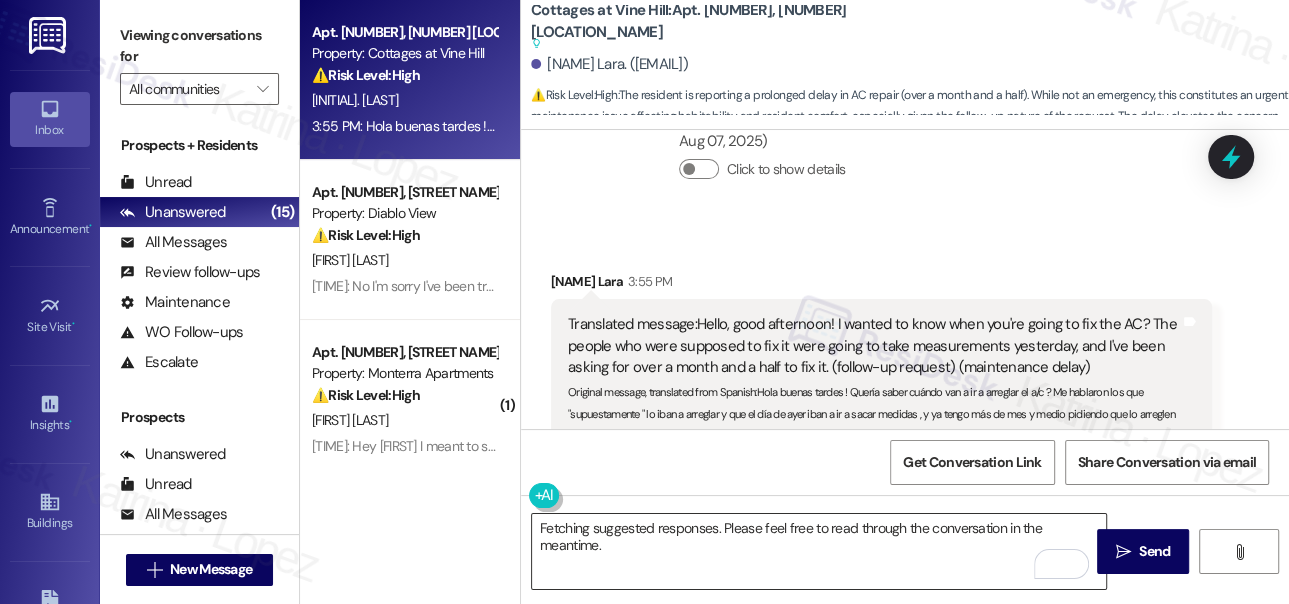 click on "Fetching suggested responses. Please feel free to read through the conversation in the meantime." at bounding box center [819, 551] 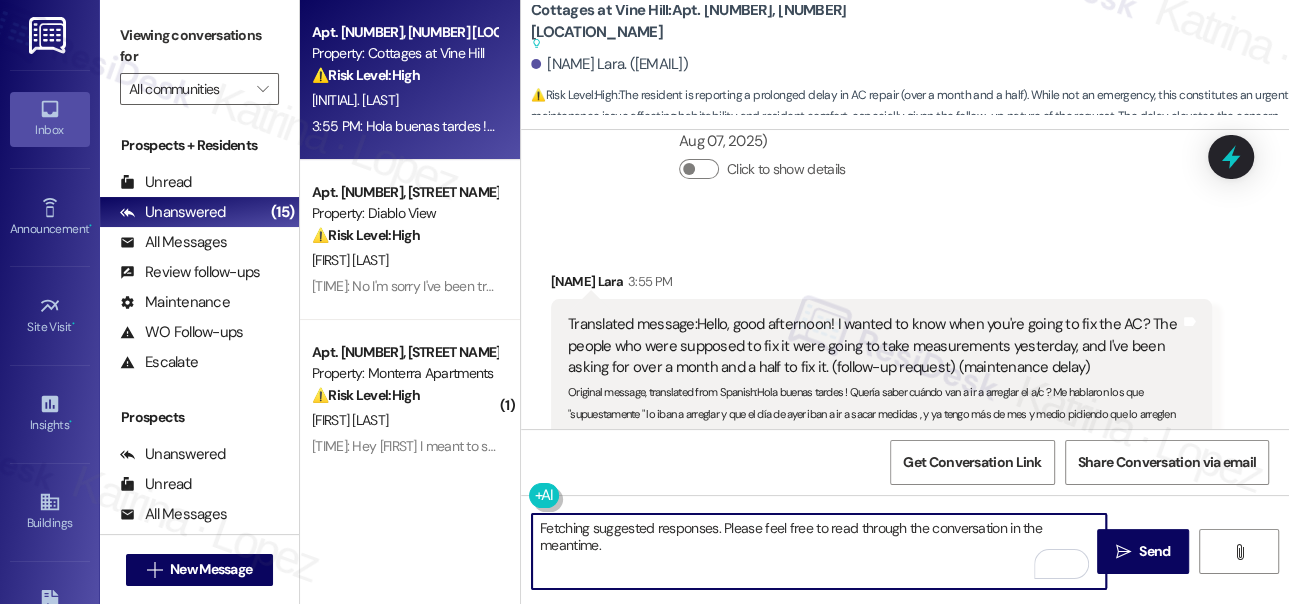click on "Fetching suggested responses. Please feel free to read through the conversation in the meantime." at bounding box center [819, 551] 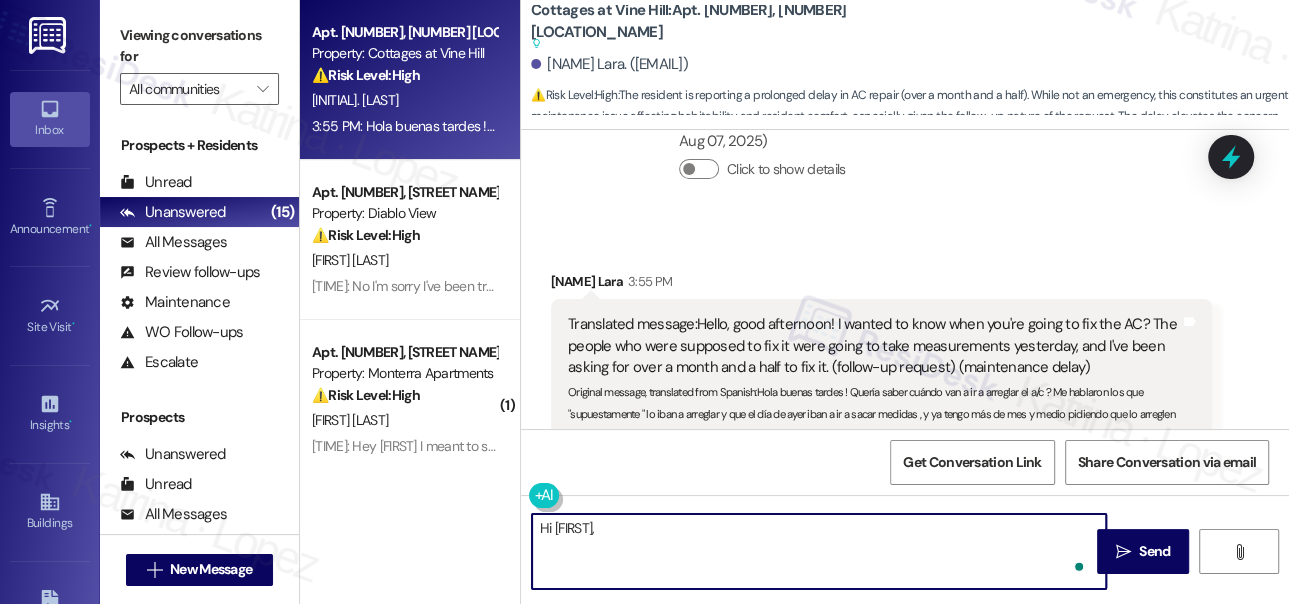 paste on "I’m sorry to hear the AC is still not fixed" 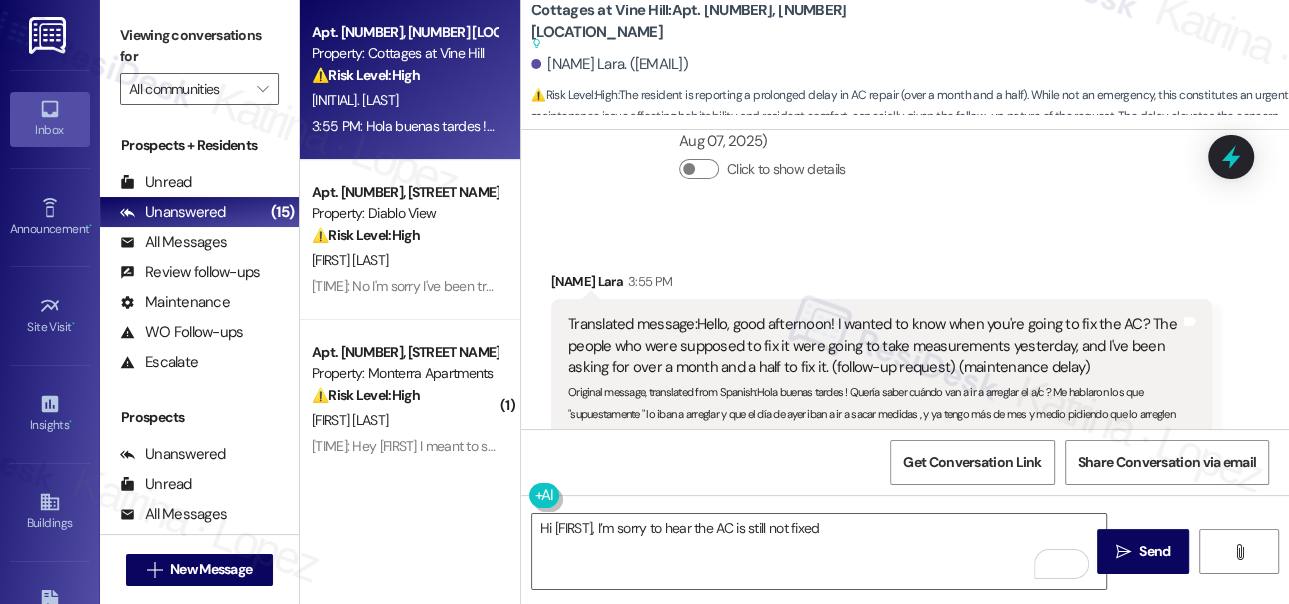 click on "Viewing conversations for All communities " at bounding box center (199, 62) 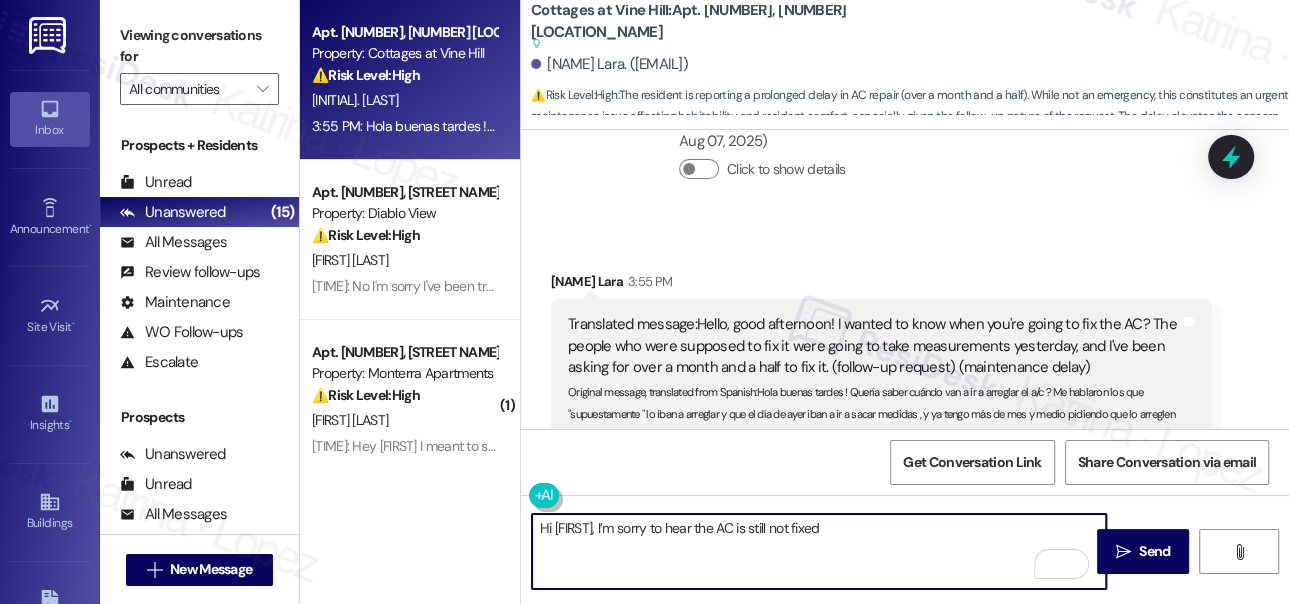 click on "Hi [FIRST], I’m sorry to hear the AC is still not fixed" at bounding box center (819, 551) 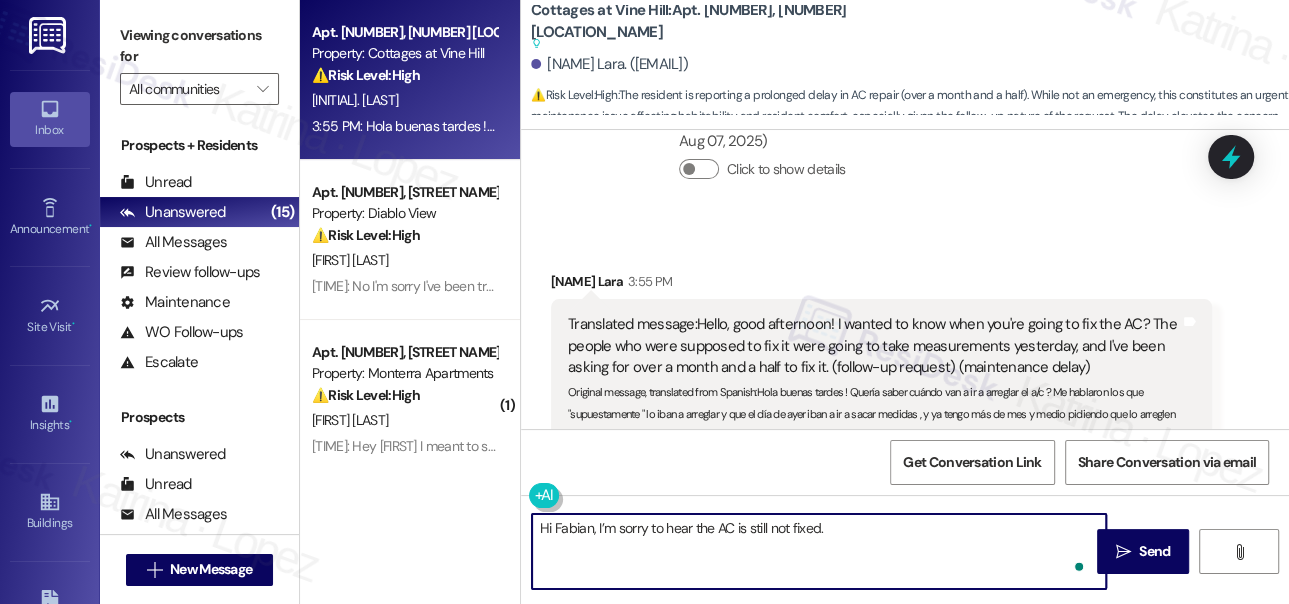 paste on "I’ll check in with the site team to confirm the status and next steps for the repair, and I’ll follow up with you once I have more information." 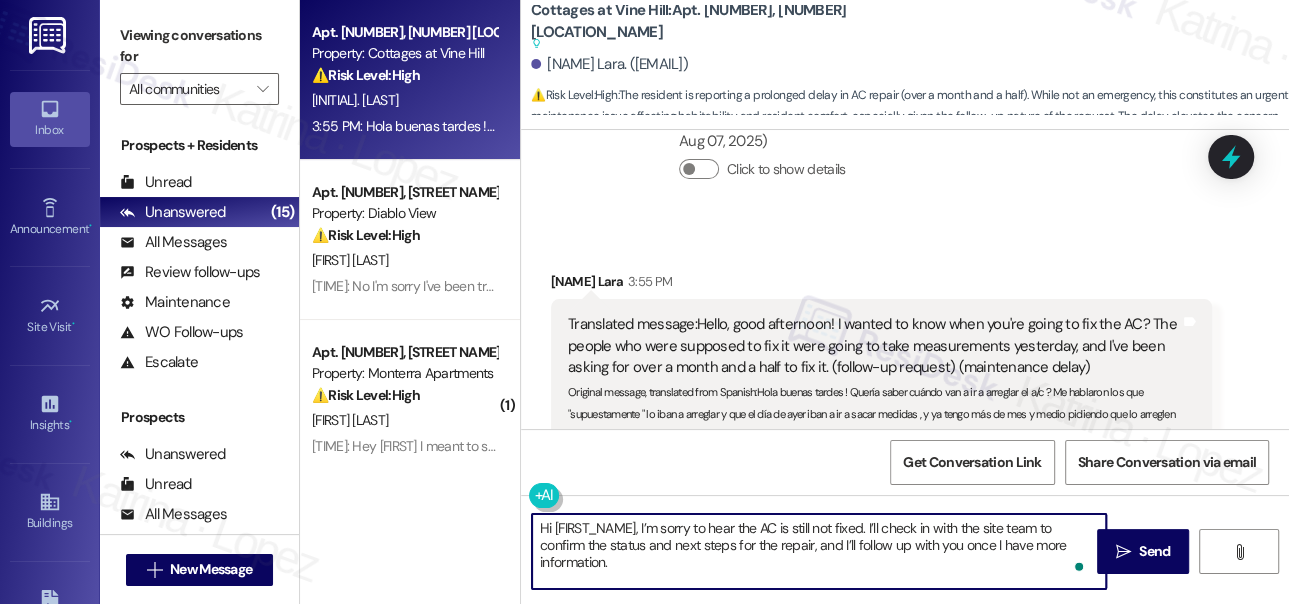 click on "Hi [FIRST_NAME], I’m sorry to hear the AC is still not fixed. I’ll check in with the site team to confirm the status and next steps for the repair, and I’ll follow up with you once I have more information." at bounding box center [819, 551] 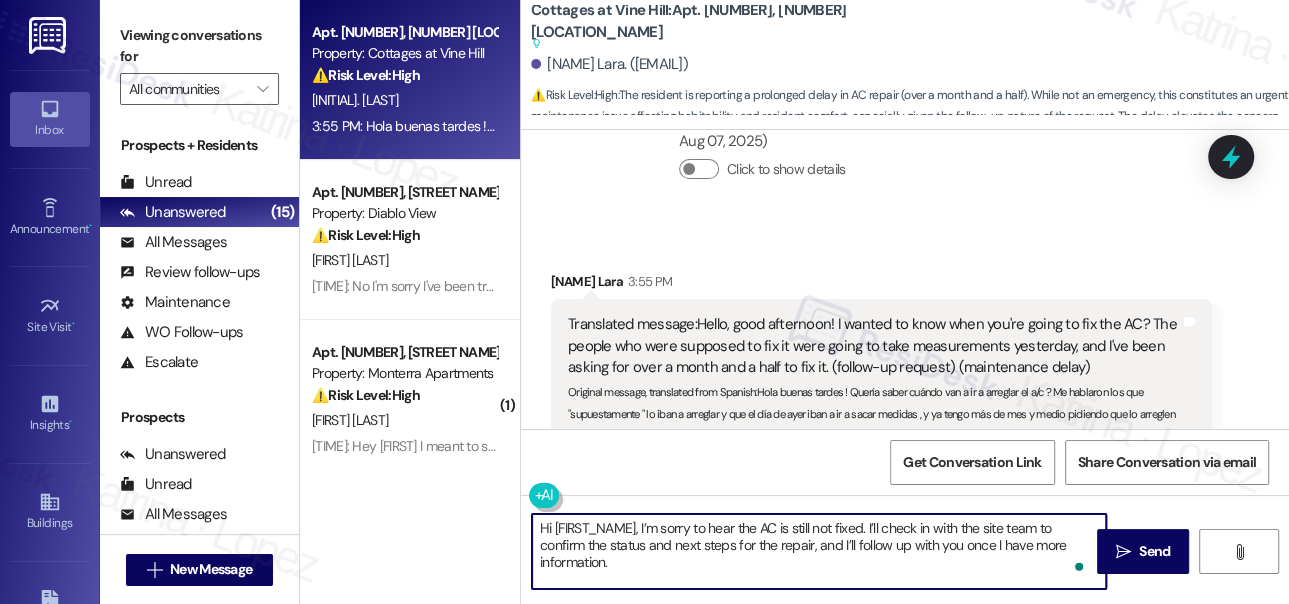 click on "Hi [FIRST_NAME], I’m sorry to hear the AC is still not fixed. I’ll check in with the site team to confirm the status and next steps for the repair, and I’ll follow up with you once I have more information." at bounding box center (819, 551) 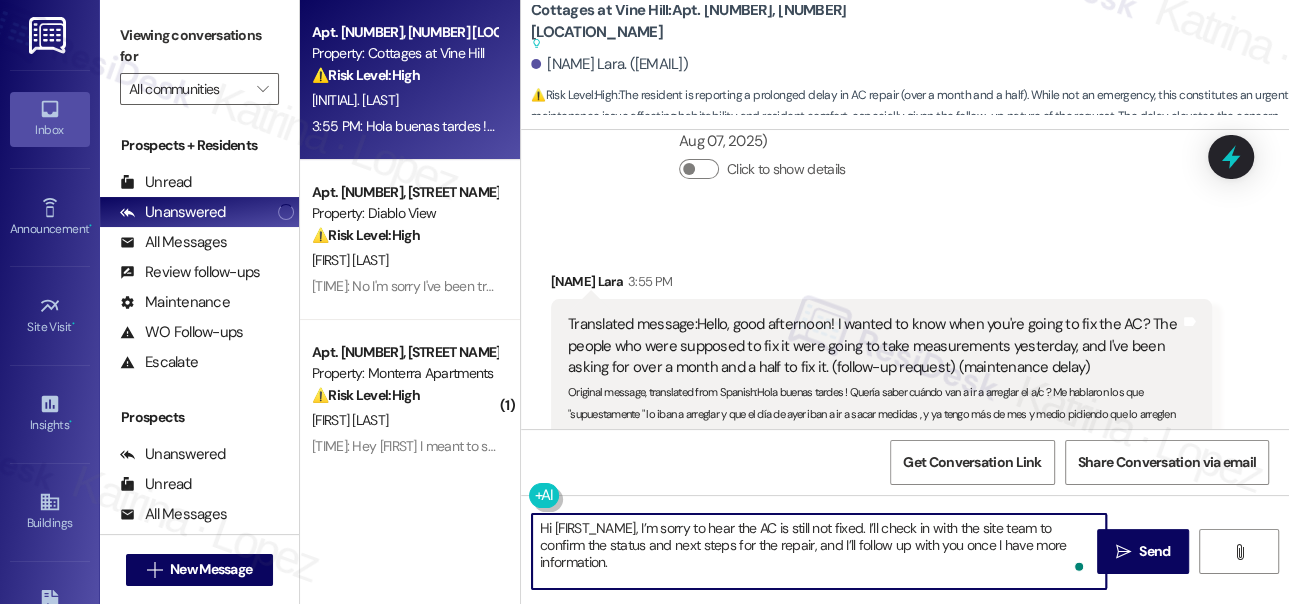 click on "Hi [FIRST_NAME], I’m sorry to hear the AC is still not fixed. I’ll check in with the site team to confirm the status and next steps for the repair, and I’ll follow up with you once I have more information." at bounding box center [819, 551] 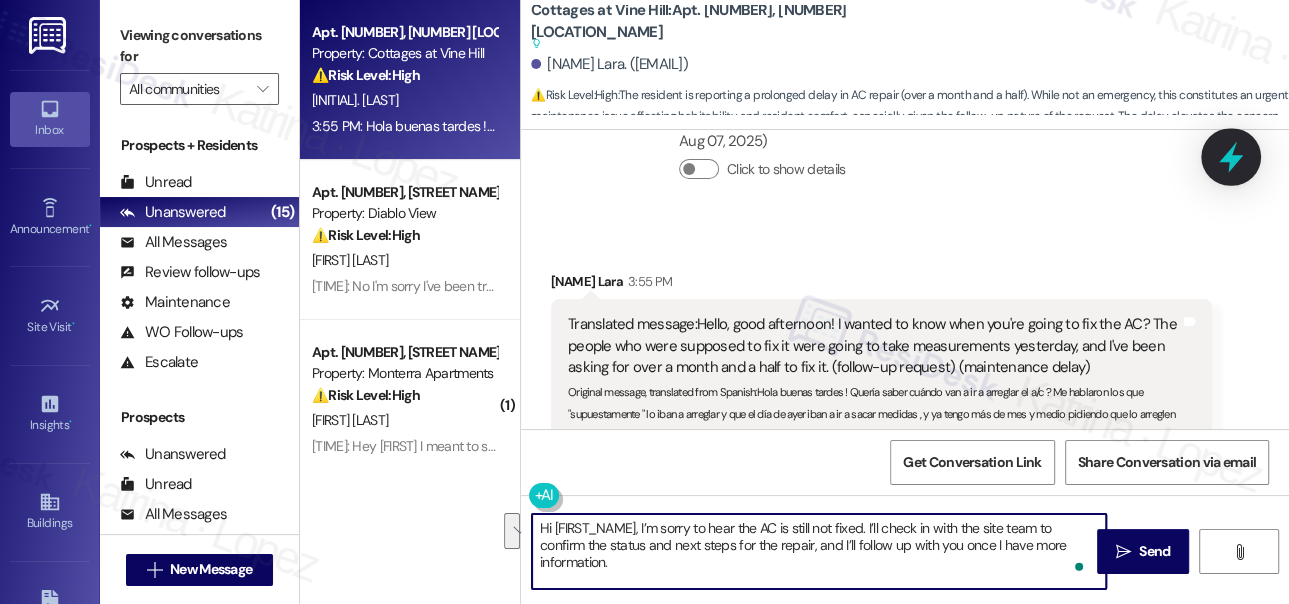 type on "Hi [FIRST_NAME], I’m sorry to hear the AC is still not fixed. I’ll check in with the site team to confirm the status and next steps for the repair, and I’ll follow up with you once I have more information." 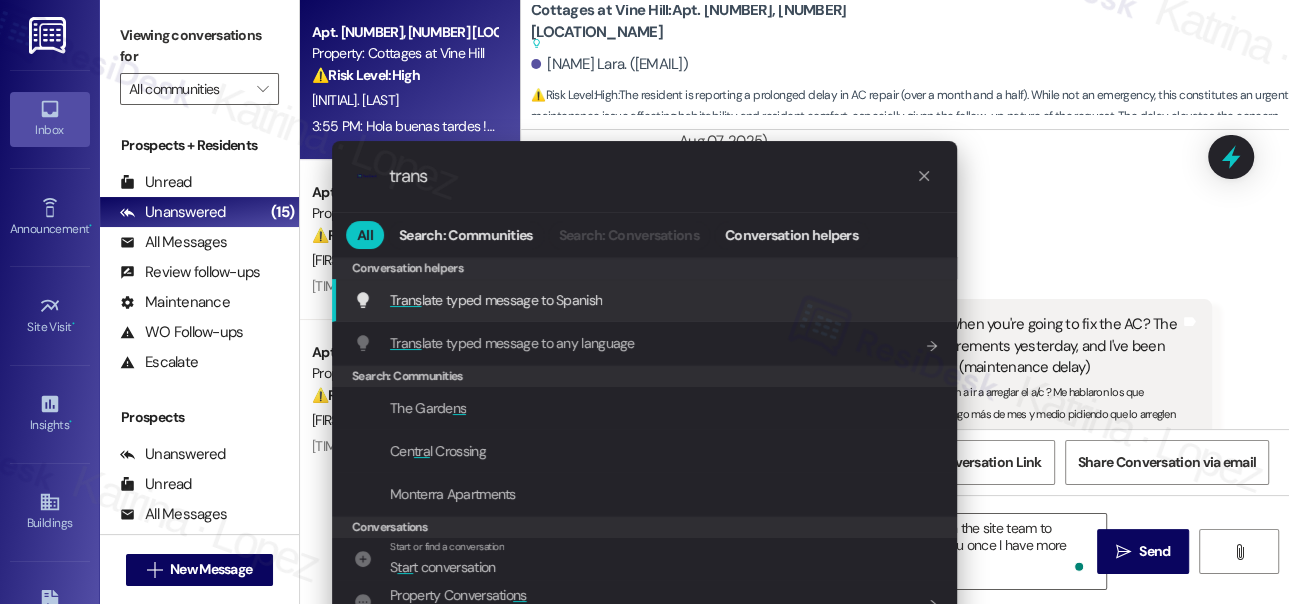 type on "trans" 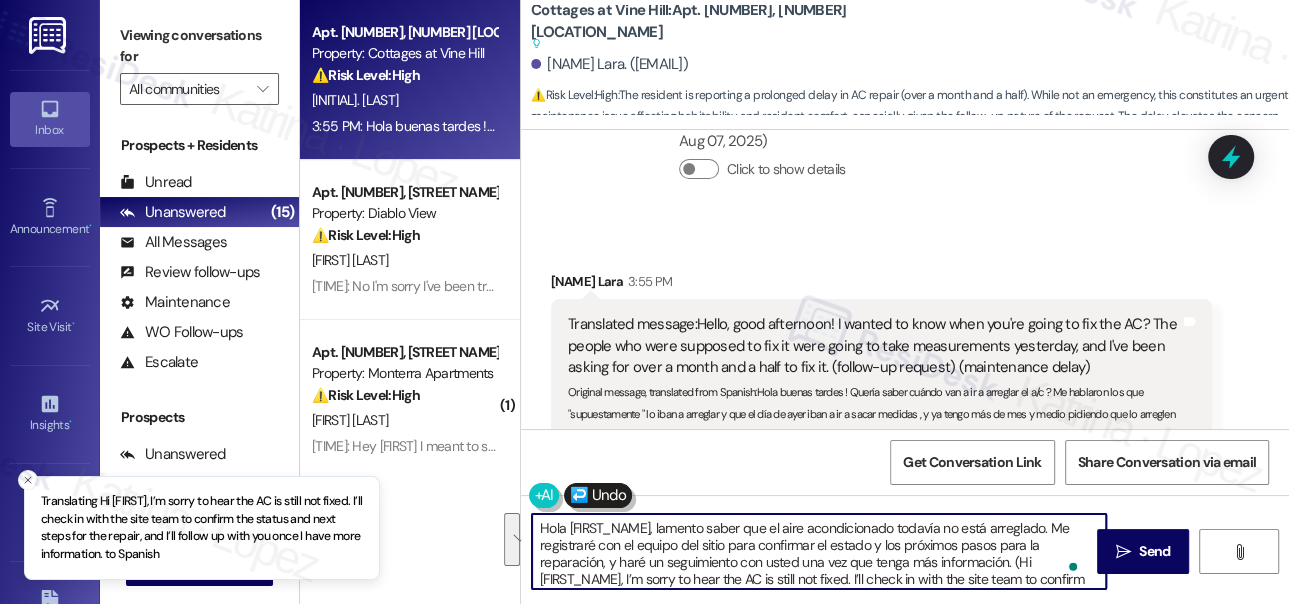 scroll, scrollTop: 16, scrollLeft: 0, axis: vertical 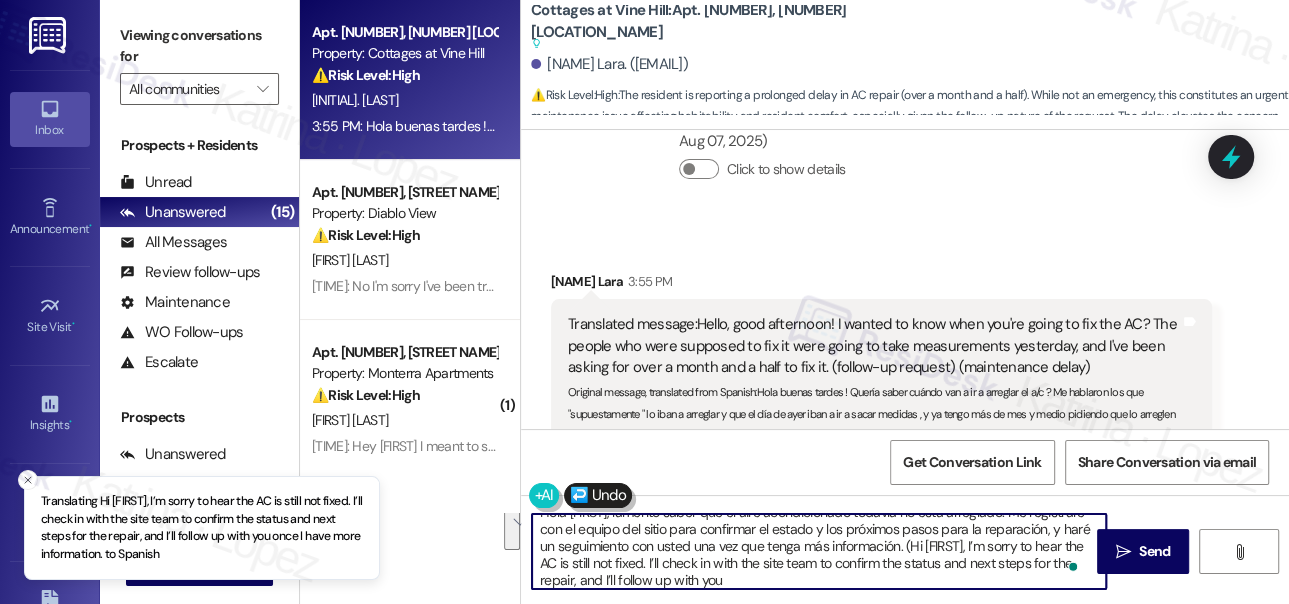 type on "Hola [NAME], lamento saber que el aire acondicionado todavía no está arreglado. Me registraré con el equipo del sitio para confirmar el estado y los próximos pasos para la reparación, y haré un seguimiento con usted una vez que tenga más información. (Hi [NAME], I’m sorry to hear the AC is still not fixed. I’ll check in with the site team to confirm the status and next steps for the repair, and I’ll follow up with you once I have more information. )" 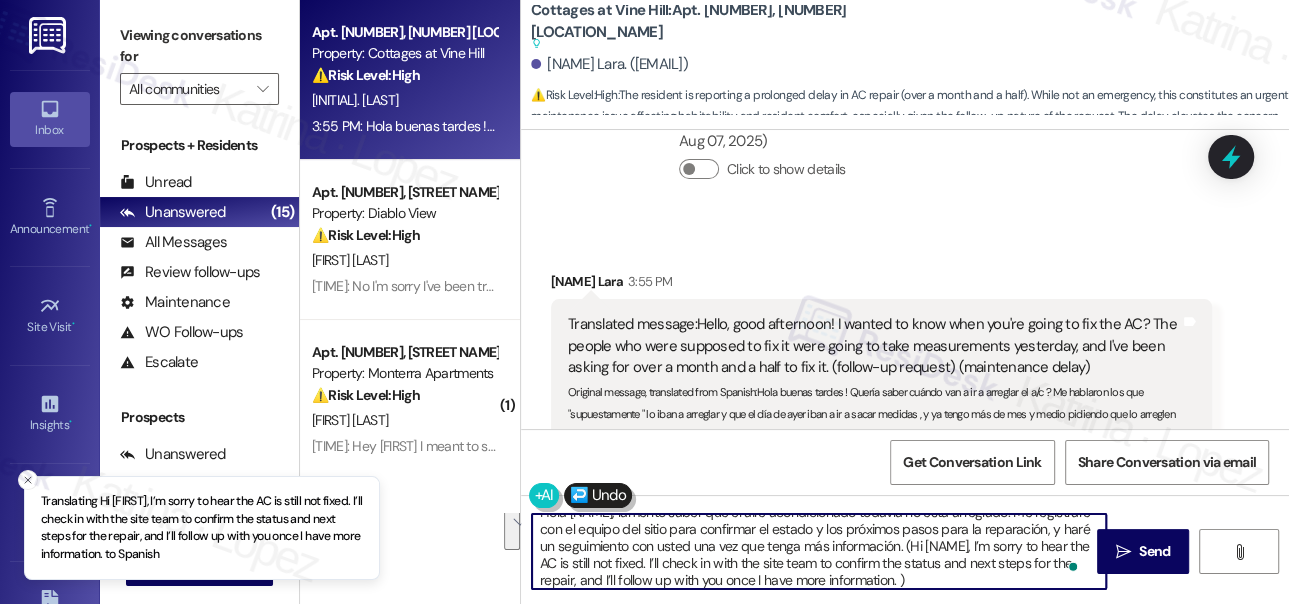 scroll, scrollTop: 21, scrollLeft: 0, axis: vertical 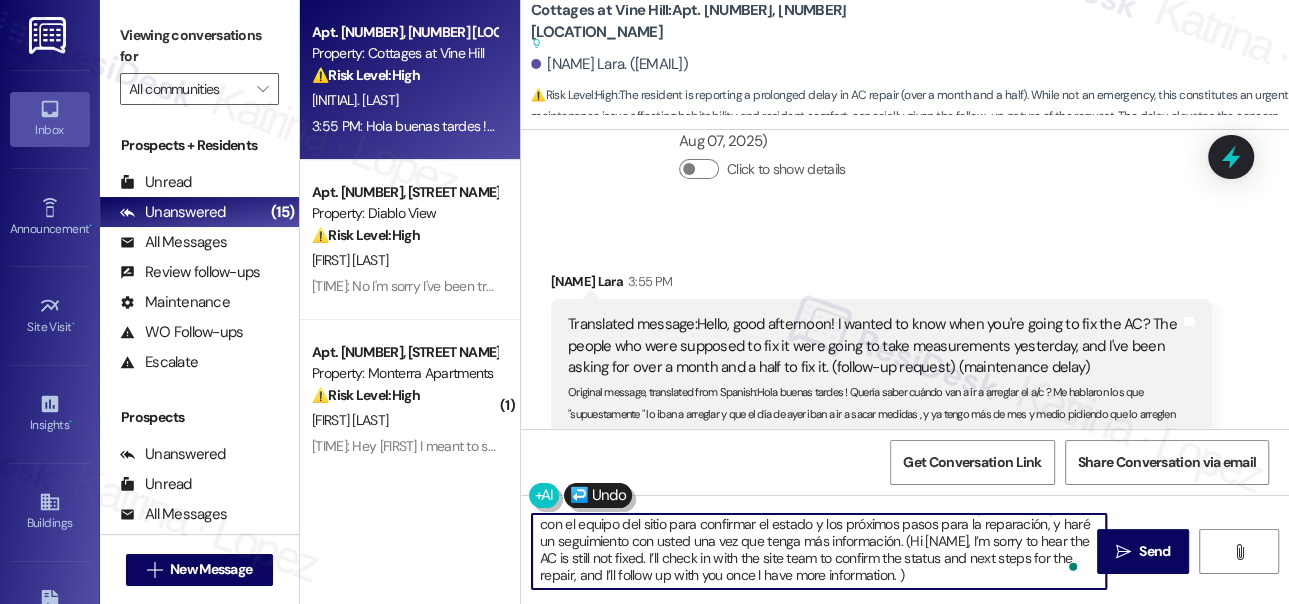 click on "Hola [NAME], lamento saber que el aire acondicionado todavía no está arreglado. Me registraré con el equipo del sitio para confirmar el estado y los próximos pasos para la reparación, y haré un seguimiento con usted una vez que tenga más información. (Hi [NAME], I’m sorry to hear the AC is still not fixed. I’ll check in with the site team to confirm the status and next steps for the repair, and I’ll follow up with you once I have more information. )" at bounding box center [819, 551] 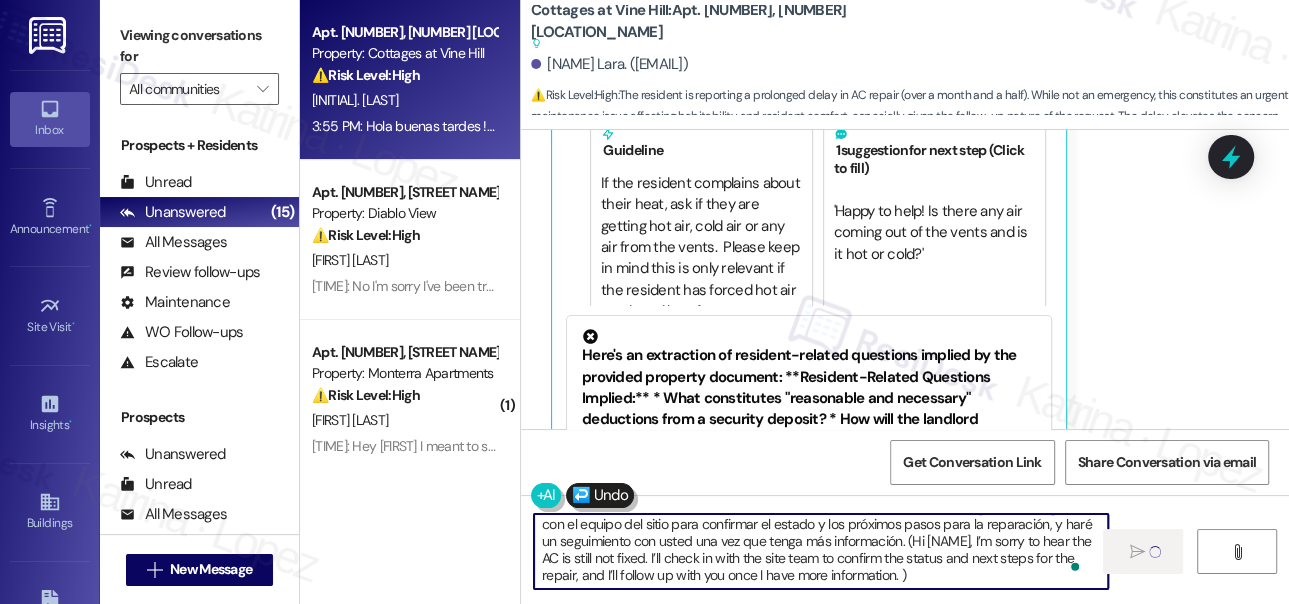 type 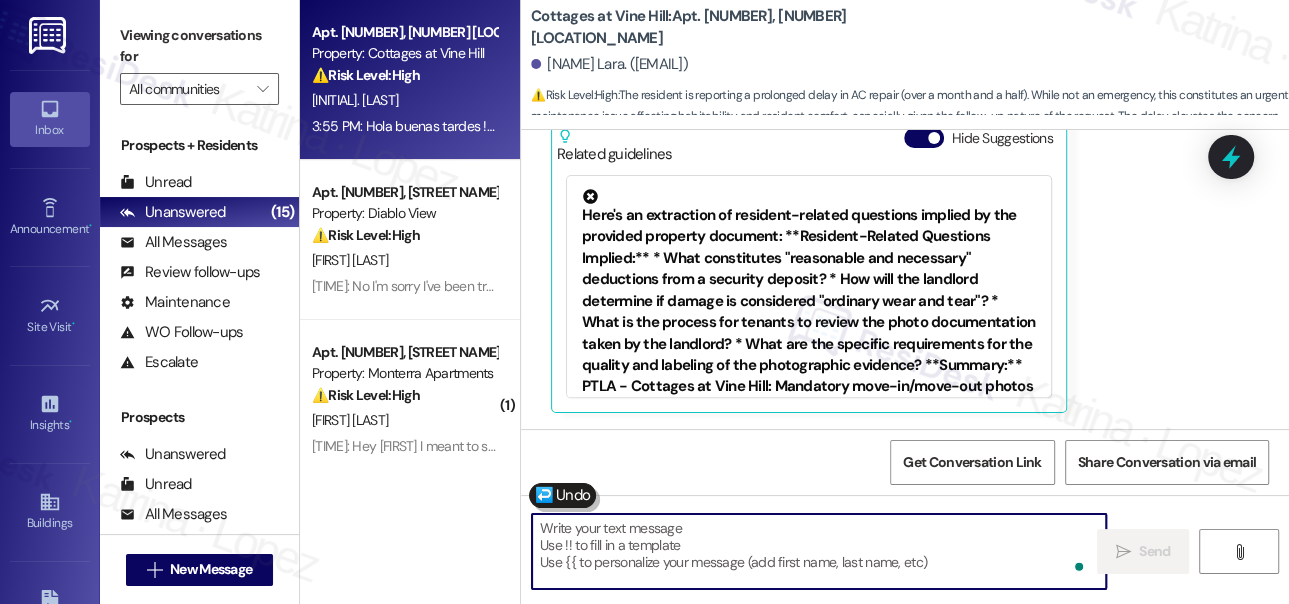 scroll, scrollTop: 11736, scrollLeft: 0, axis: vertical 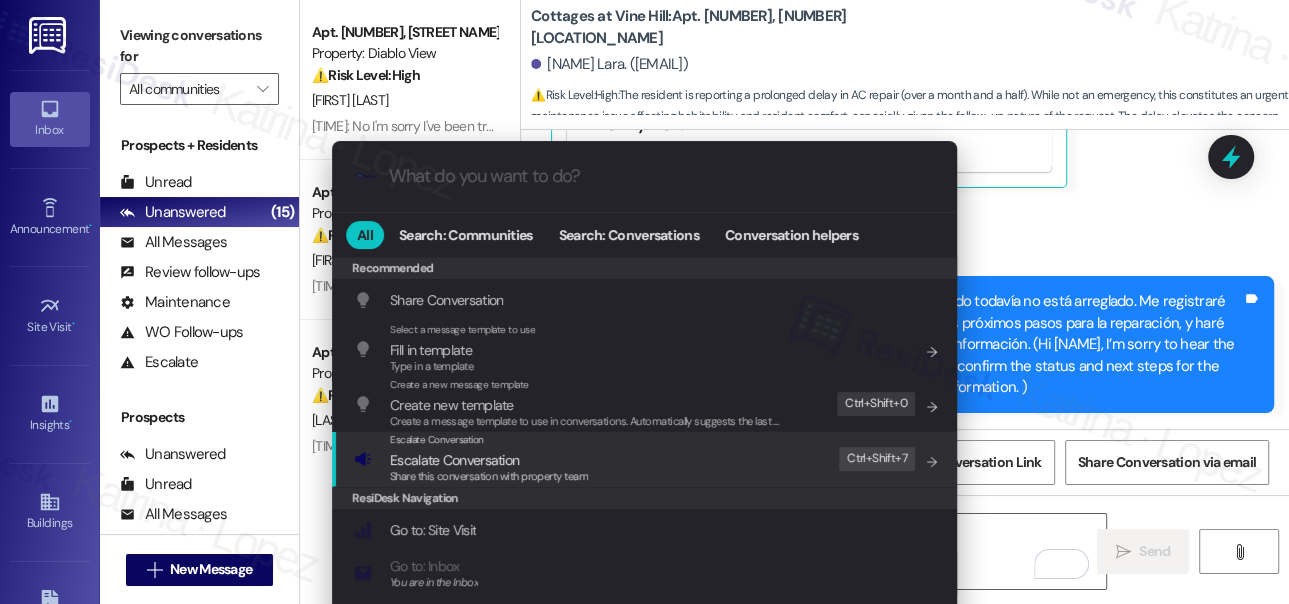 click on "Escalate Conversation Escalate Conversation Share this conversation with property team Edit Ctrl+ Shift+ 7" at bounding box center (646, 459) 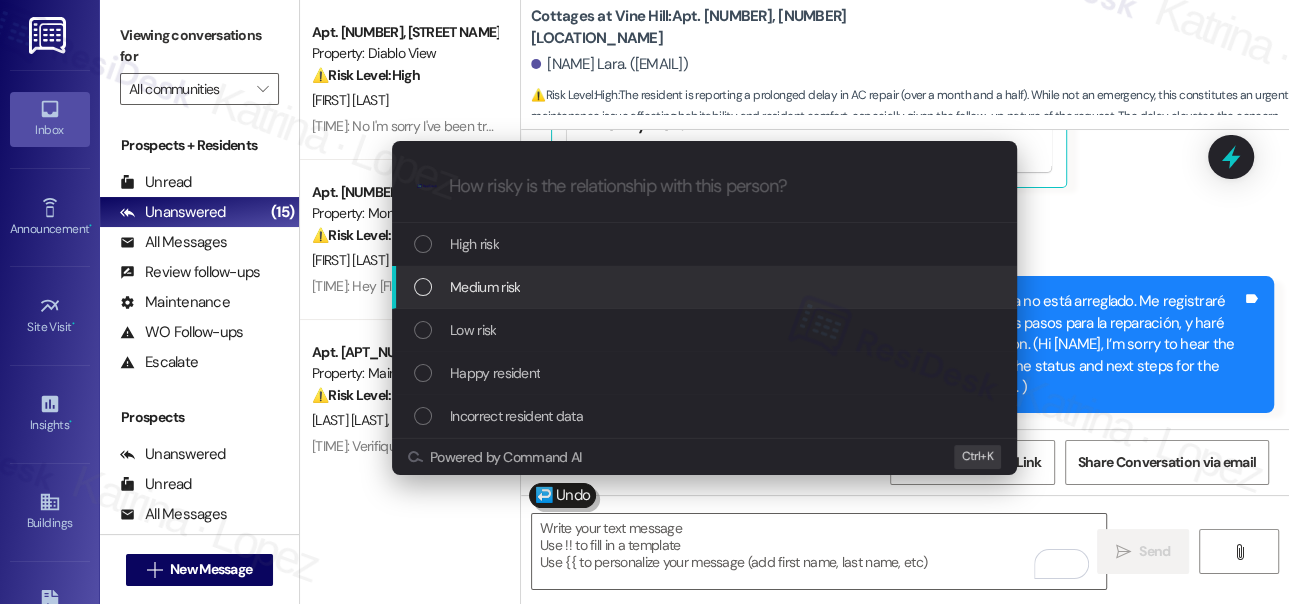 click on "Medium risk" at bounding box center [706, 287] 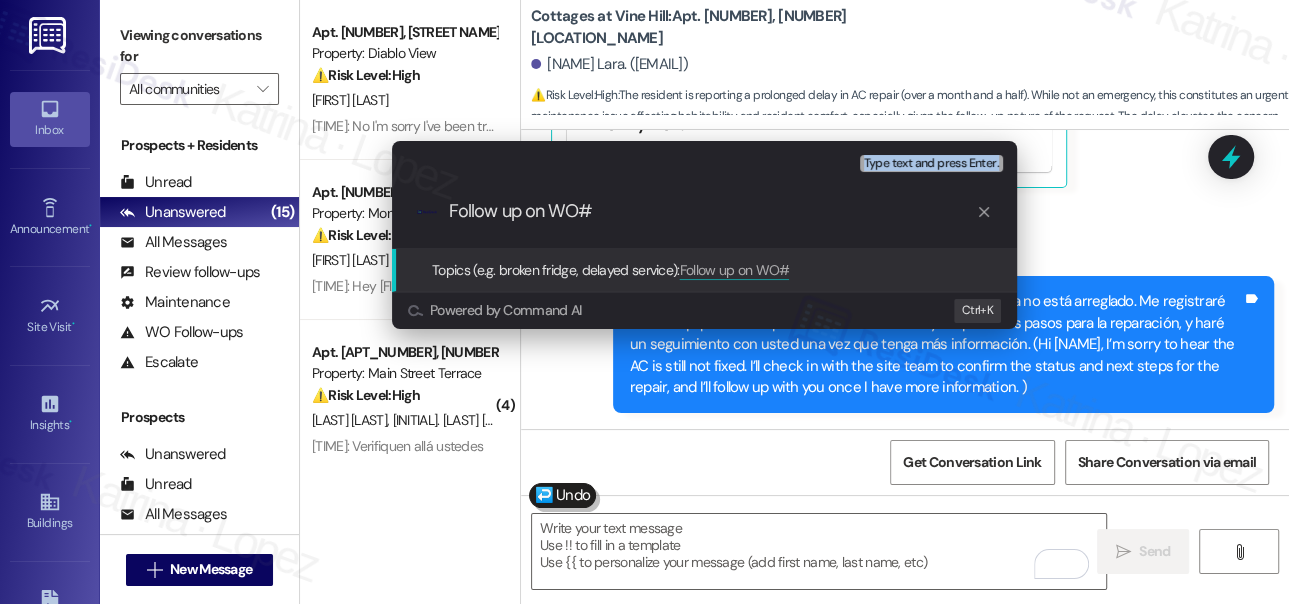 drag, startPoint x: 96, startPoint y: 20, endPoint x: 688, endPoint y: 222, distance: 625.51416 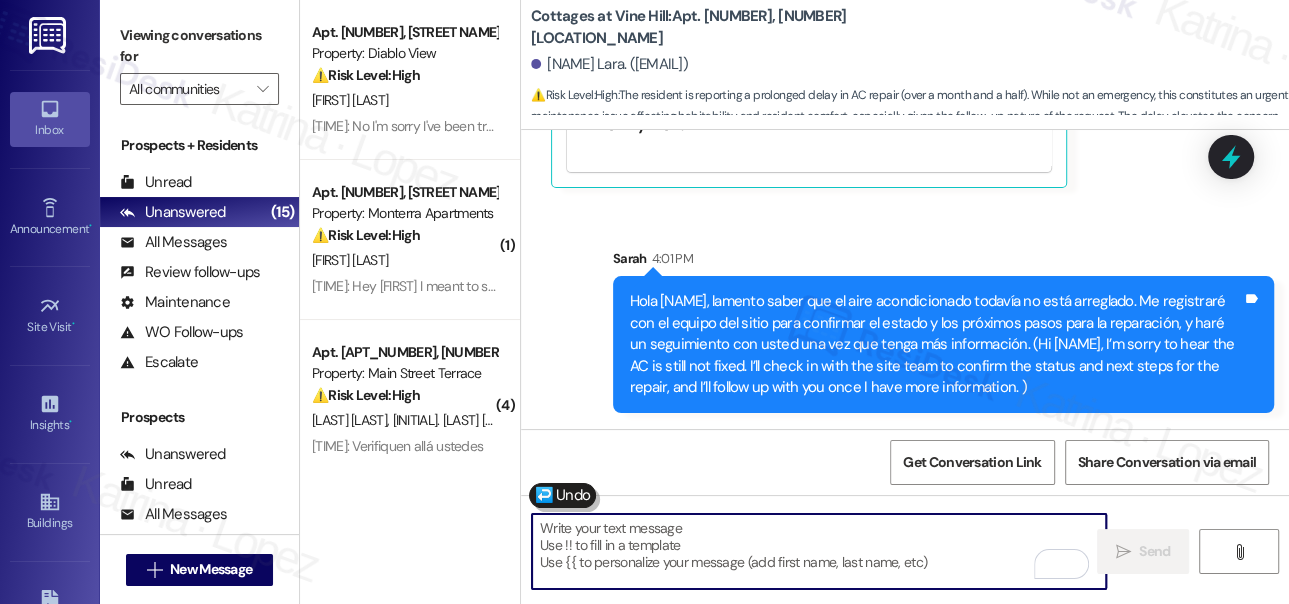 click on "Sent via SMS Sarah [TIME]: Hola Fabian, lamento saber que el aire acondicionado todavía no está arreglado. Me registraré con el equipo del sitio para confirmar el estado y los próximos pasos para la reparación, y haré un seguimiento con usted una vez que tenga más información. (Hi Fabian, I’m sorry to hear the AC is still not fixed. I’ll check in with the site team to confirm the status and next steps for the repair, and I’ll follow up with you once I have more information. ) Tags and notes" at bounding box center [905, 315] 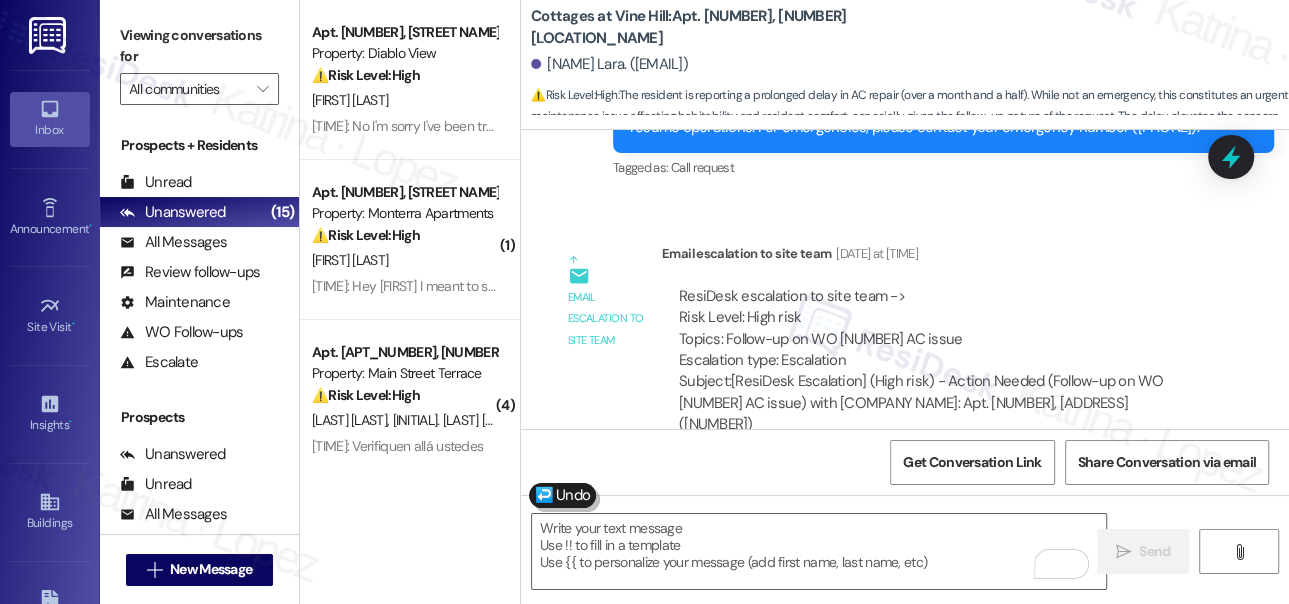 scroll, scrollTop: 10590, scrollLeft: 0, axis: vertical 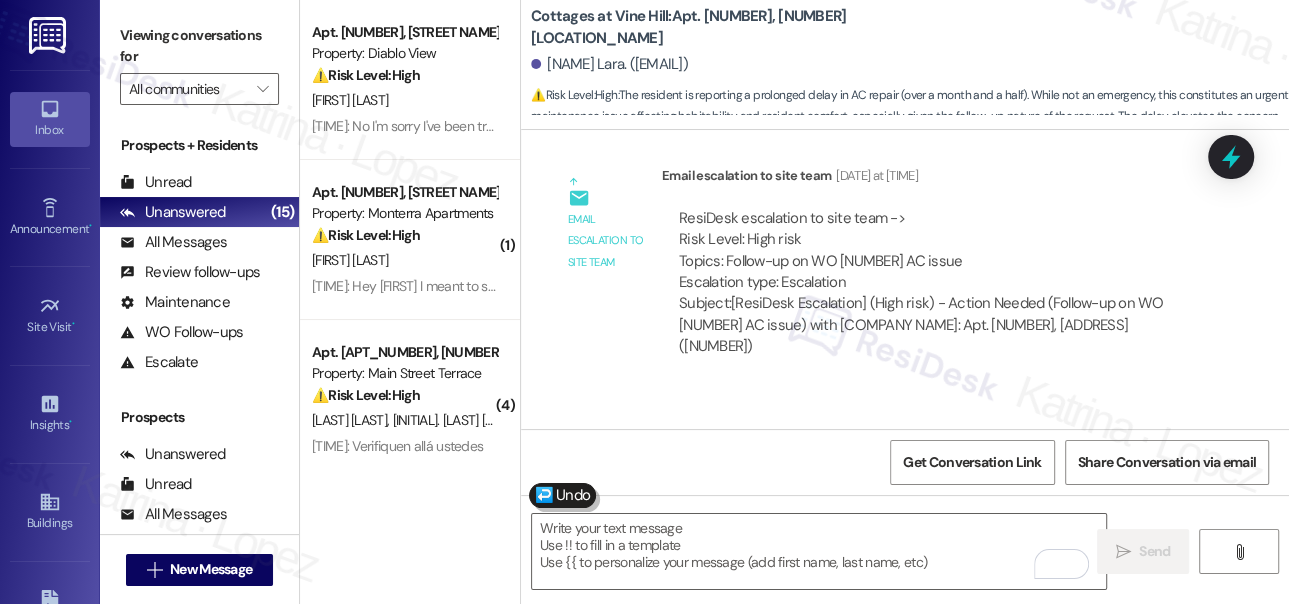 click on "ResiDesk escalation to site team ->
Risk Level: High risk
Topics: Follow-up on WO [NUMBER] AC issue
Escalation type: Escalation" at bounding box center [937, 251] 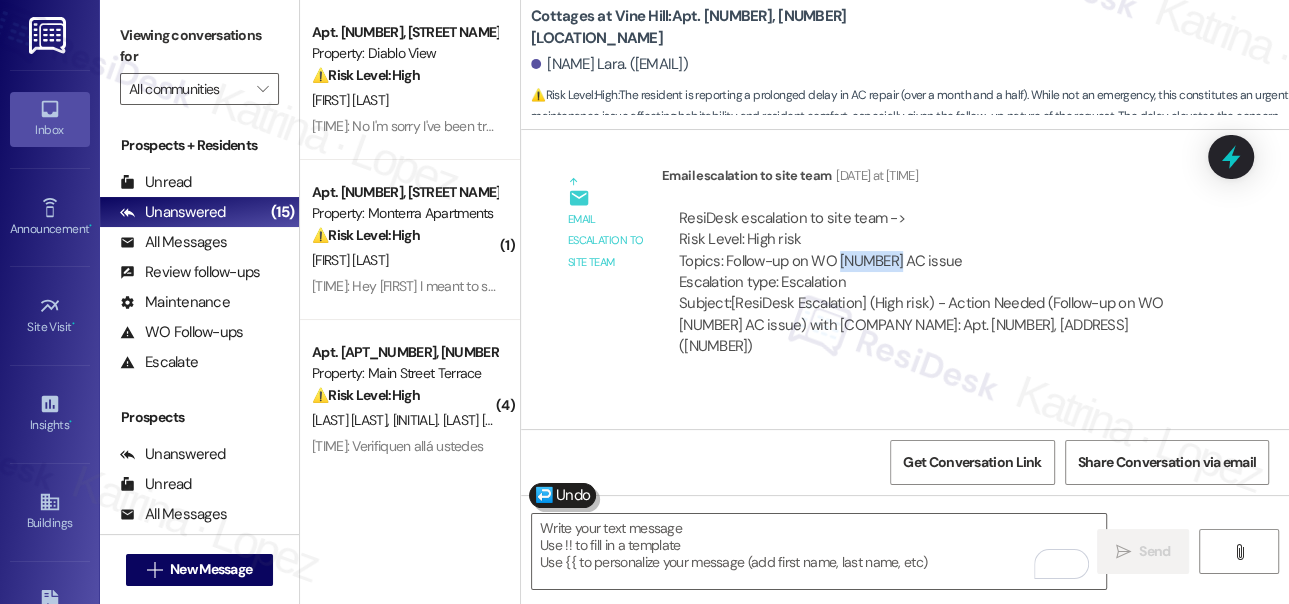 click on "ResiDesk escalation to site team ->
Risk Level: High risk
Topics: Follow-up on WO [NUMBER] AC issue
Escalation type: Escalation" at bounding box center (937, 251) 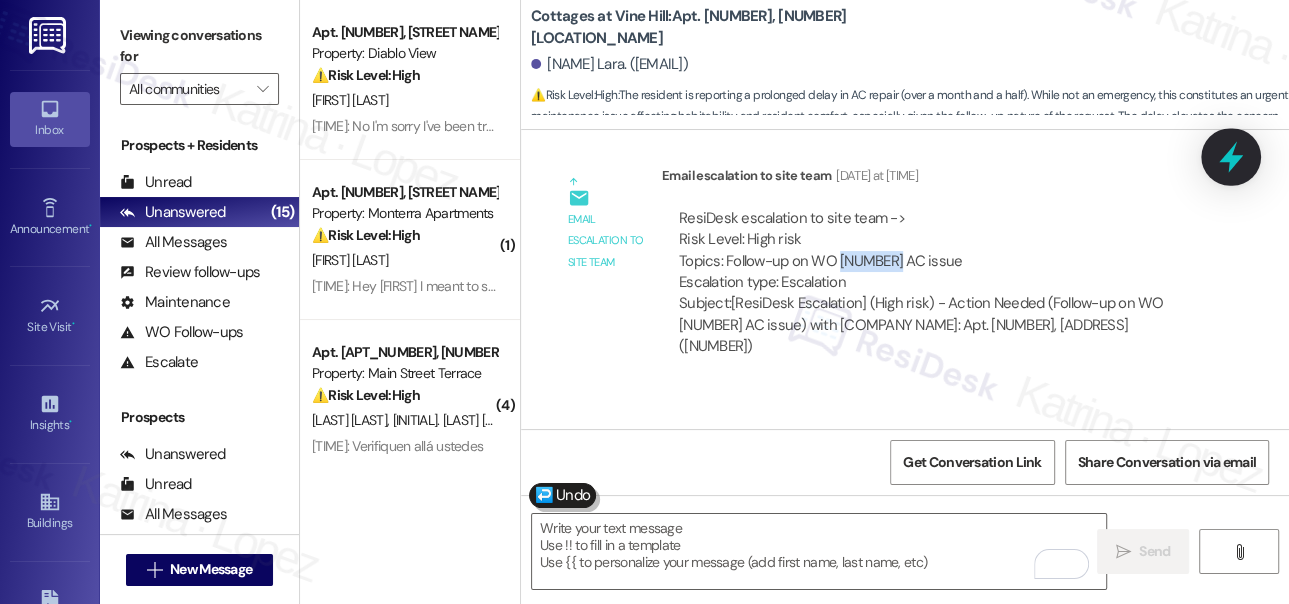 click 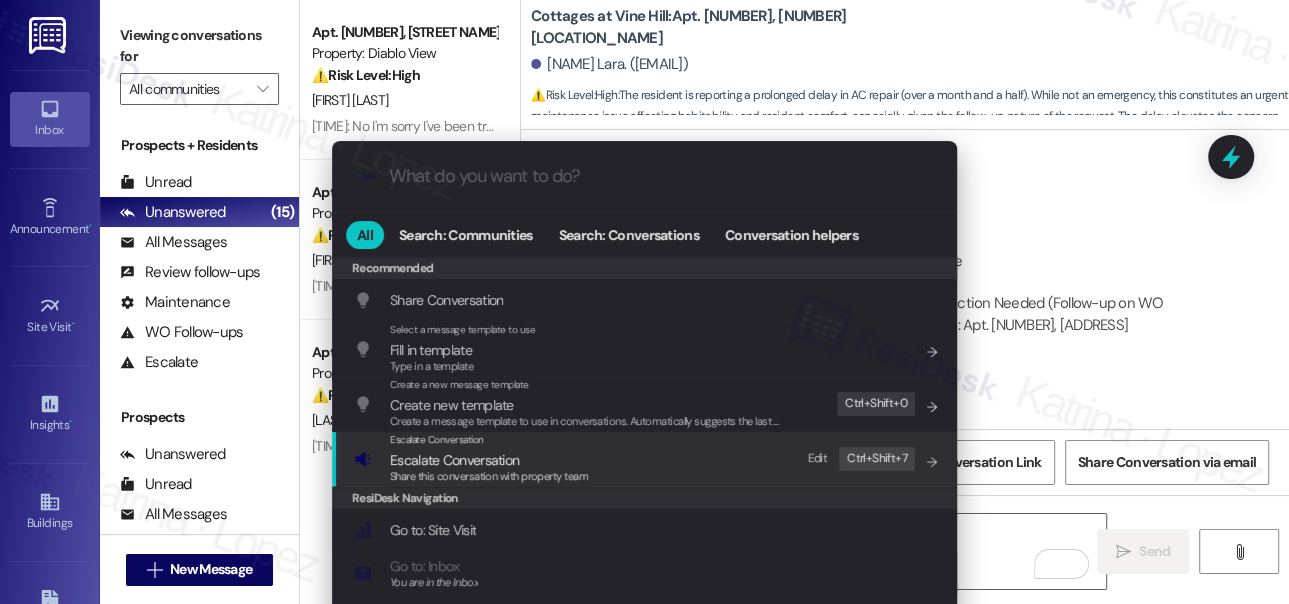 click on "Escalate Conversation Escalate Conversation Share this conversation with property team Edit Ctrl+ Shift+ 7" at bounding box center [646, 459] 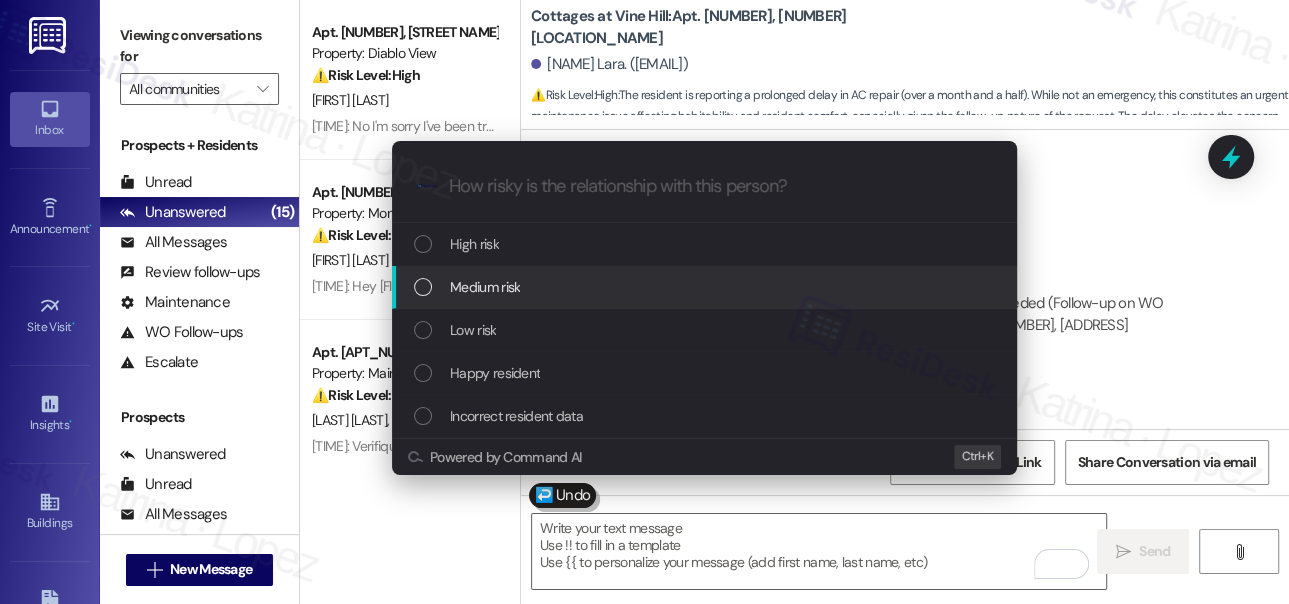 click on "Medium risk" at bounding box center [706, 287] 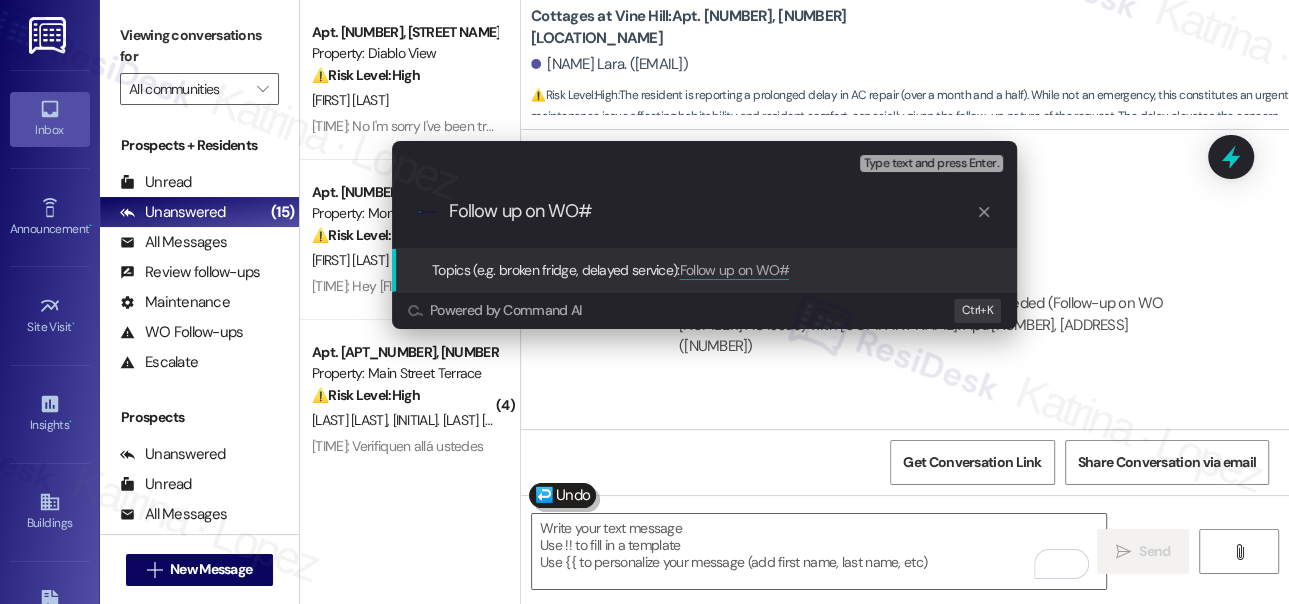 paste on "8456253" 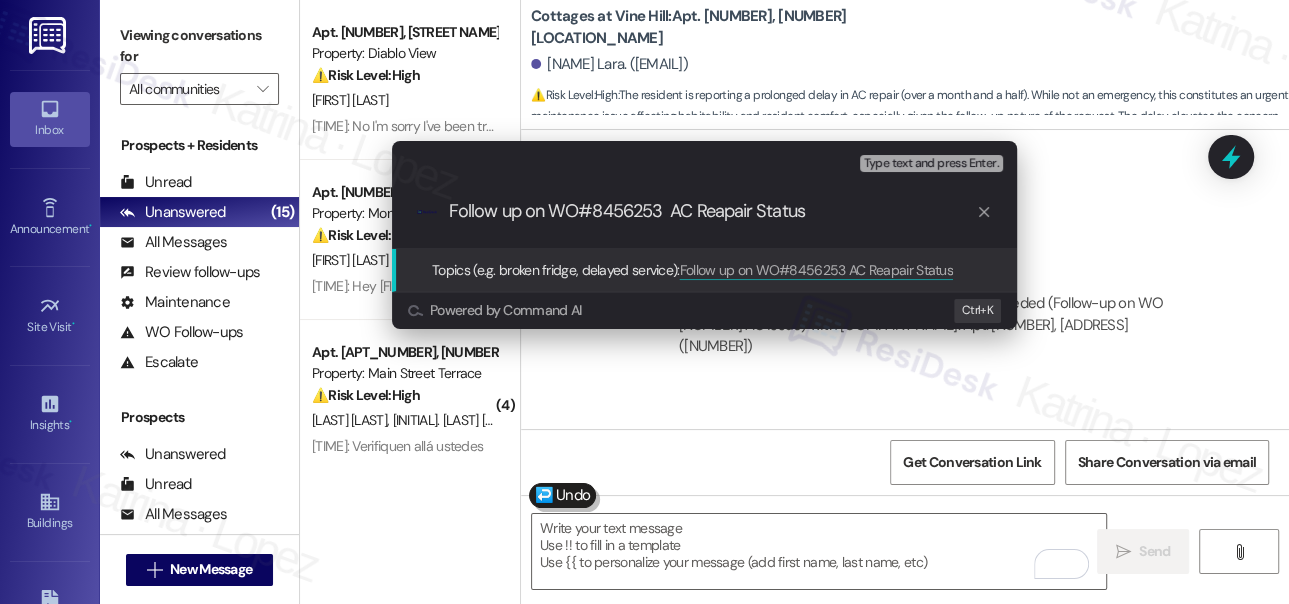 type on "Follow up on WO#8456253  AC Repair Status" 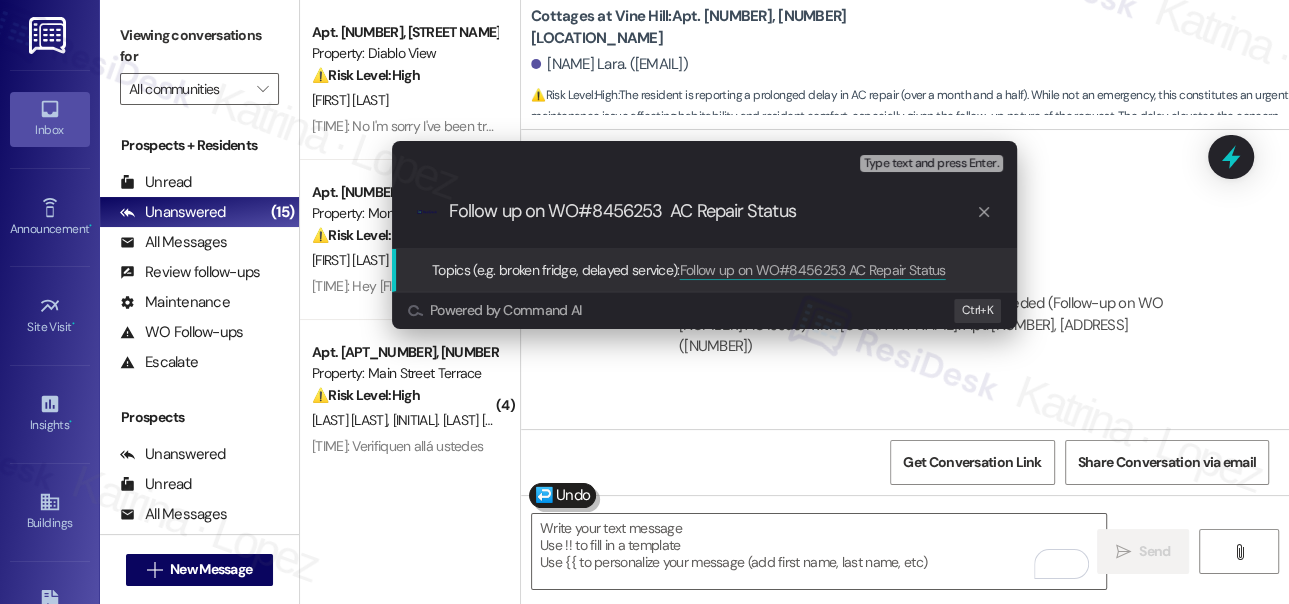 click on "Follow up on WO#8456253  AC Repair Status" at bounding box center [712, 211] 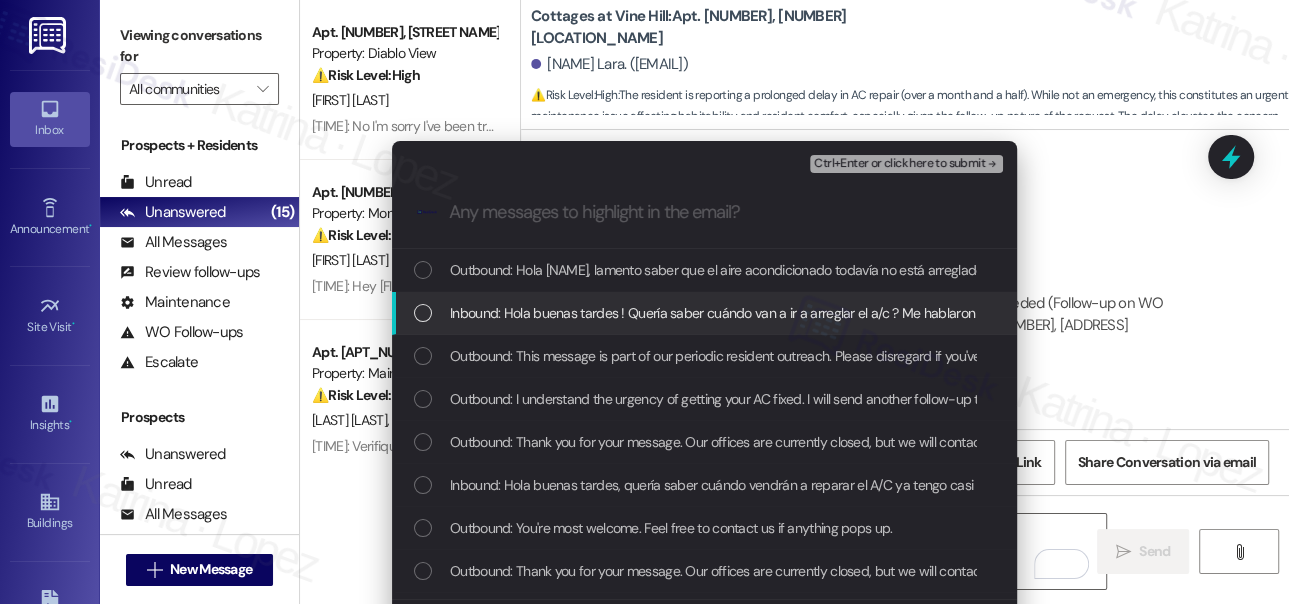 click on "Inbound: Hola buenas tardes ! Quería saber cuándo van a ir a arreglar el a/c ? Me hablaron los que "supuestamente " lo iban a arreglar y que el día de ayer iban a ir a sacar medidas , y ya tengo más de mes y medio pidiendo que lo arreglen" at bounding box center (1142, 313) 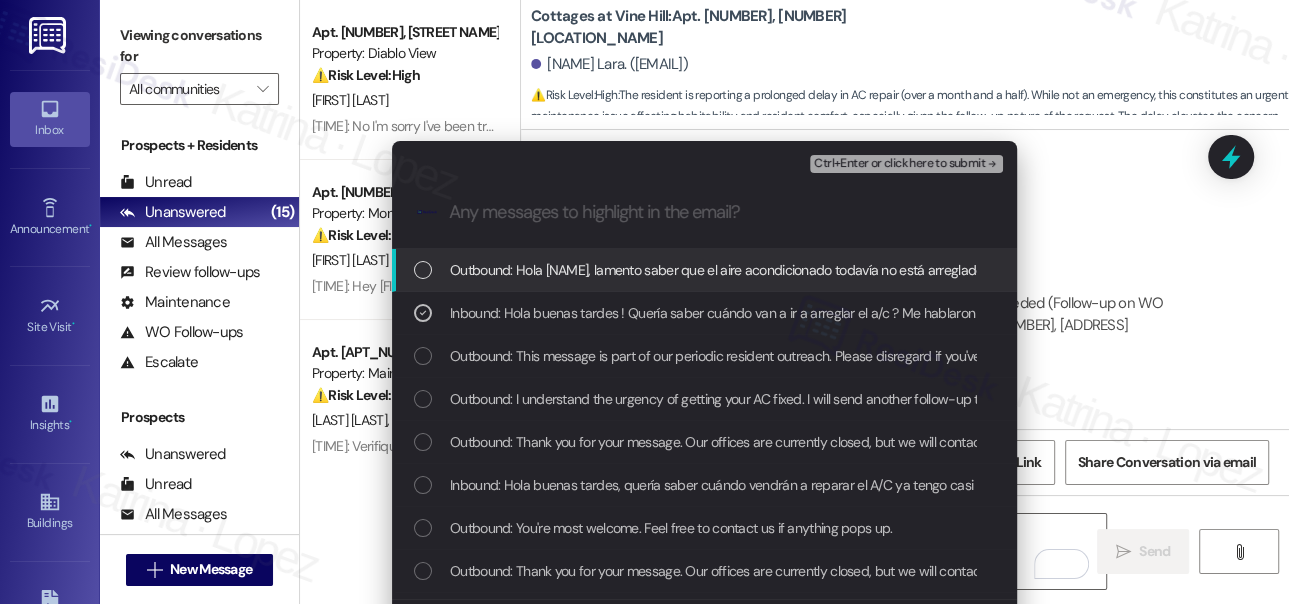click on "Ctrl+Enter or click here to submit" at bounding box center (899, 164) 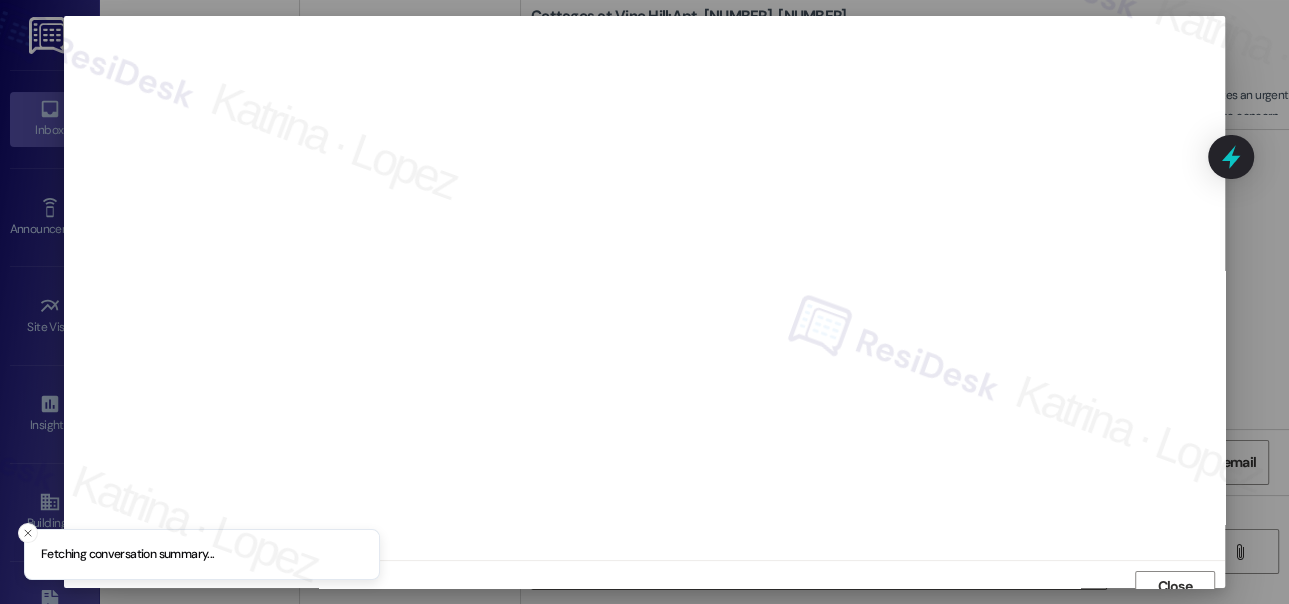 scroll, scrollTop: 14, scrollLeft: 0, axis: vertical 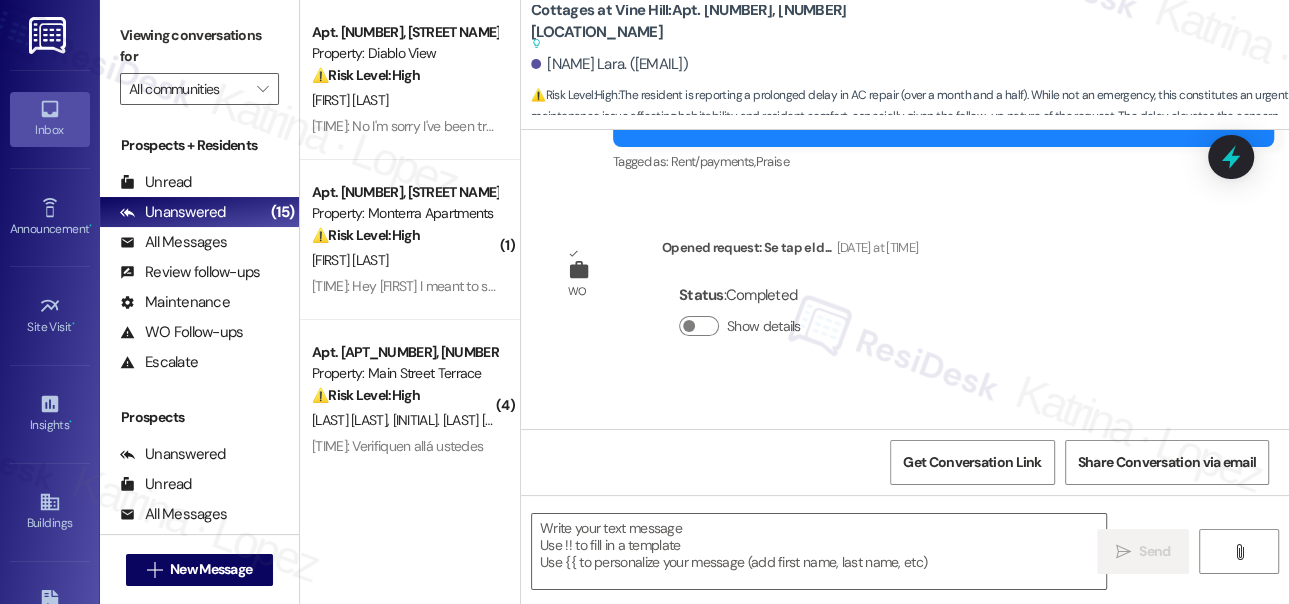 type on "Fetching suggested responses. Please feel free to read through the conversation in the meantime." 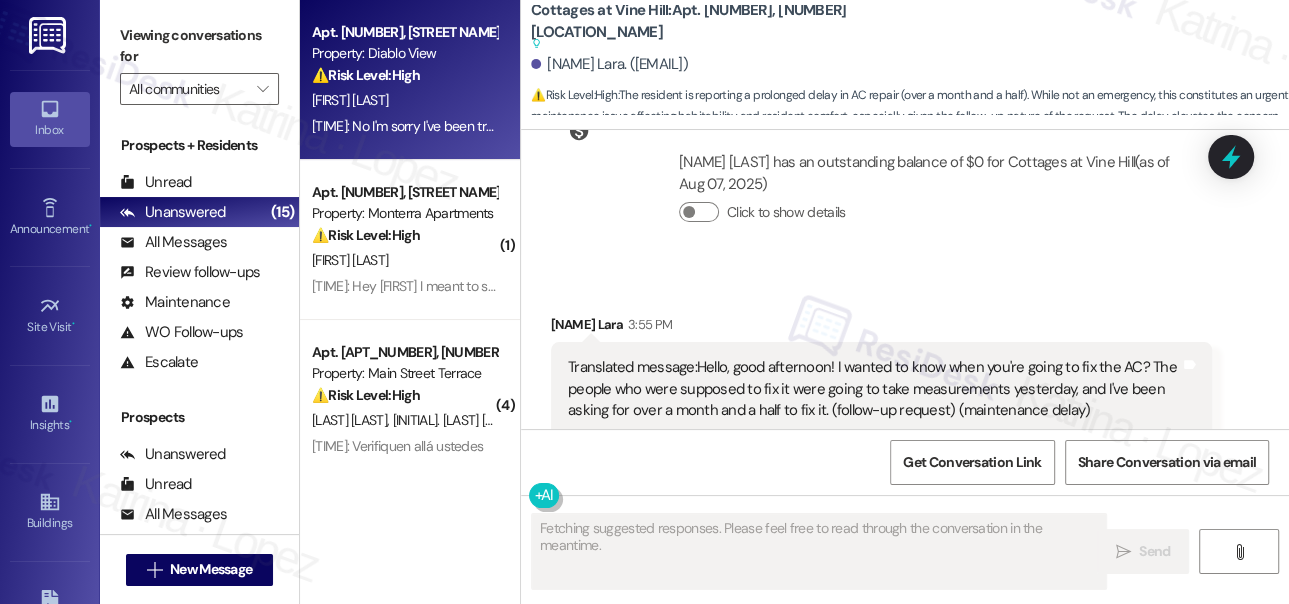 scroll, scrollTop: 12119, scrollLeft: 0, axis: vertical 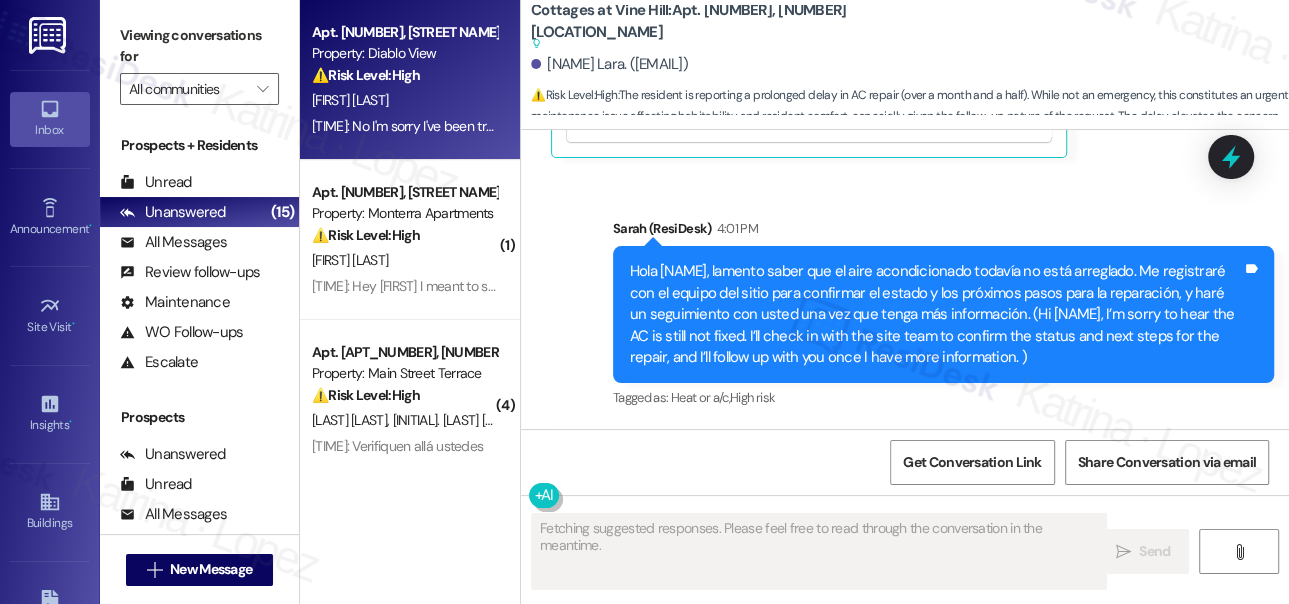 click on "[FIRST] [LAST]" at bounding box center (404, 100) 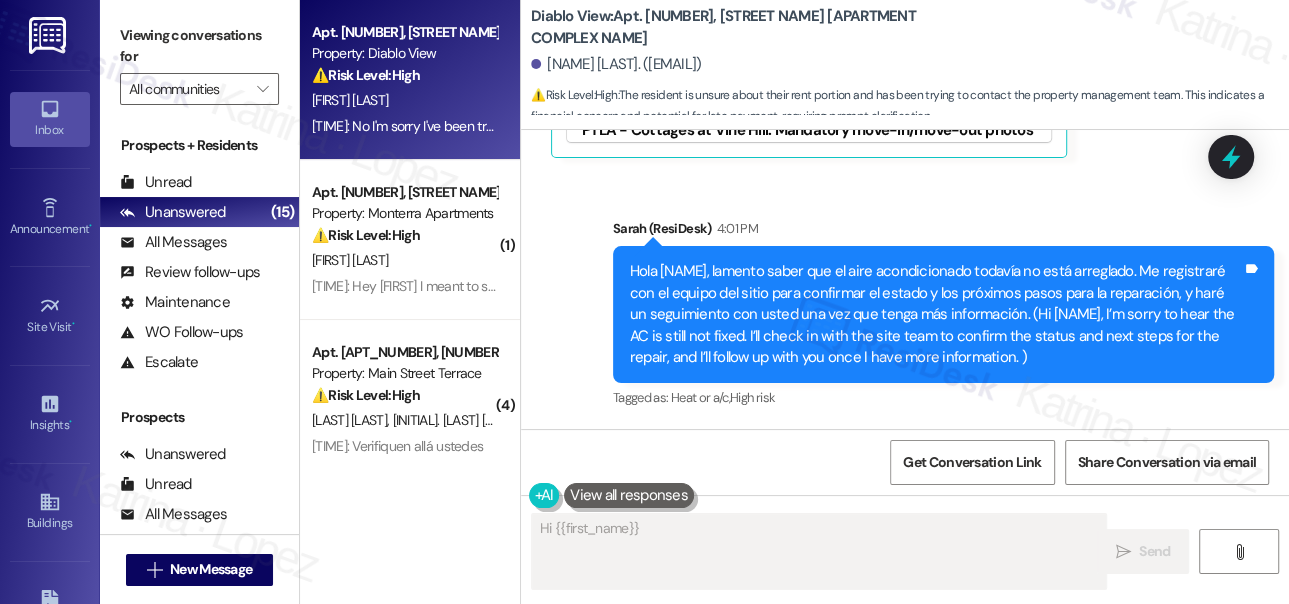 scroll, scrollTop: 930, scrollLeft: 0, axis: vertical 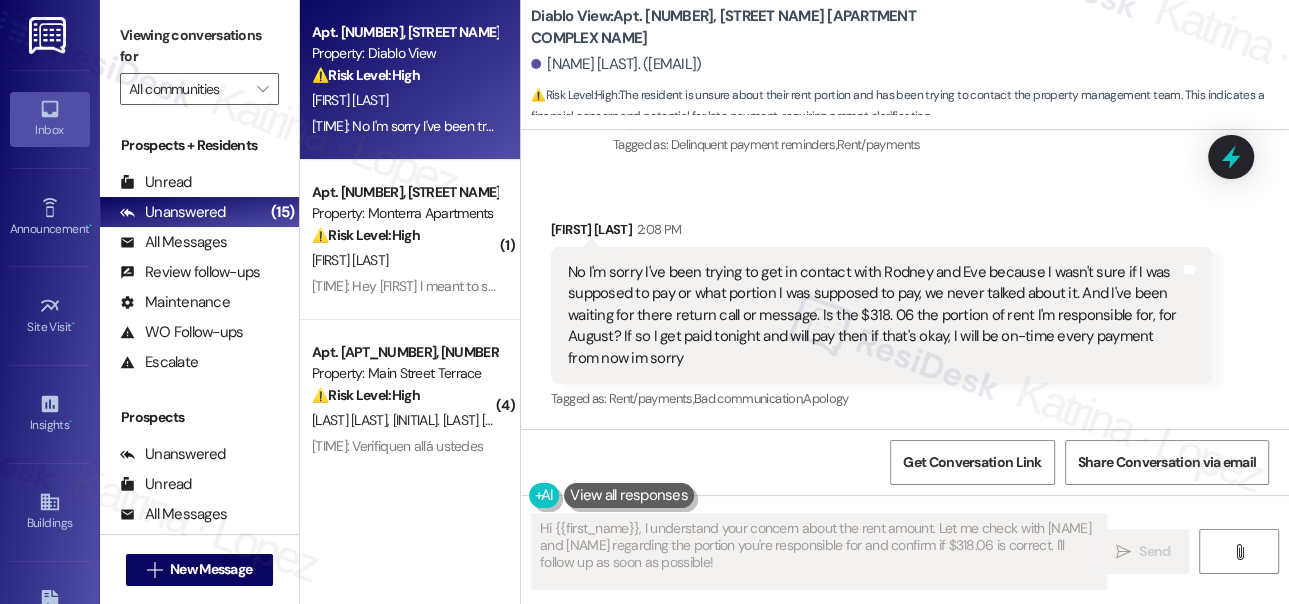 click on "No I'm sorry I've been trying to get in contact with Rodney and Eve because I wasn't sure if I was supposed to pay or what portion I was supposed to pay, we never talked about it. And I've been waiting for there return call or message. Is the $318. 06 the portion of rent I'm responsible for, for August? If so I get paid tonight and will pay then if that's okay, I will be on-time every payment from now im sorry" at bounding box center (874, 315) 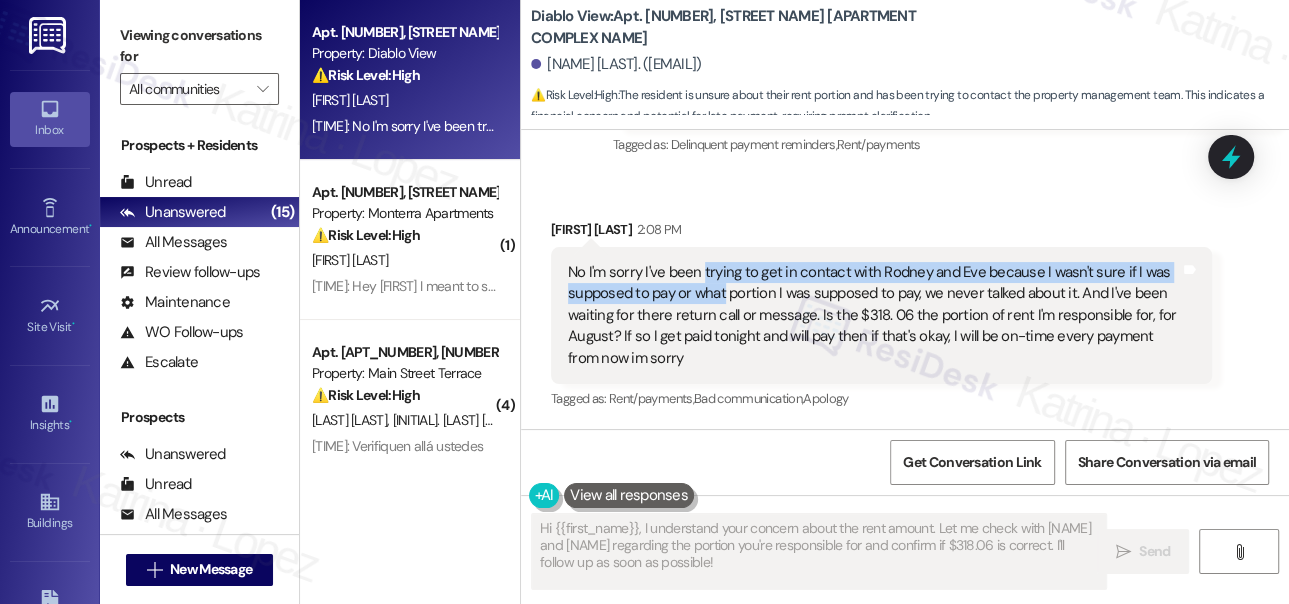 click on "No I'm sorry I've been trying to get in contact with Rodney and Eve because I wasn't sure if I was supposed to pay or what portion I was supposed to pay, we never talked about it. And I've been waiting for there return call or message. Is the $318. 06 the portion of rent I'm responsible for, for August? If so I get paid tonight and will pay then if that's okay, I will be on-time every payment from now im sorry" at bounding box center (874, 315) 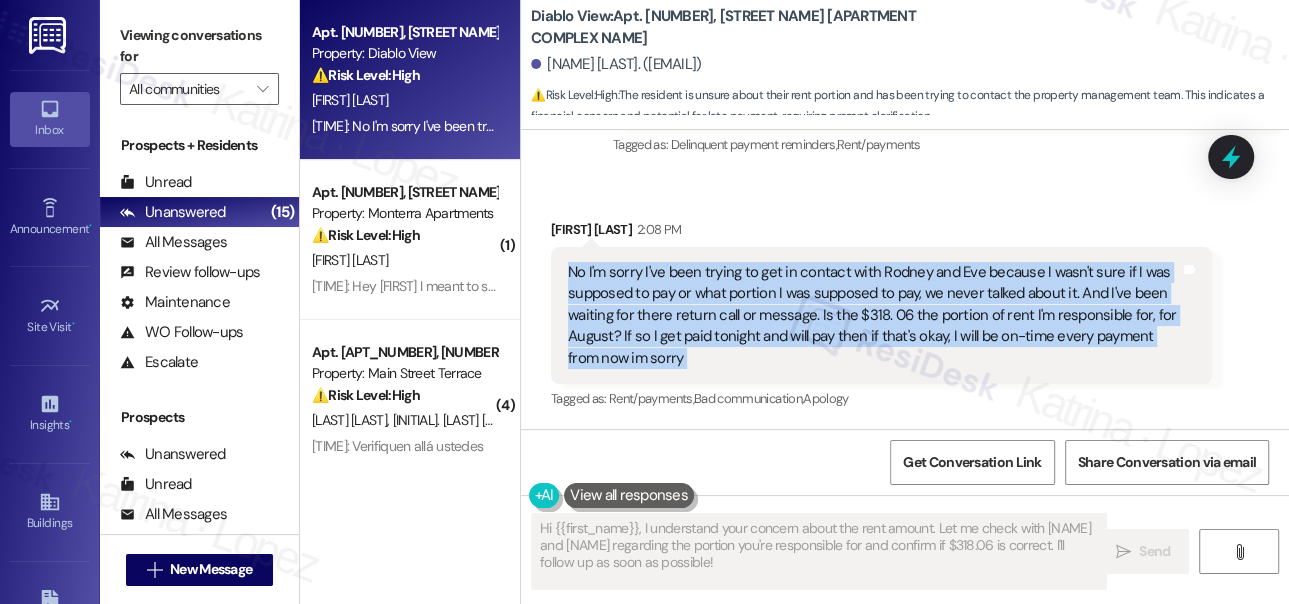 click on "No I'm sorry I've been trying to get in contact with Rodney and Eve because I wasn't sure if I was supposed to pay or what portion I was supposed to pay, we never talked about it. And I've been waiting for there return call or message. Is the $318. 06 the portion of rent I'm responsible for, for August? If so I get paid tonight and will pay then if that's okay, I will be on-time every payment from now im sorry" at bounding box center (874, 315) 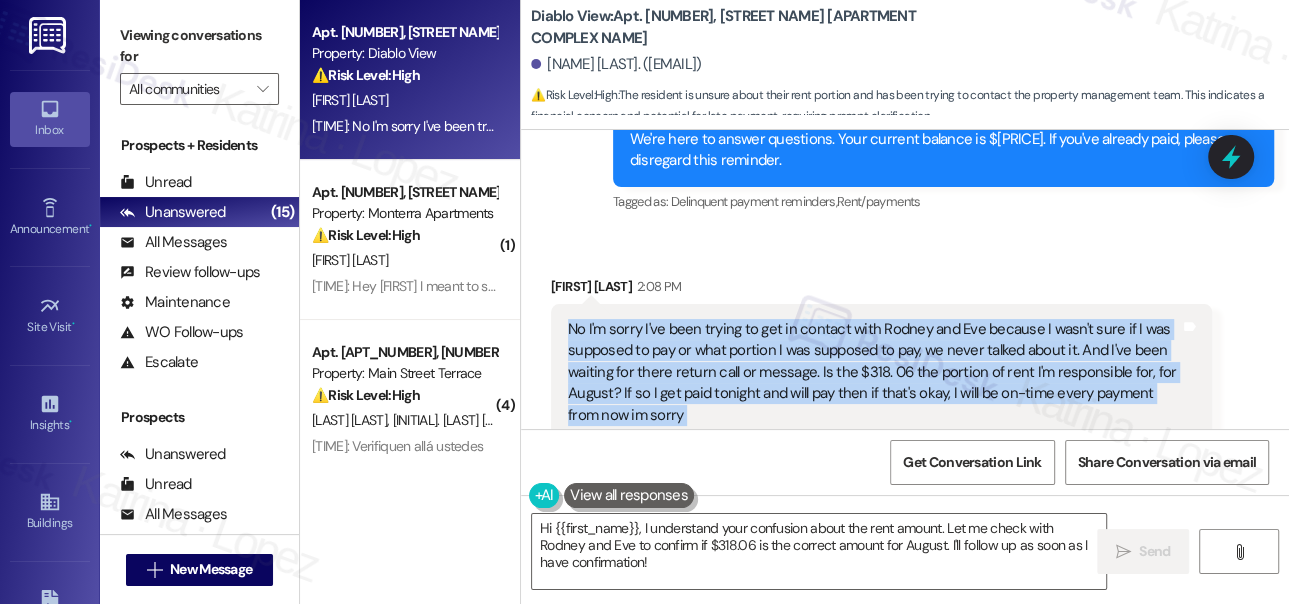 scroll, scrollTop: 930, scrollLeft: 0, axis: vertical 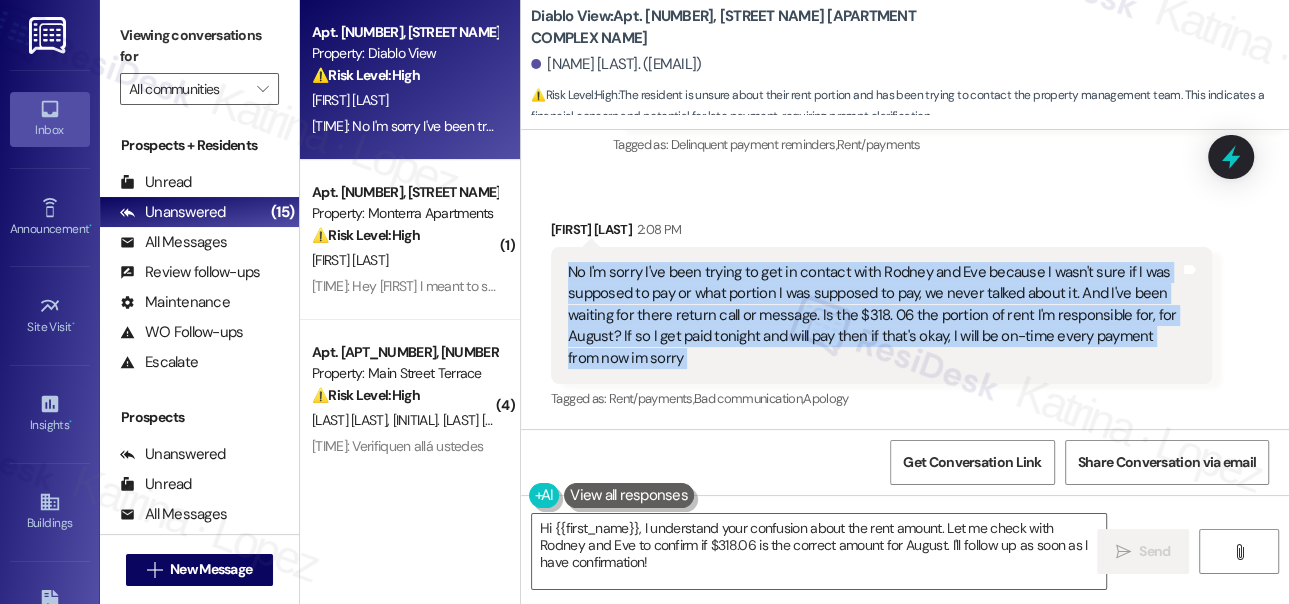 click on "No I'm sorry I've been trying to get in contact with Rodney and Eve because I wasn't sure if I was supposed to pay or what portion I was supposed to pay, we never talked about it. And I've been waiting for there return call or message. Is the $318. 06 the portion of rent I'm responsible for, for August? If so I get paid tonight and will pay then if that's okay, I will be on-time every payment from now im sorry" at bounding box center (874, 315) 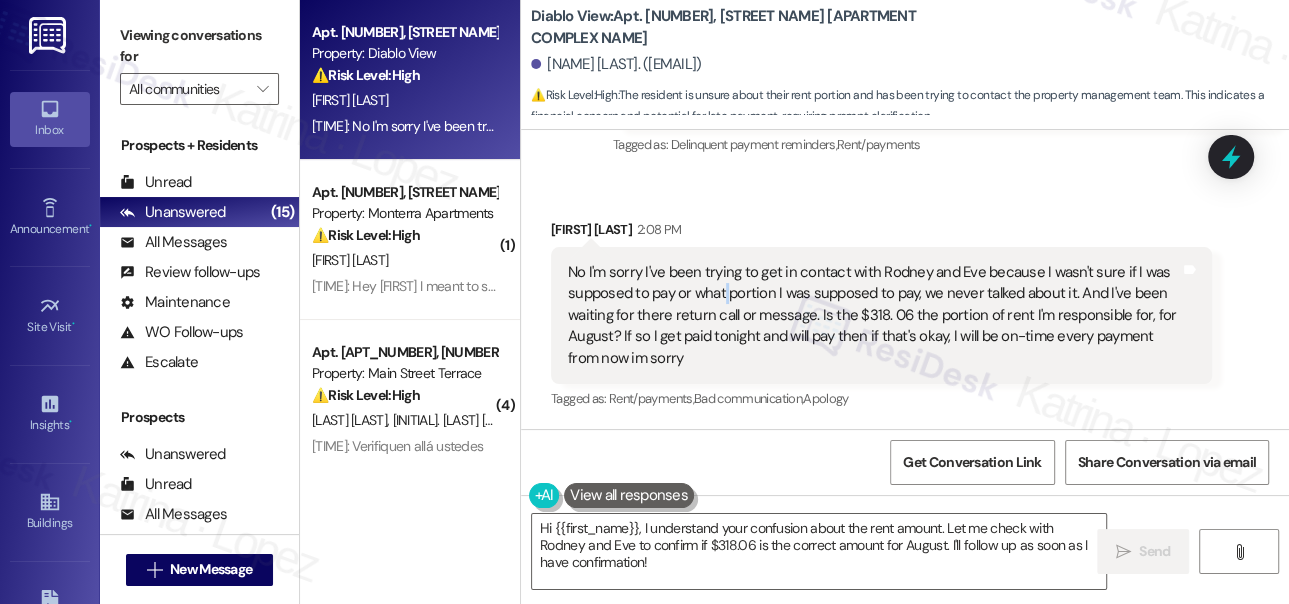 click on "No I'm sorry I've been trying to get in contact with Rodney and Eve because I wasn't sure if I was supposed to pay or what portion I was supposed to pay, we never talked about it. And I've been waiting for there return call or message. Is the $318. 06 the portion of rent I'm responsible for, for August? If so I get paid tonight and will pay then if that's okay, I will be on-time every payment from now im sorry" at bounding box center [874, 315] 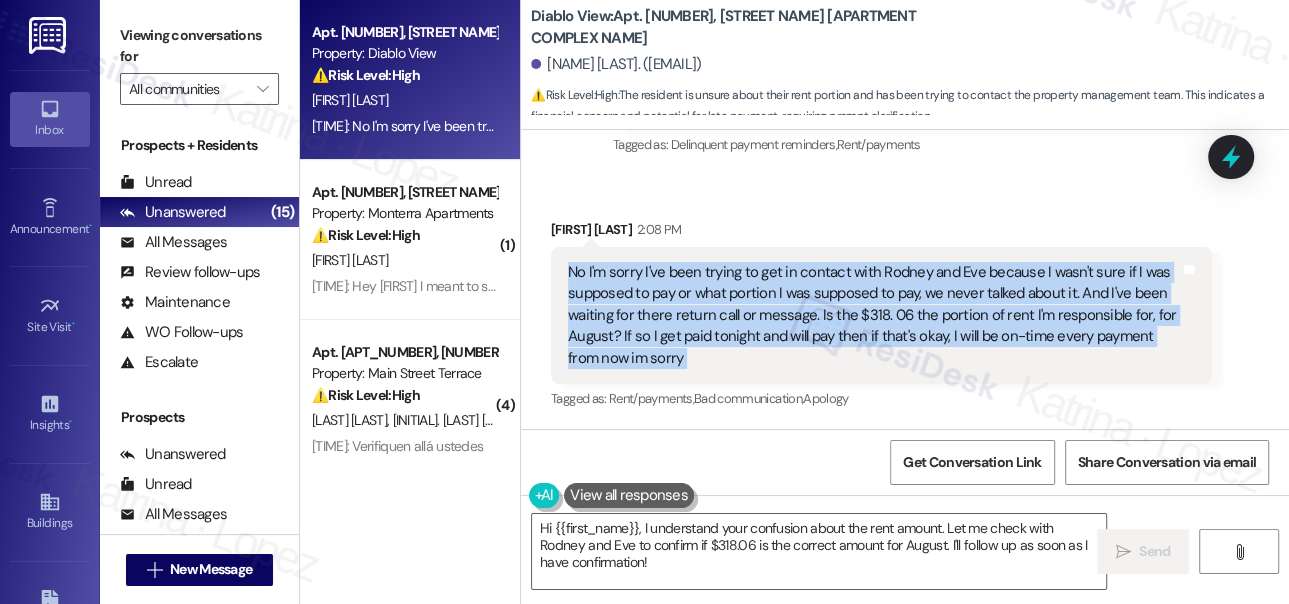 click on "No I'm sorry I've been trying to get in contact with Rodney and Eve because I wasn't sure if I was supposed to pay or what portion I was supposed to pay, we never talked about it. And I've been waiting for there return call or message. Is the $318. 06 the portion of rent I'm responsible for, for August? If so I get paid tonight and will pay then if that's okay, I will be on-time every payment from now im sorry" at bounding box center (874, 315) 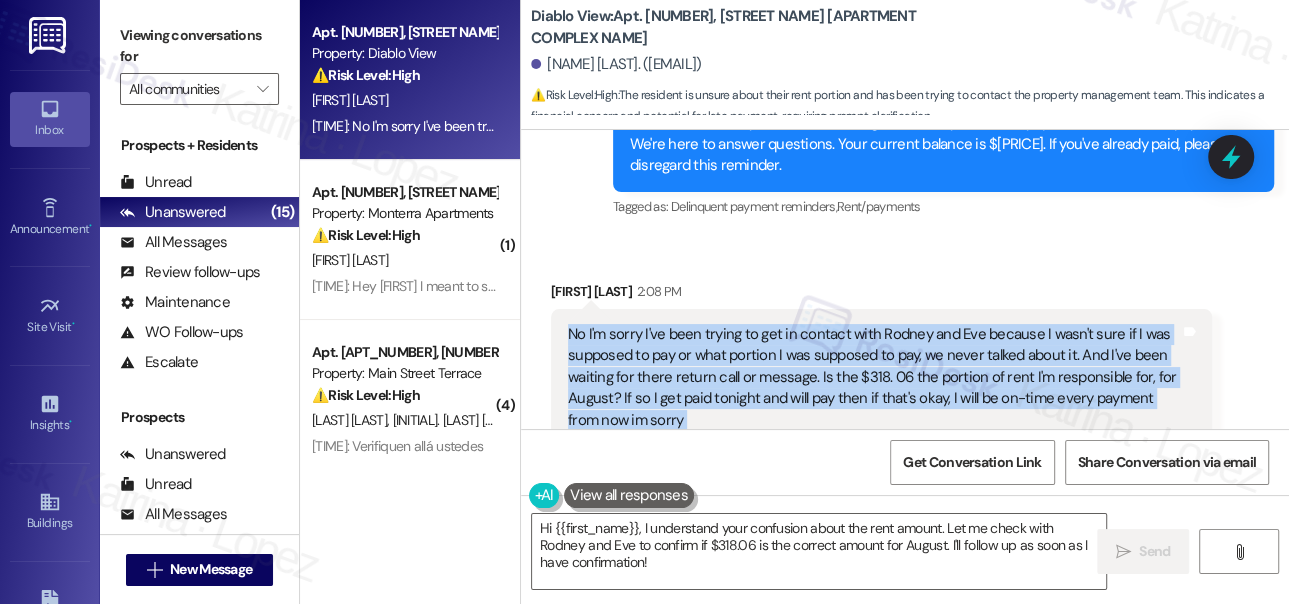 scroll, scrollTop: 749, scrollLeft: 0, axis: vertical 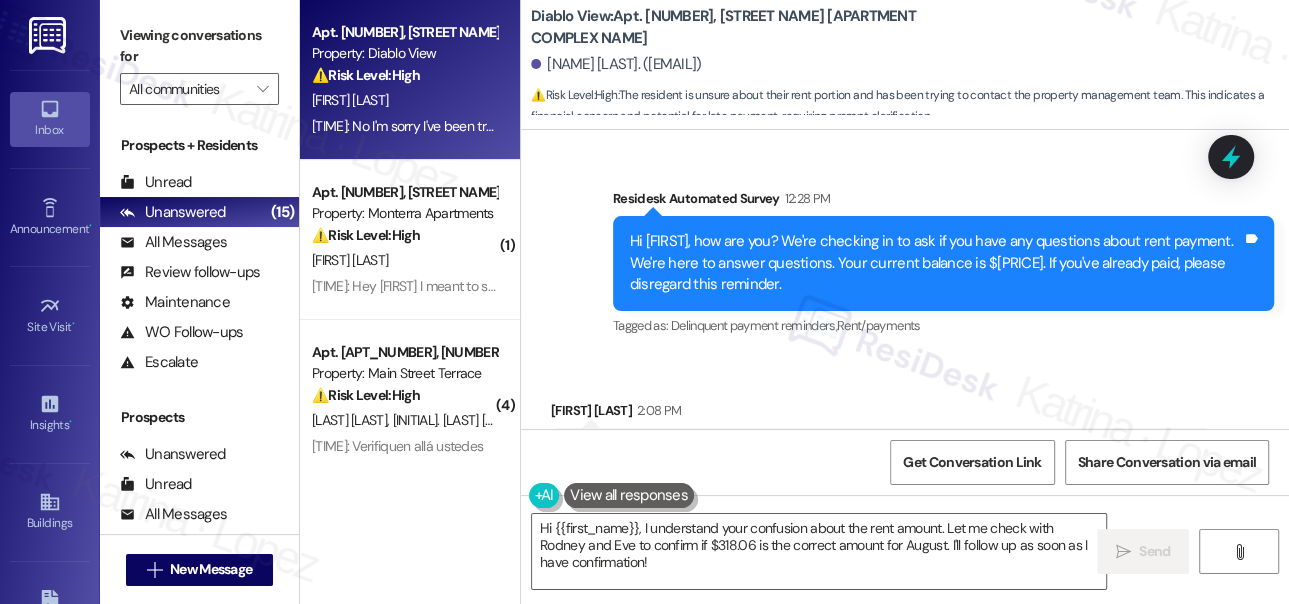 click on "Hi [FIRST], how are you? We're checking in to ask if you have any questions about rent payment. We're here to answer questions. Your current balance is $[PRICE]. If you've already paid, please disregard this reminder." at bounding box center [936, 263] 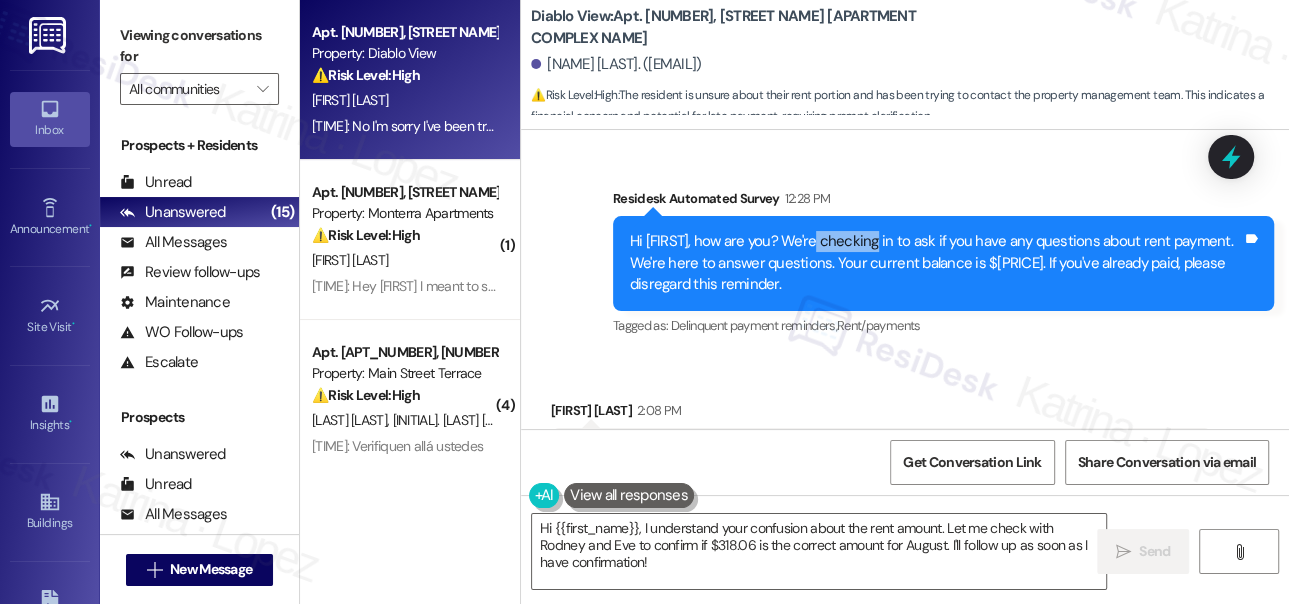 click on "Hi [FIRST], how are you? We're checking in to ask if you have any questions about rent payment. We're here to answer questions. Your current balance is $[PRICE]. If you've already paid, please disregard this reminder." at bounding box center (936, 263) 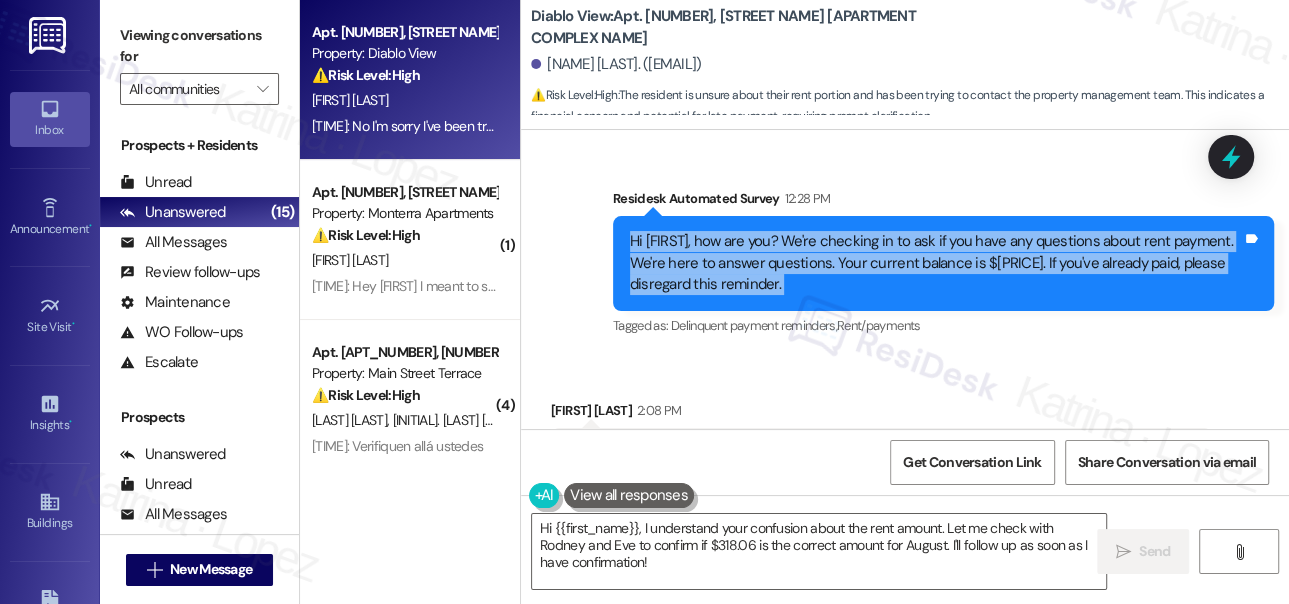 click on "Hi [FIRST], how are you? We're checking in to ask if you have any questions about rent payment. We're here to answer questions. Your current balance is $[PRICE]. If you've already paid, please disregard this reminder." at bounding box center [936, 263] 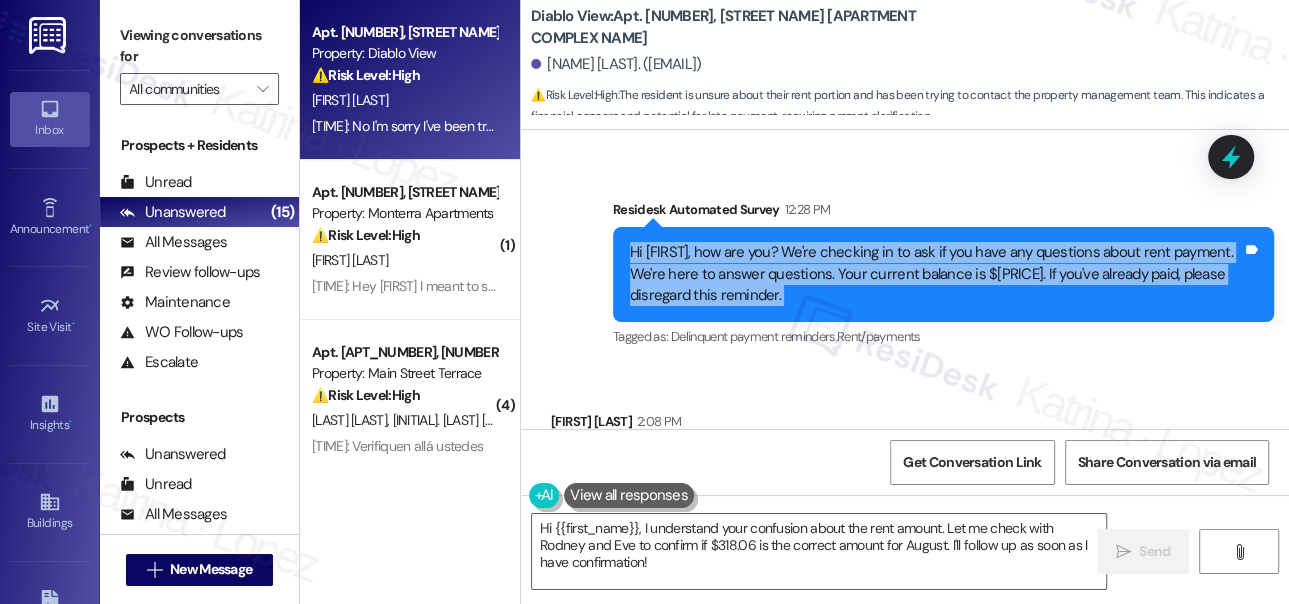 scroll, scrollTop: 930, scrollLeft: 0, axis: vertical 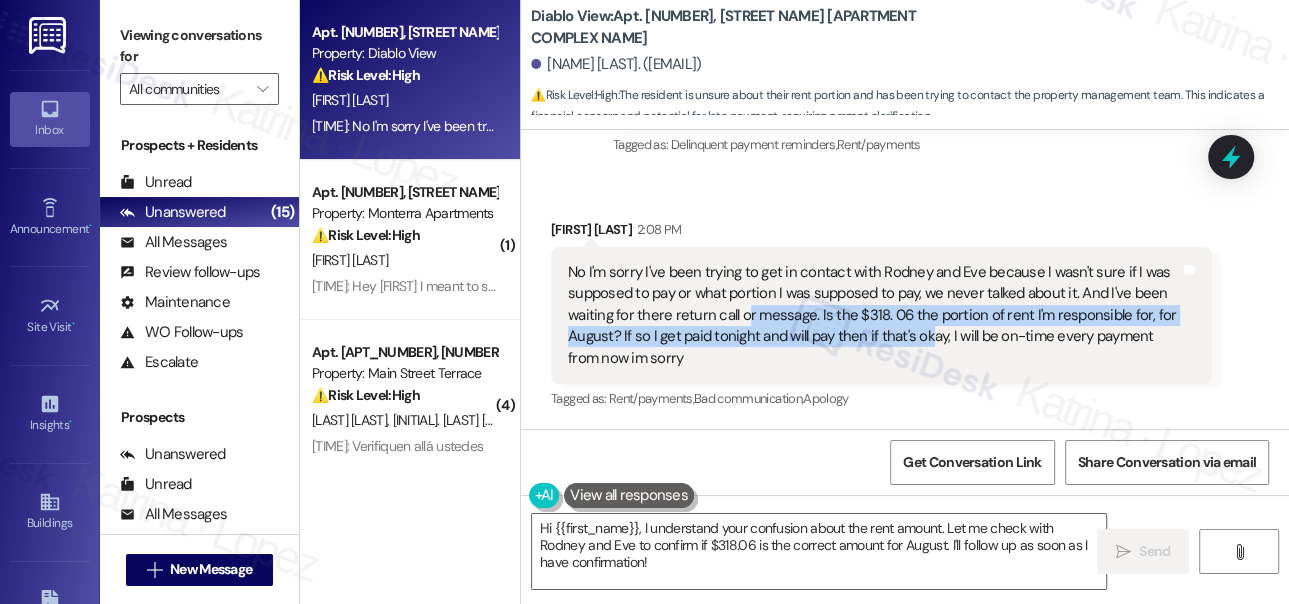 drag, startPoint x: 744, startPoint y: 314, endPoint x: 926, endPoint y: 335, distance: 183.20753 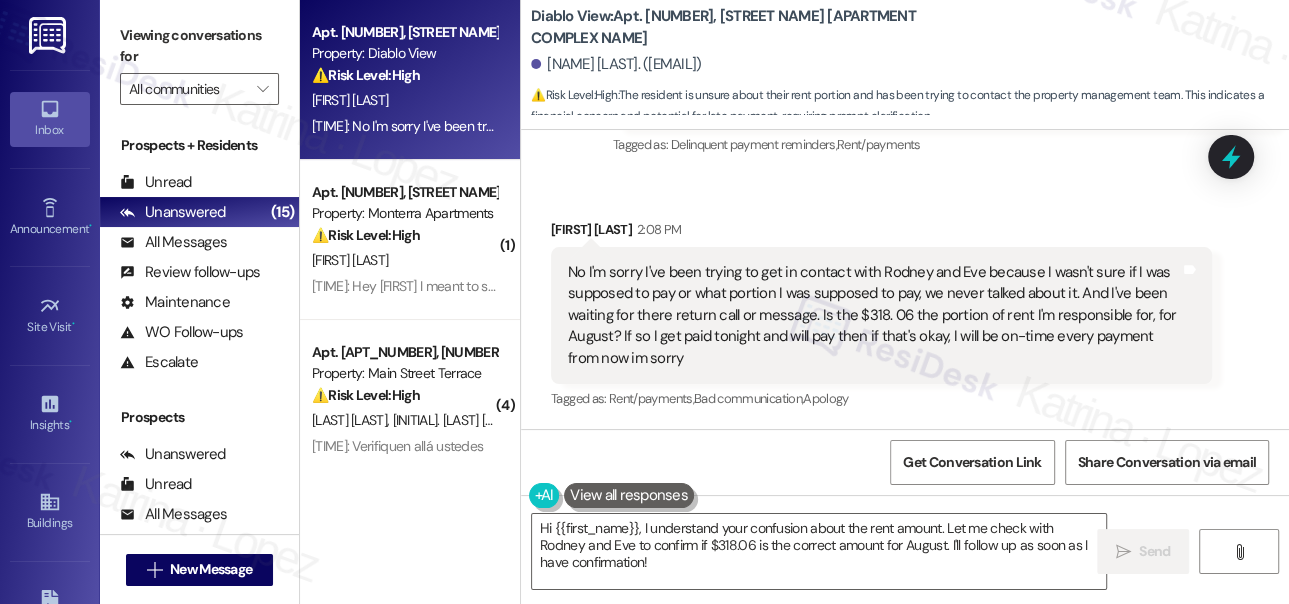 click on "No I'm sorry I've been trying to get in contact with Rodney and Eve because I wasn't sure if I was supposed to pay or what portion I was supposed to pay, we never talked about it. And I've been waiting for there return call or message. Is the $318. 06 the portion of rent I'm responsible for, for August? If so I get paid tonight and will pay then if that's okay, I will be on-time every payment from now im sorry" at bounding box center [874, 315] 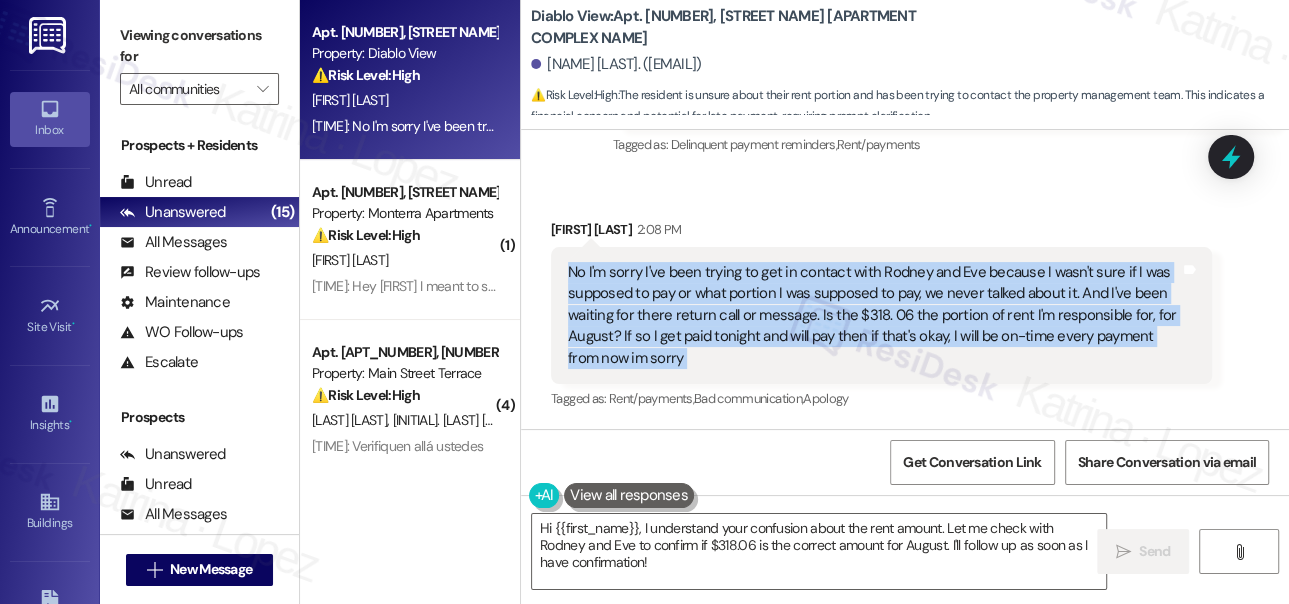 click on "No I'm sorry I've been trying to get in contact with Rodney and Eve because I wasn't sure if I was supposed to pay or what portion I was supposed to pay, we never talked about it. And I've been waiting for there return call or message. Is the $318. 06 the portion of rent I'm responsible for, for August? If so I get paid tonight and will pay then if that's okay, I will be on-time every payment from now im sorry" at bounding box center (874, 315) 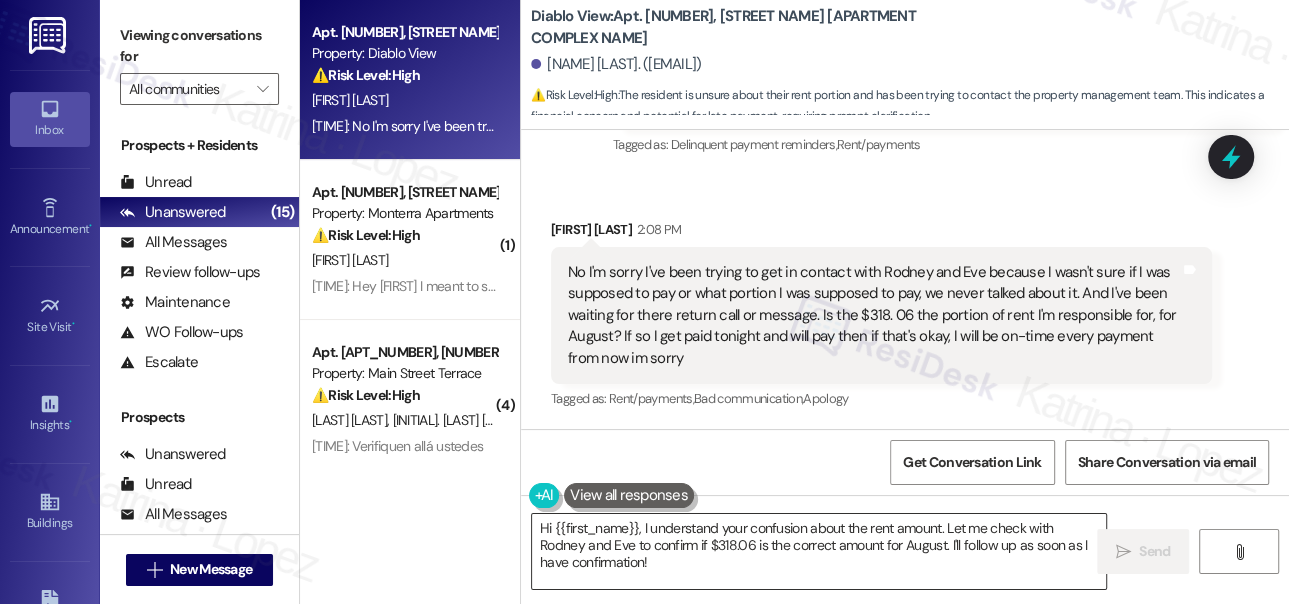 click on "Hi {{first_name}}, I understand your confusion about the rent amount. Let me check with Rodney and Eve to confirm if $318.06 is the correct amount for August. I'll follow up as soon as I have confirmation!" at bounding box center [819, 551] 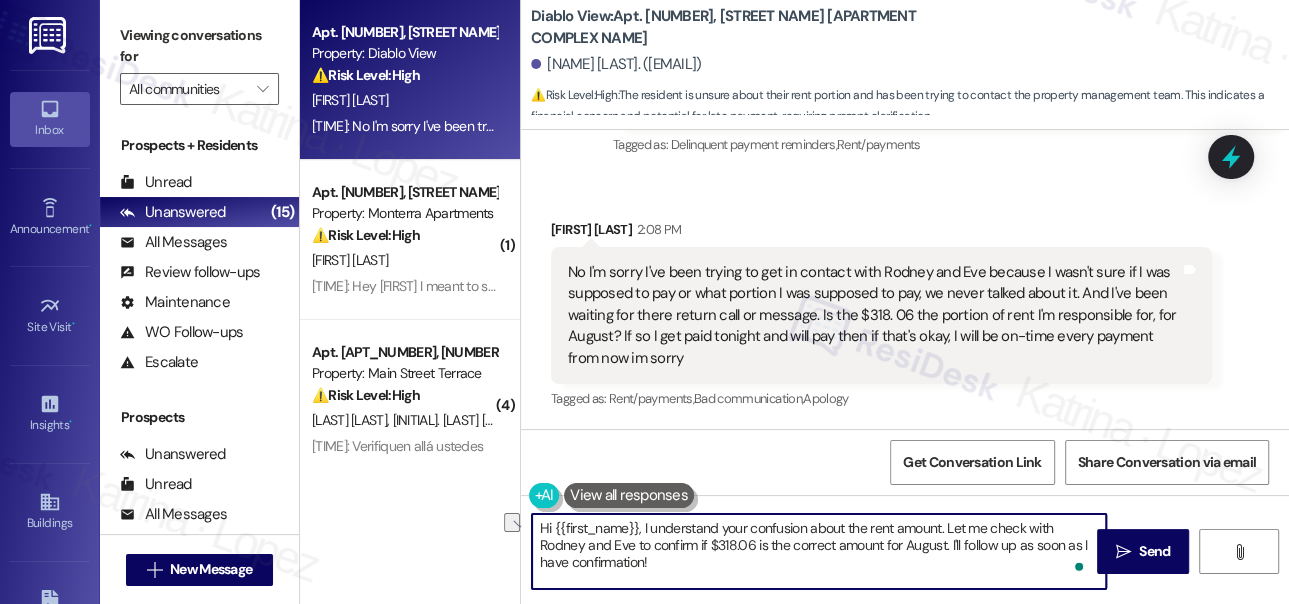 drag, startPoint x: 536, startPoint y: 546, endPoint x: 633, endPoint y: 539, distance: 97.25225 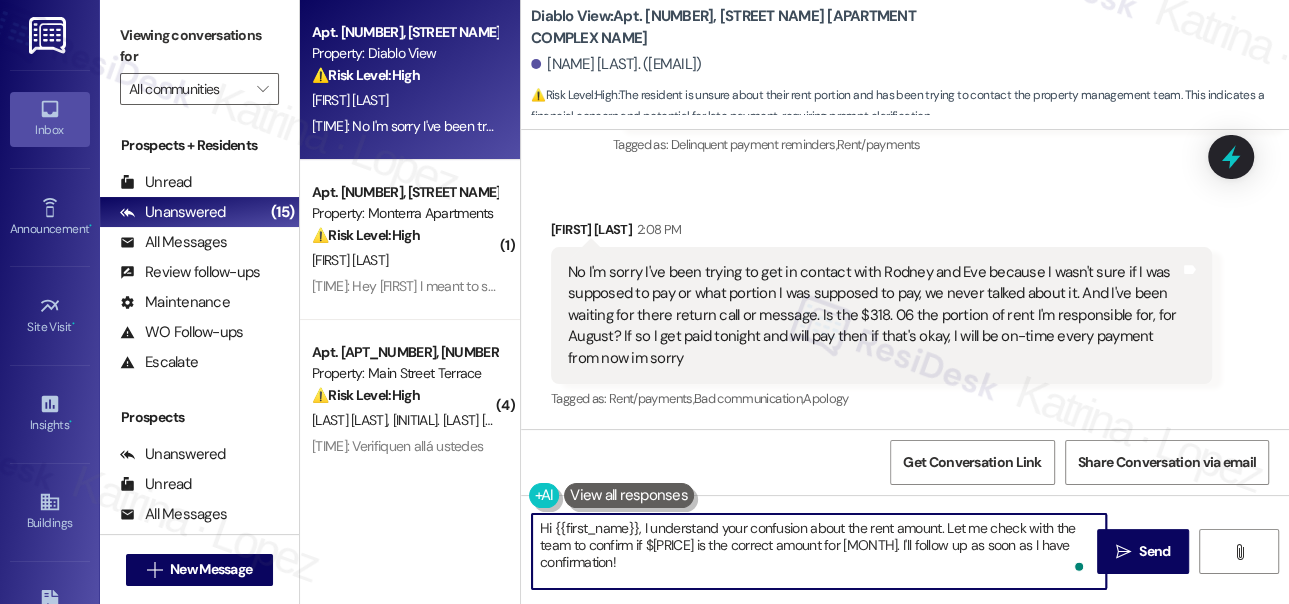 click on "Hi {{first_name}}, I understand your confusion about the rent amount. Let me check with the team to confirm if $[PRICE] is the correct amount for [MONTH]. I'll follow up as soon as I have confirmation!" at bounding box center (819, 551) 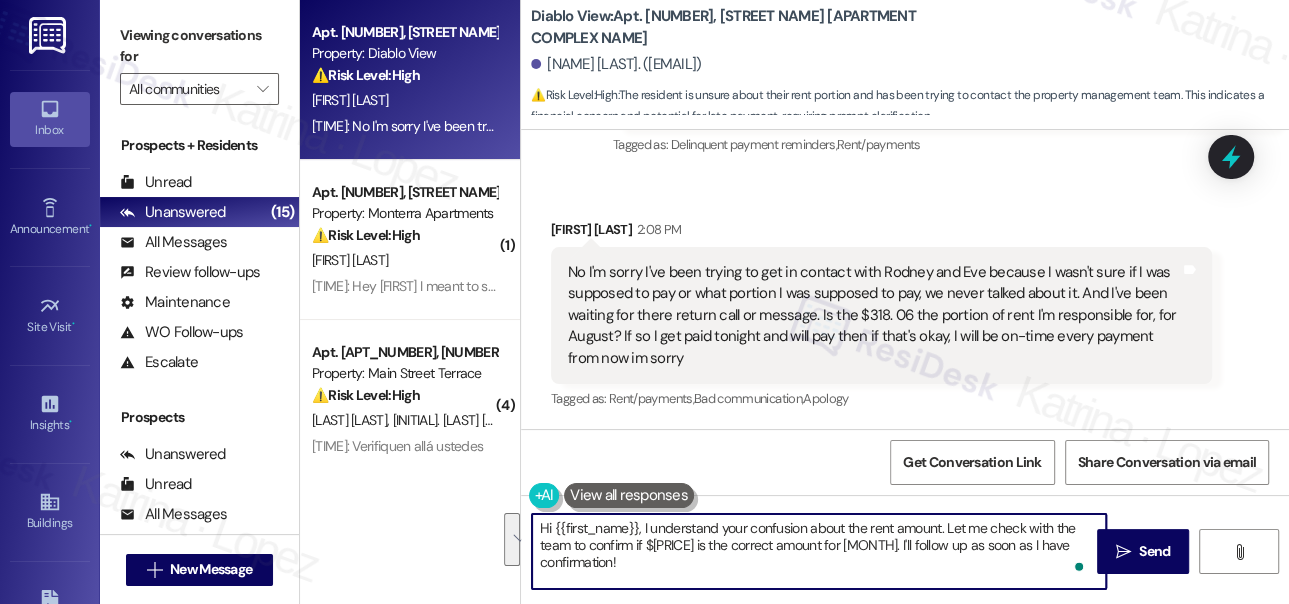 click on "Hi {{first_name}}, I understand your confusion about the rent amount. Let me check with the team to confirm if $[PRICE] is the correct amount for [MONTH]. I'll follow up as soon as I have confirmation!" at bounding box center (819, 551) 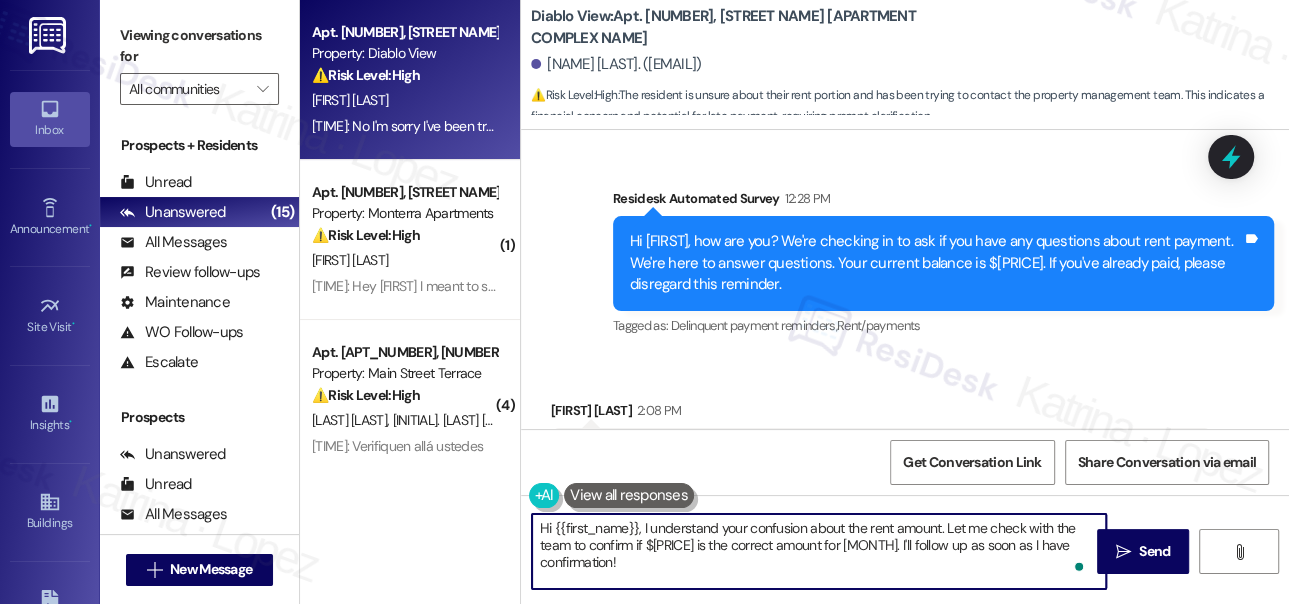 scroll, scrollTop: 930, scrollLeft: 0, axis: vertical 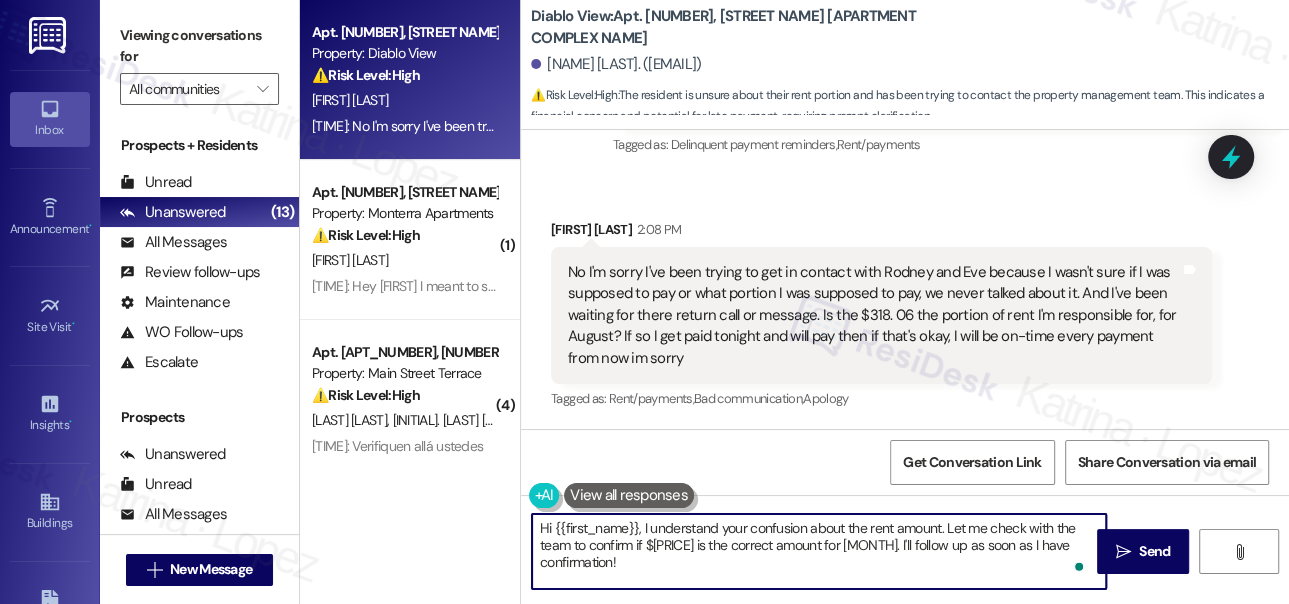 type on "Hi {{first_name}}, I understand your confusion about the rent amount. Let me check with the team to confirm if $[PRICE] is the correct amount for [MONTH]. I'll follow up as soon as I have confirmation!" 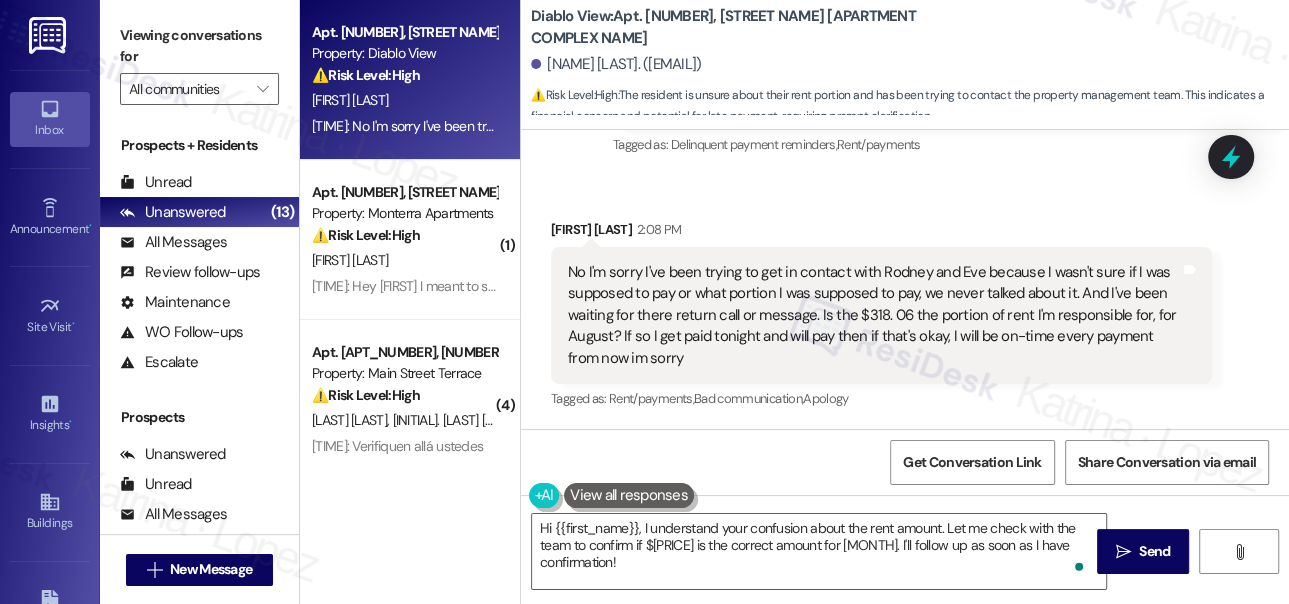 click on "No I'm sorry I've been trying to get in contact with Rodney and Eve because I wasn't sure if I was supposed to pay or what portion I was supposed to pay, we never talked about it. And I've been waiting for there return call or message. Is the $318. 06 the portion of rent I'm responsible for, for August? If so I get paid tonight and will pay then if that's okay, I will be on-time every payment from now im sorry" at bounding box center [874, 315] 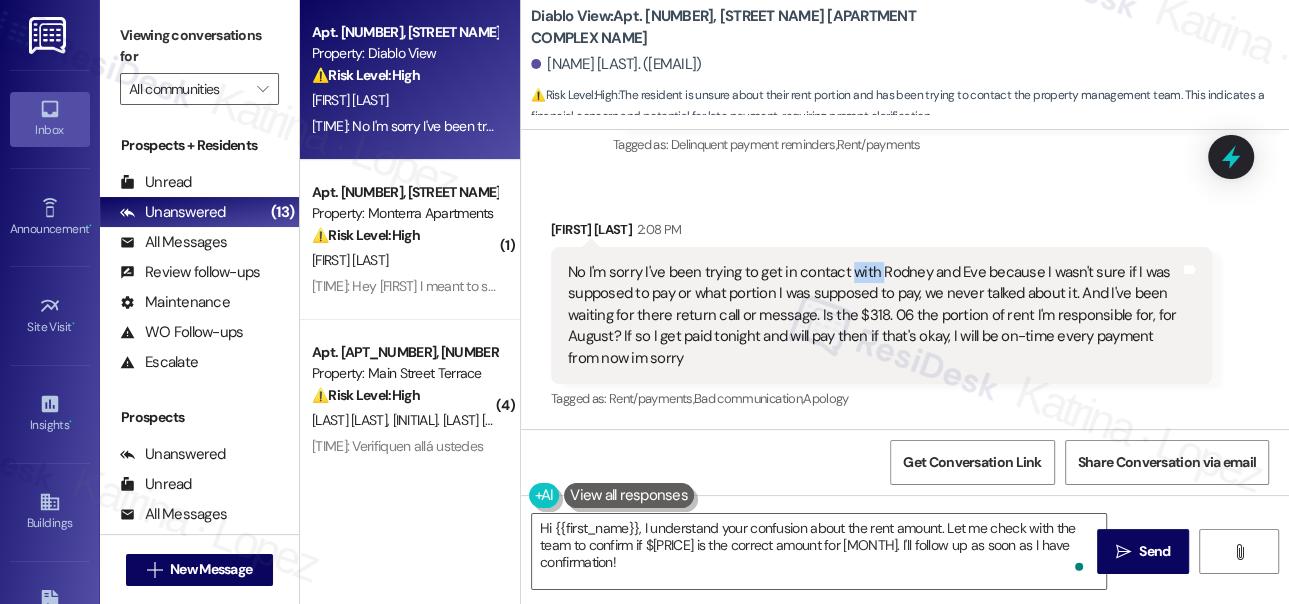 click on "No I'm sorry I've been trying to get in contact with Rodney and Eve because I wasn't sure if I was supposed to pay or what portion I was supposed to pay, we never talked about it. And I've been waiting for there return call or message. Is the $318. 06 the portion of rent I'm responsible for, for August? If so I get paid tonight and will pay then if that's okay, I will be on-time every payment from now im sorry" at bounding box center [874, 315] 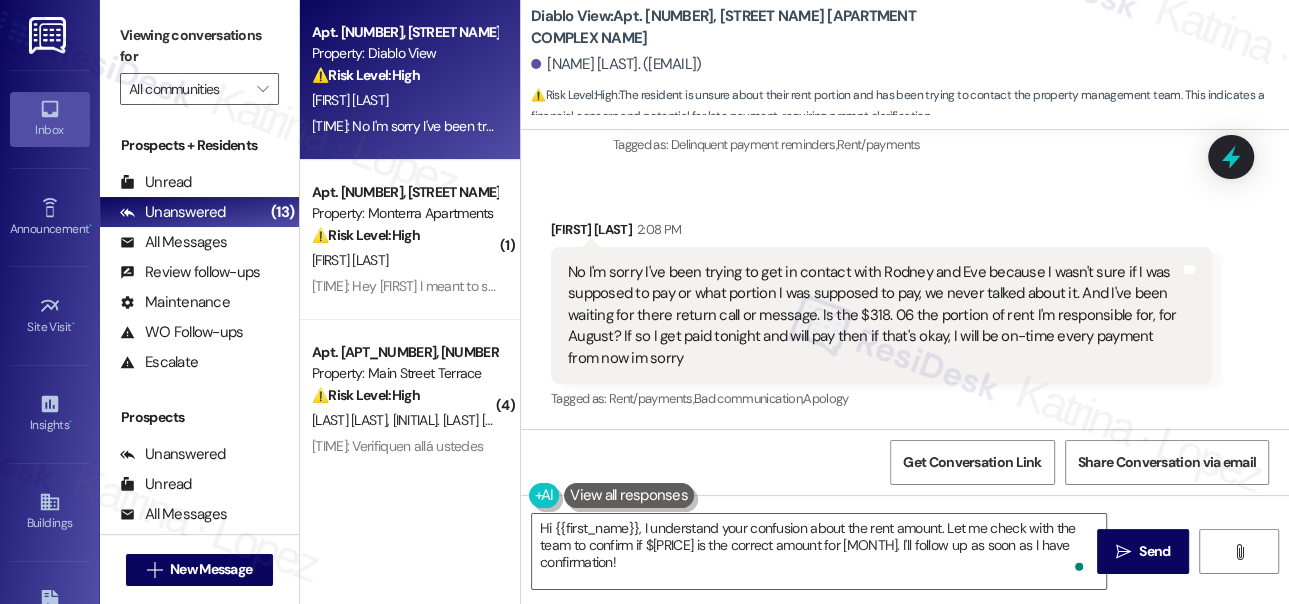 click on "No I'm sorry I've been trying to get in contact with Rodney and Eve because I wasn't sure if I was supposed to pay or what portion I was supposed to pay, we never talked about it. And I've been waiting for there return call or message. Is the $318. 06 the portion of rent I'm responsible for, for August? If so I get paid tonight and will pay then if that's okay, I will be on-time every payment from now im sorry" at bounding box center [874, 315] 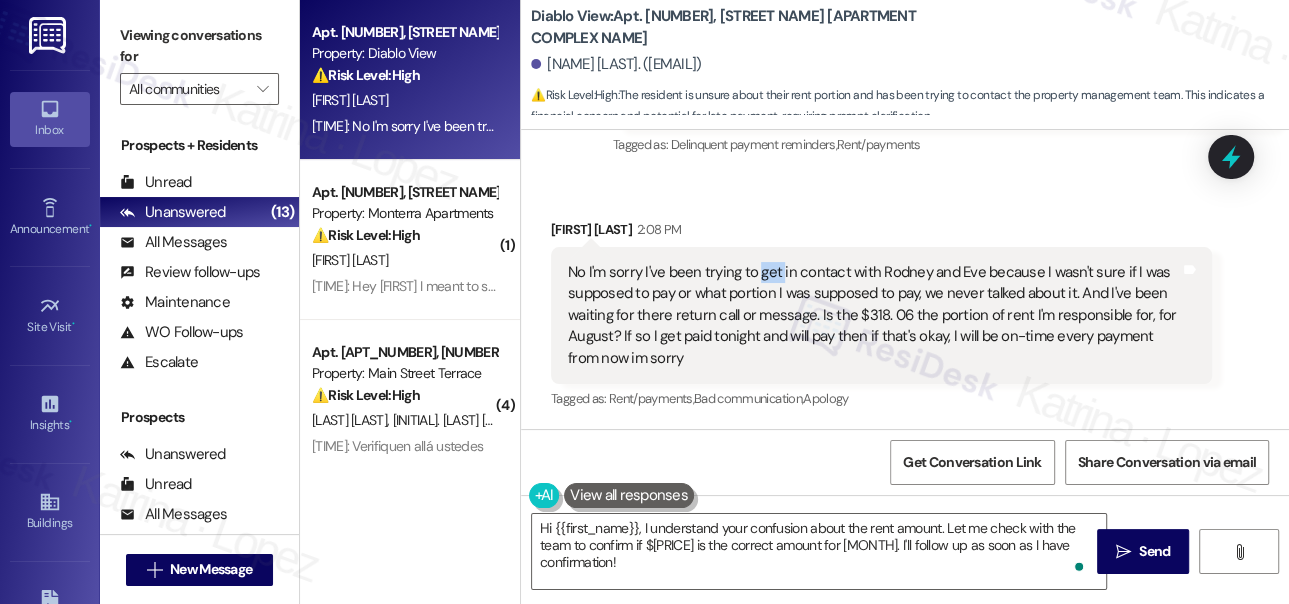 click on "No I'm sorry I've been trying to get in contact with Rodney and Eve because I wasn't sure if I was supposed to pay or what portion I was supposed to pay, we never talked about it. And I've been waiting for there return call or message. Is the $318. 06 the portion of rent I'm responsible for, for August? If so I get paid tonight and will pay then if that's okay, I will be on-time every payment from now im sorry" at bounding box center (874, 315) 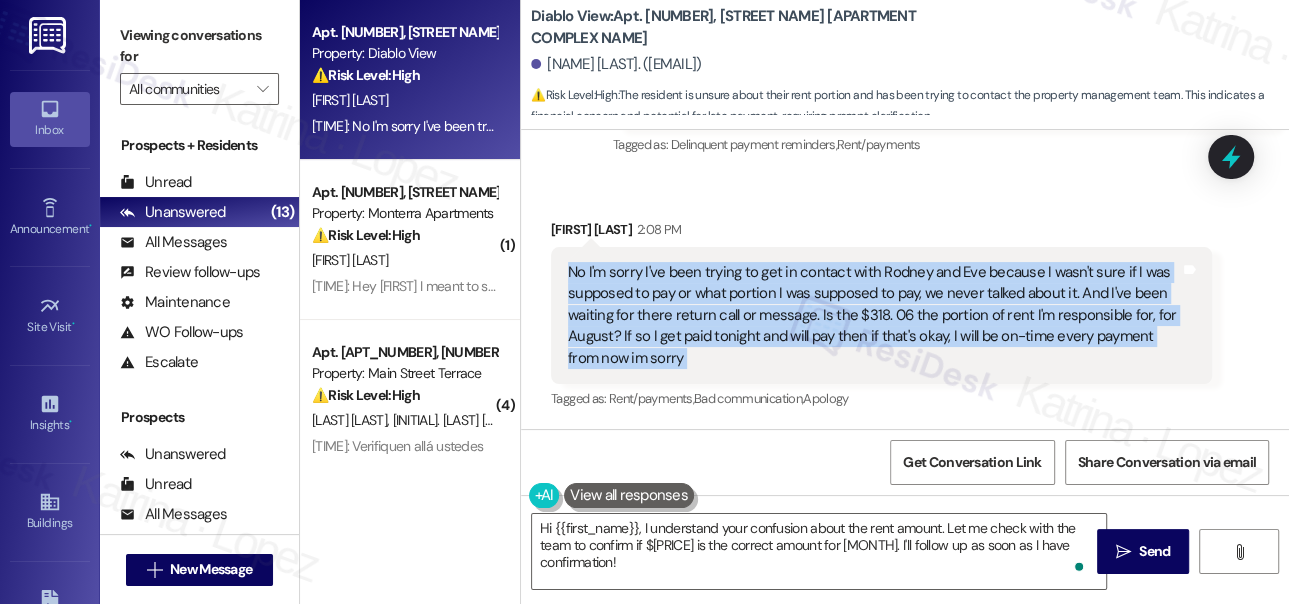 click on "No I'm sorry I've been trying to get in contact with Rodney and Eve because I wasn't sure if I was supposed to pay or what portion I was supposed to pay, we never talked about it. And I've been waiting for there return call or message. Is the $318. 06 the portion of rent I'm responsible for, for August? If so I get paid tonight and will pay then if that's okay, I will be on-time every payment from now im sorry" at bounding box center (874, 315) 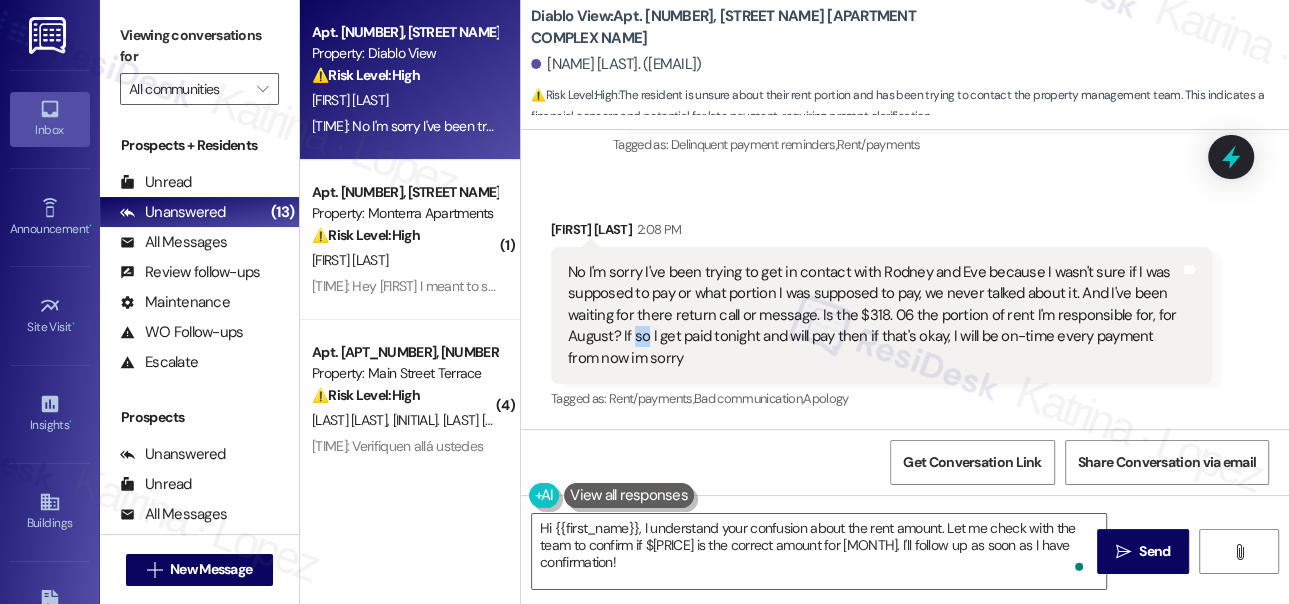 click on "No I'm sorry I've been trying to get in contact with Rodney and Eve because I wasn't sure if I was supposed to pay or what portion I was supposed to pay, we never talked about it. And I've been waiting for there return call or message. Is the $318. 06 the portion of rent I'm responsible for, for August? If so I get paid tonight and will pay then if that's okay, I will be on-time every payment from now im sorry" at bounding box center [874, 315] 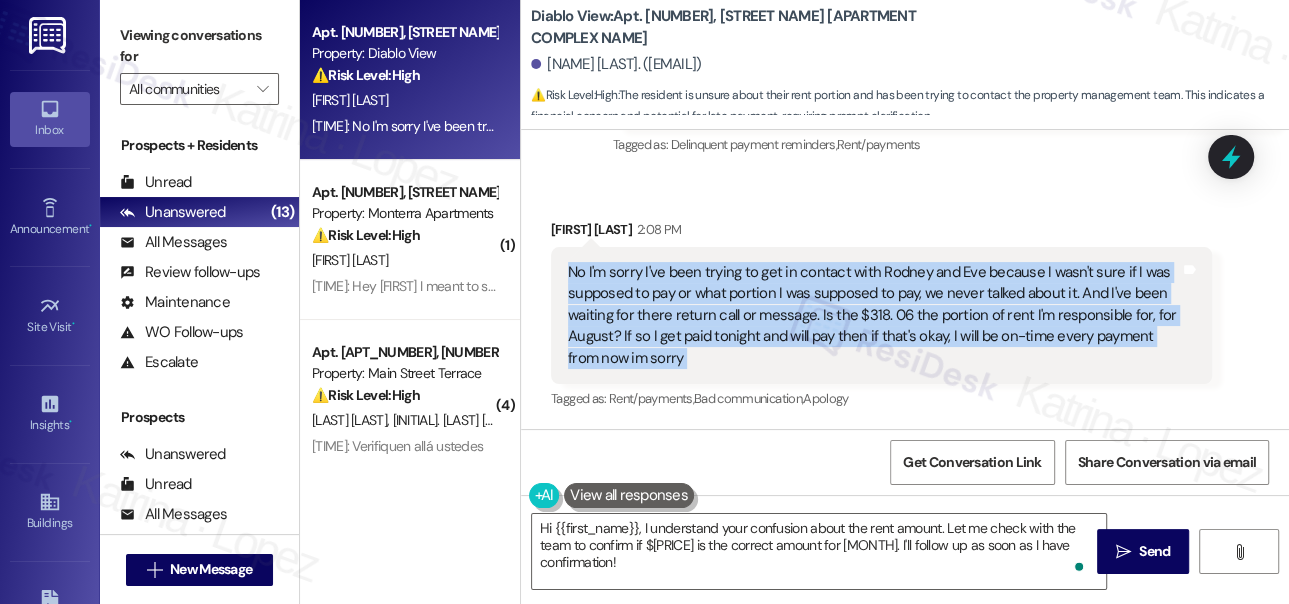 click on "No I'm sorry I've been trying to get in contact with Rodney and Eve because I wasn't sure if I was supposed to pay or what portion I was supposed to pay, we never talked about it. And I've been waiting for there return call or message. Is the $318. 06 the portion of rent I'm responsible for, for August? If so I get paid tonight and will pay then if that's okay, I will be on-time every payment from now im sorry" at bounding box center (874, 315) 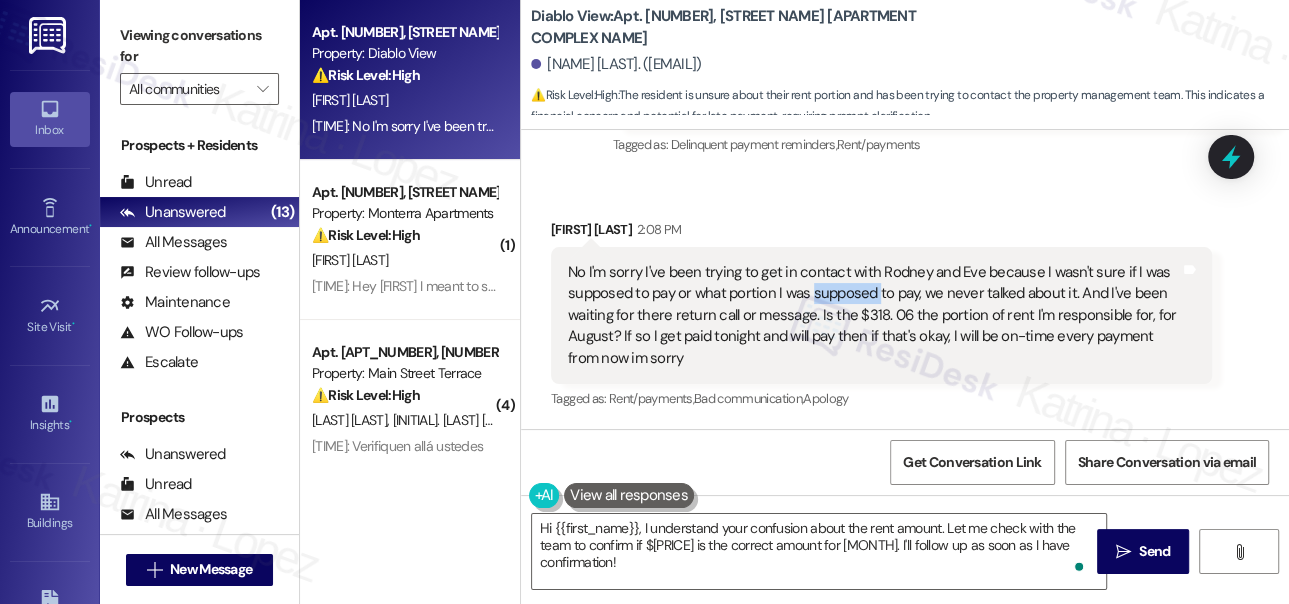 click on "No I'm sorry I've been trying to get in contact with Rodney and Eve because I wasn't sure if I was supposed to pay or what portion I was supposed to pay, we never talked about it. And I've been waiting for there return call or message. Is the $318. 06 the portion of rent I'm responsible for, for August? If so I get paid tonight and will pay then if that's okay, I will be on-time every payment from now im sorry" at bounding box center [874, 315] 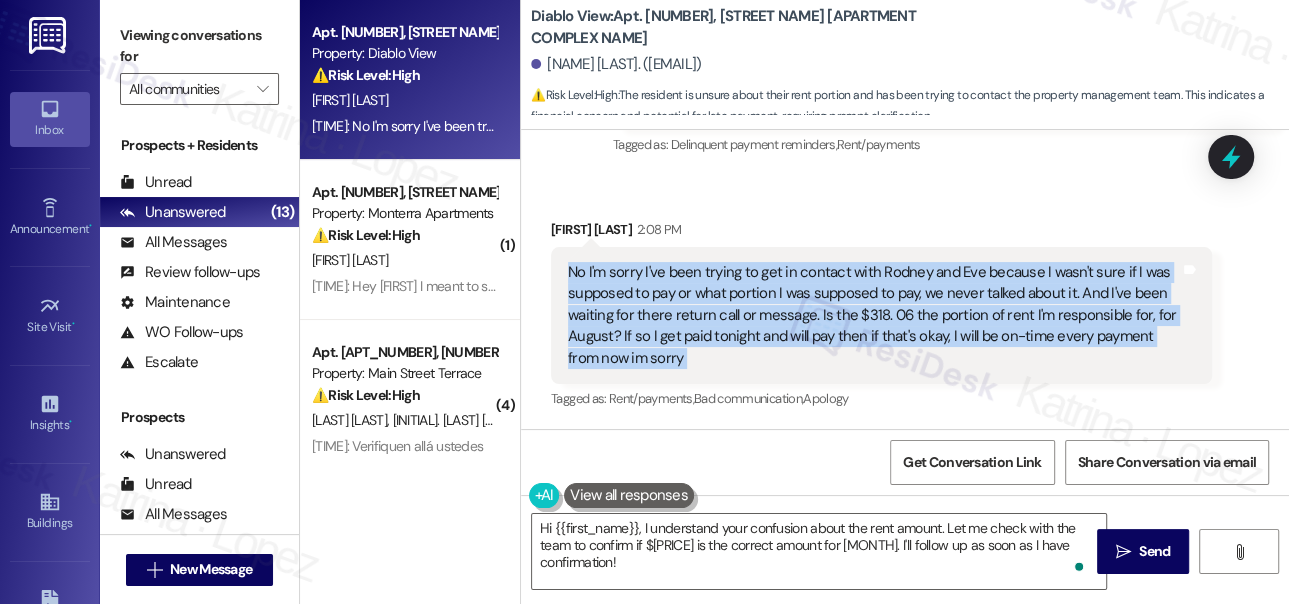 click on "No I'm sorry I've been trying to get in contact with Rodney and Eve because I wasn't sure if I was supposed to pay or what portion I was supposed to pay, we never talked about it. And I've been waiting for there return call or message. Is the $318. 06 the portion of rent I'm responsible for, for August? If so I get paid tonight and will pay then if that's okay, I will be on-time every payment from now im sorry" at bounding box center (874, 315) 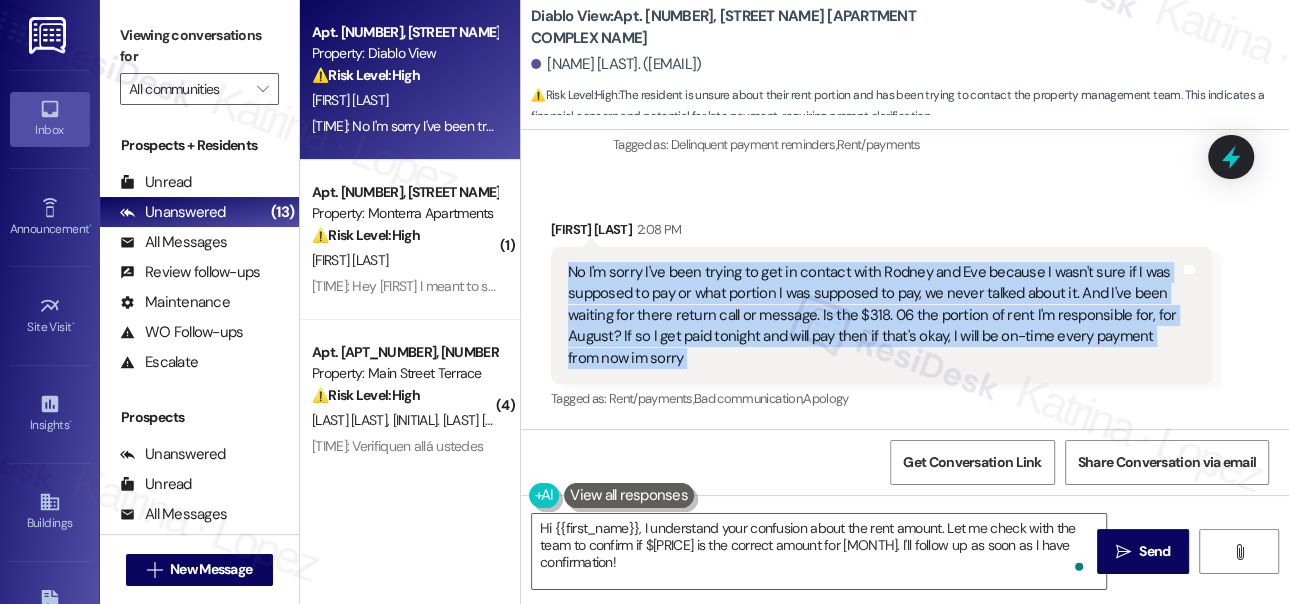 click on "No I'm sorry I've been trying to get in contact with Rodney and Eve because I wasn't sure if I was supposed to pay or what portion I was supposed to pay, we never talked about it. And I've been waiting for there return call or message. Is the $318. 06 the portion of rent I'm responsible for, for August? If so I get paid tonight and will pay then if that's okay, I will be on-time every payment from now im sorry" at bounding box center [874, 315] 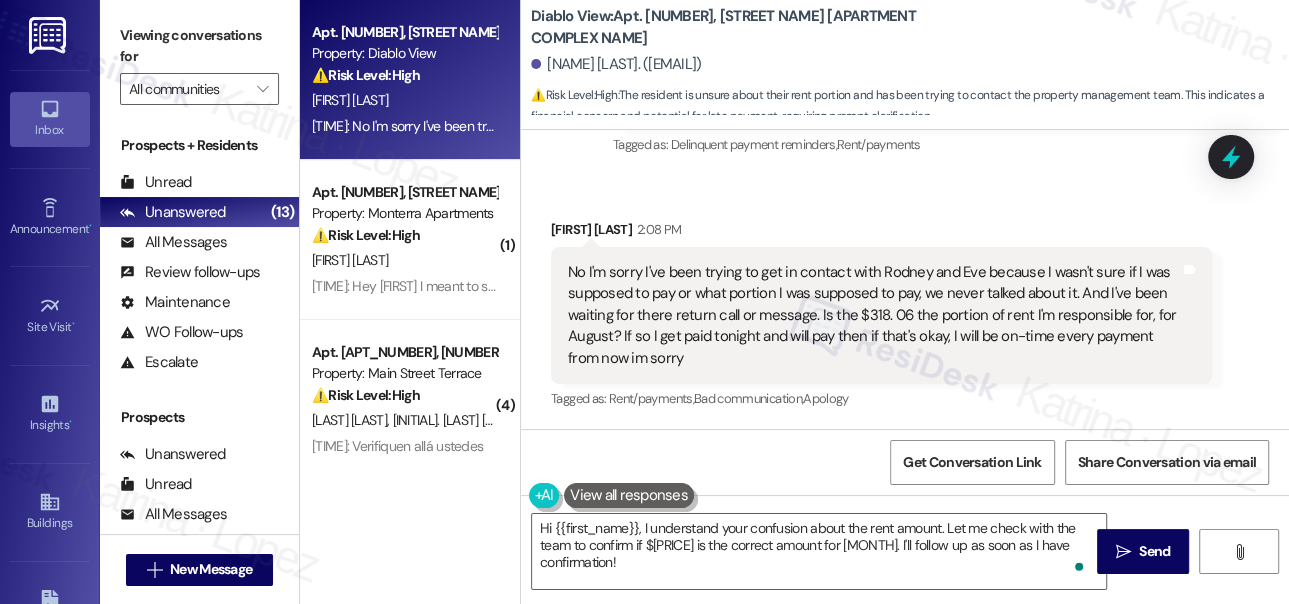 click on "No I'm sorry I've been trying to get in contact with Rodney and Eve because I wasn't sure if I was supposed to pay or what portion I was supposed to pay, we never talked about it. And I've been waiting for there return call or message. Is the $318. 06 the portion of rent I'm responsible for, for August? If so I get paid tonight and will pay then if that's okay, I will be on-time every payment from now im sorry" at bounding box center [874, 315] 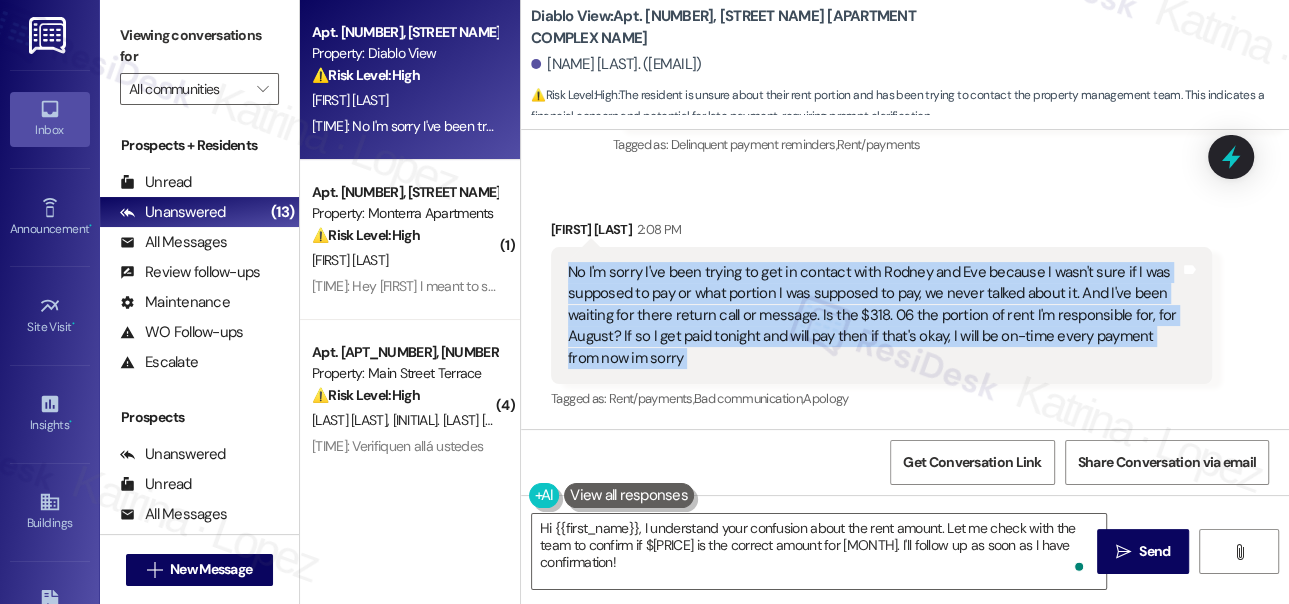 click on "No I'm sorry I've been trying to get in contact with Rodney and Eve because I wasn't sure if I was supposed to pay or what portion I was supposed to pay, we never talked about it. And I've been waiting for there return call or message. Is the $318. 06 the portion of rent I'm responsible for, for August? If so I get paid tonight and will pay then if that's okay, I will be on-time every payment from now im sorry" at bounding box center (874, 315) 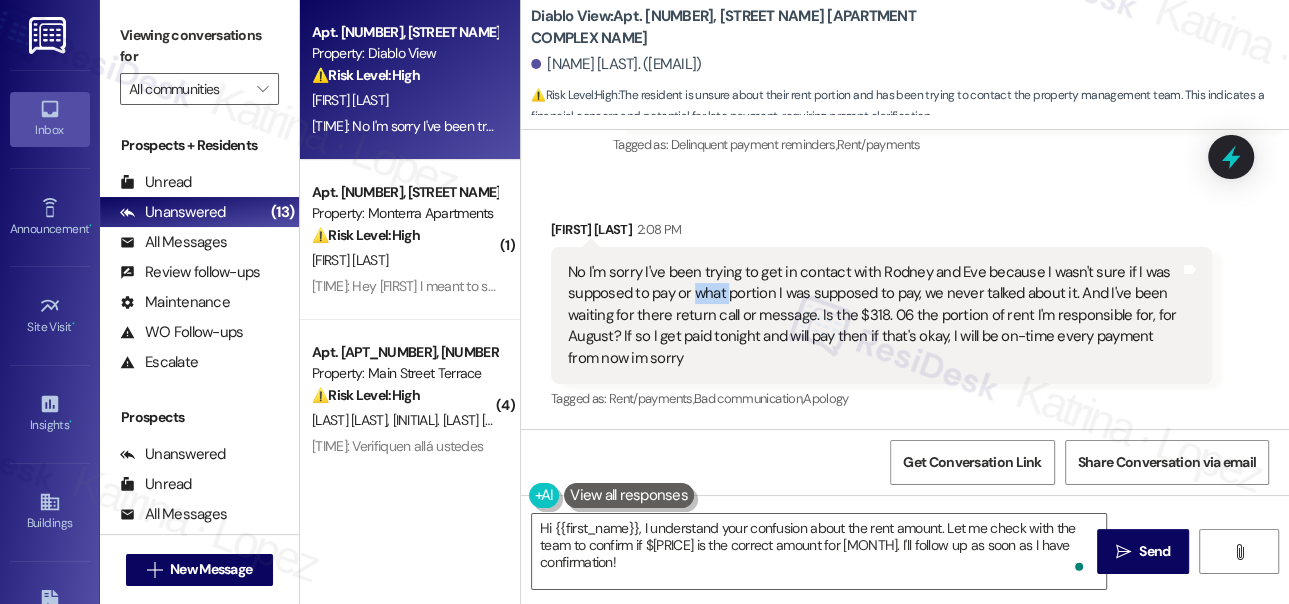 click on "No I'm sorry I've been trying to get in contact with Rodney and Eve because I wasn't sure if I was supposed to pay or what portion I was supposed to pay, we never talked about it. And I've been waiting for there return call or message. Is the $318. 06 the portion of rent I'm responsible for, for August? If so I get paid tonight and will pay then if that's okay, I will be on-time every payment from now im sorry" at bounding box center [874, 315] 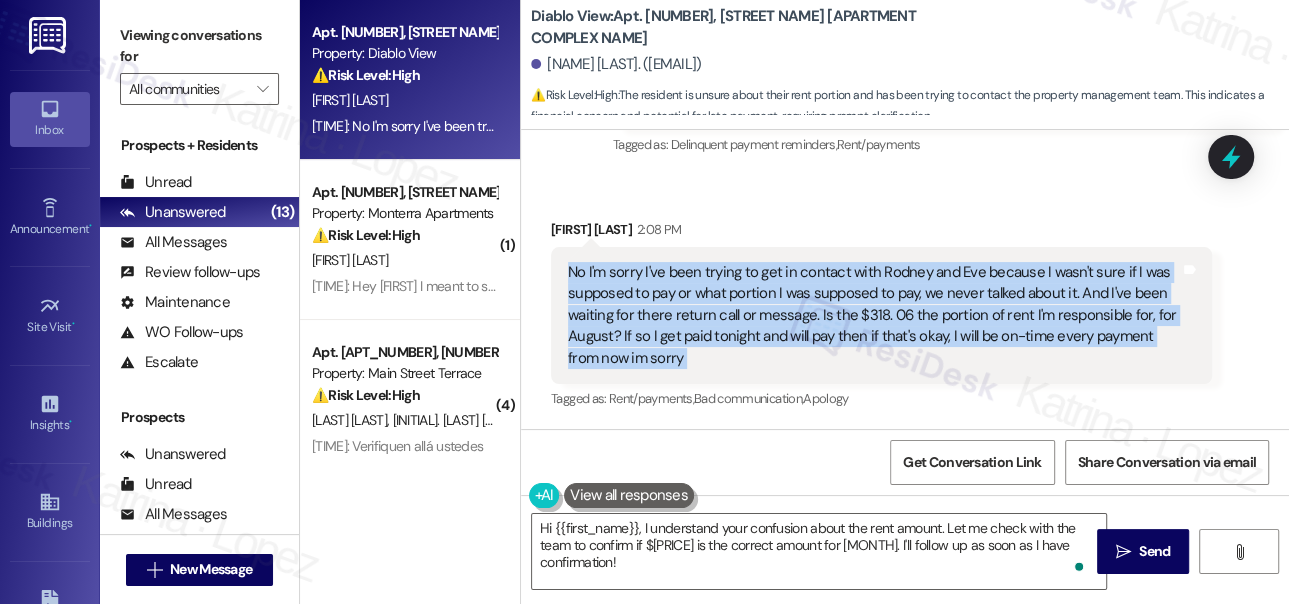 click on "No I'm sorry I've been trying to get in contact with Rodney and Eve because I wasn't sure if I was supposed to pay or what portion I was supposed to pay, we never talked about it. And I've been waiting for there return call or message. Is the $318. 06 the portion of rent I'm responsible for, for August? If so I get paid tonight and will pay then if that's okay, I will be on-time every payment from now im sorry" at bounding box center (874, 315) 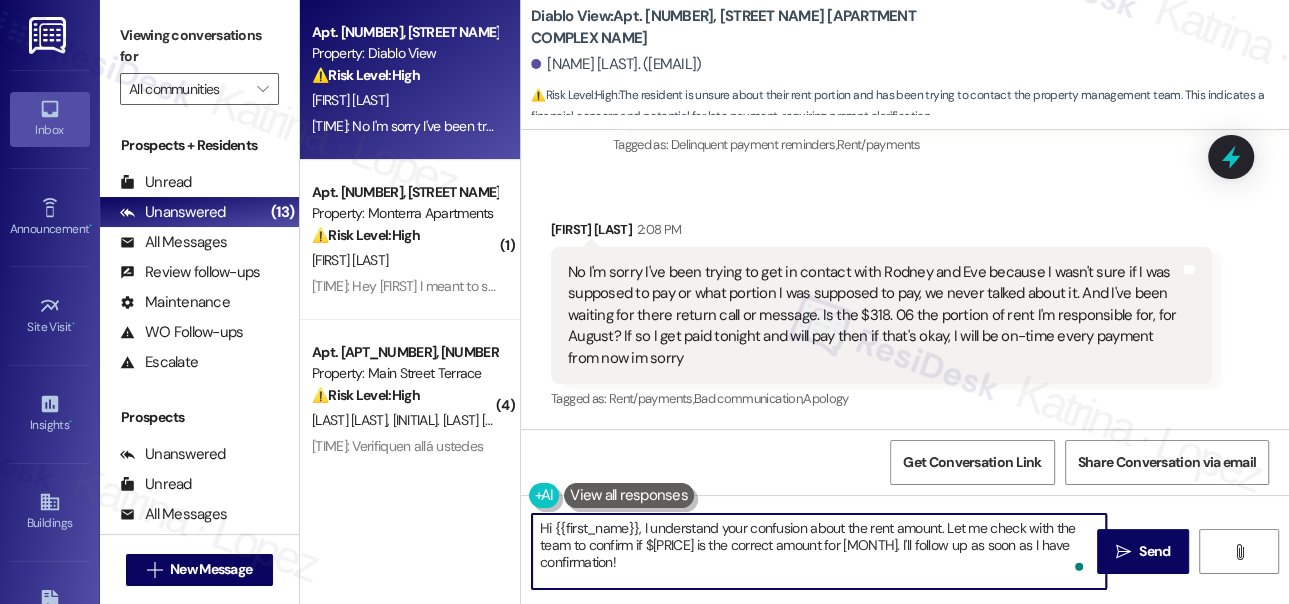 click on "Hi {{first_name}}, I understand your confusion about the rent amount. Let me check with the team to confirm if $[PRICE] is the correct amount for [MONTH]. I'll follow up as soon as I have confirmation!" at bounding box center (819, 551) 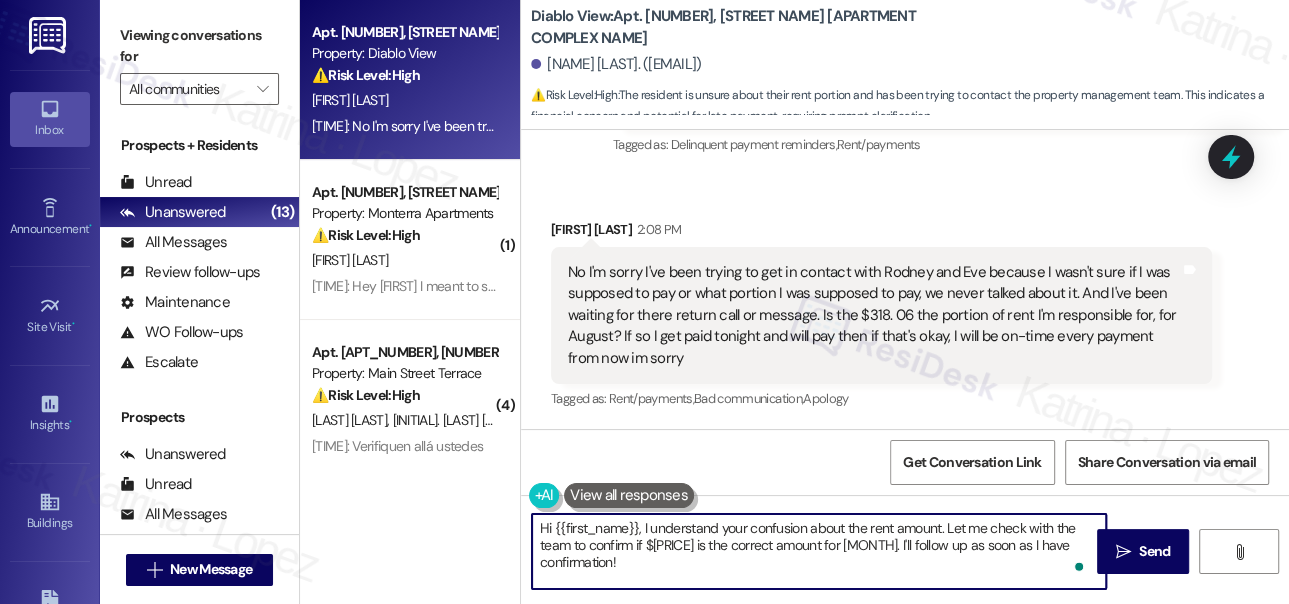 click on "No I'm sorry I've been trying to get in contact with Rodney and Eve because I wasn't sure if I was supposed to pay or what portion I was supposed to pay, we never talked about it. And I've been waiting for there return call or message. Is the $318. 06 the portion of rent I'm responsible for, for August? If so I get paid tonight and will pay then if that's okay, I will be on-time every payment from now im sorry" at bounding box center (874, 315) 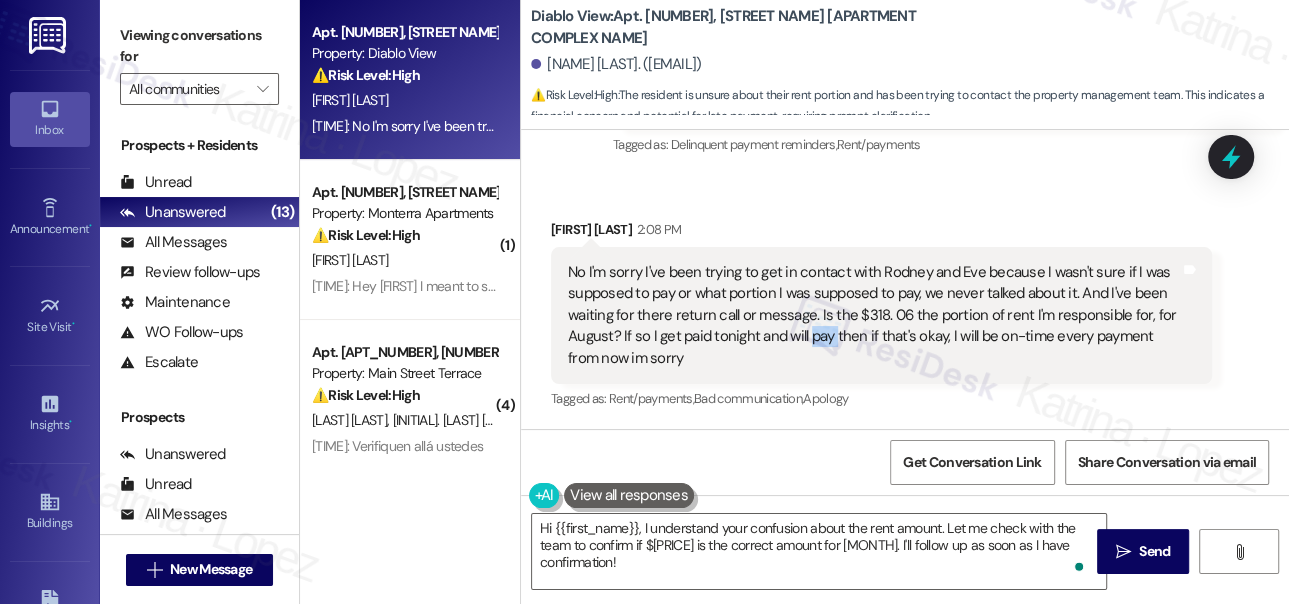 click on "No I'm sorry I've been trying to get in contact with Rodney and Eve because I wasn't sure if I was supposed to pay or what portion I was supposed to pay, we never talked about it. And I've been waiting for there return call or message. Is the $318. 06 the portion of rent I'm responsible for, for August? If so I get paid tonight and will pay then if that's okay, I will be on-time every payment from now im sorry" at bounding box center (874, 315) 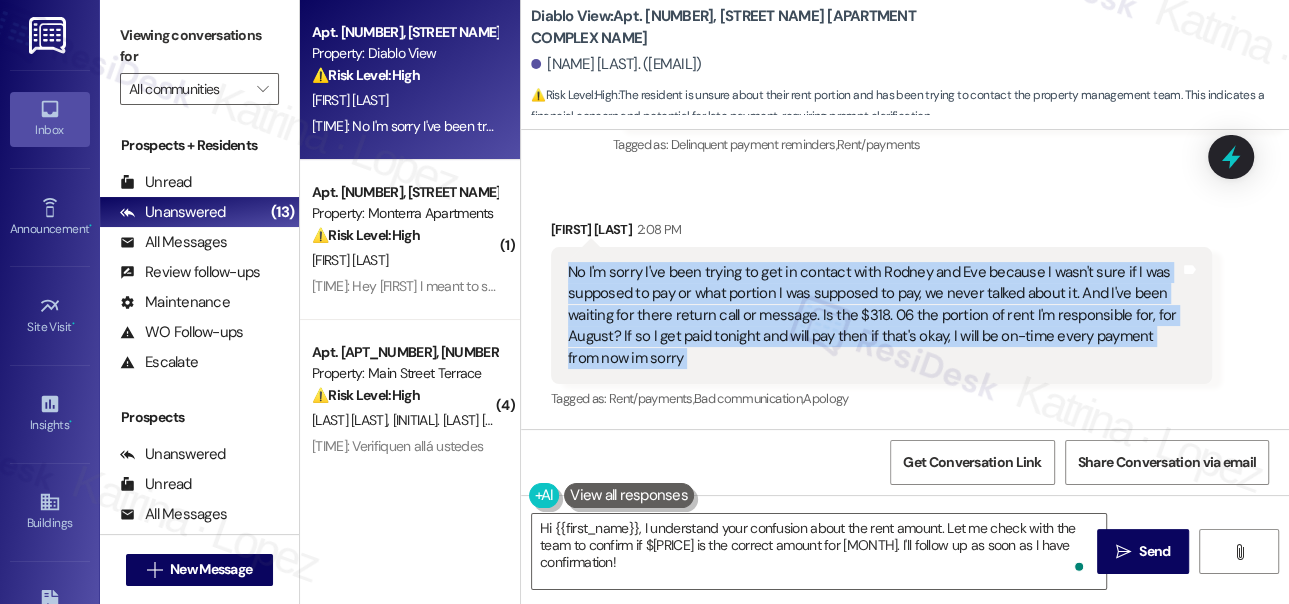 click on "No I'm sorry I've been trying to get in contact with Rodney and Eve because I wasn't sure if I was supposed to pay or what portion I was supposed to pay, we never talked about it. And I've been waiting for there return call or message. Is the $318. 06 the portion of rent I'm responsible for, for August? If so I get paid tonight and will pay then if that's okay, I will be on-time every payment from now im sorry" at bounding box center [874, 315] 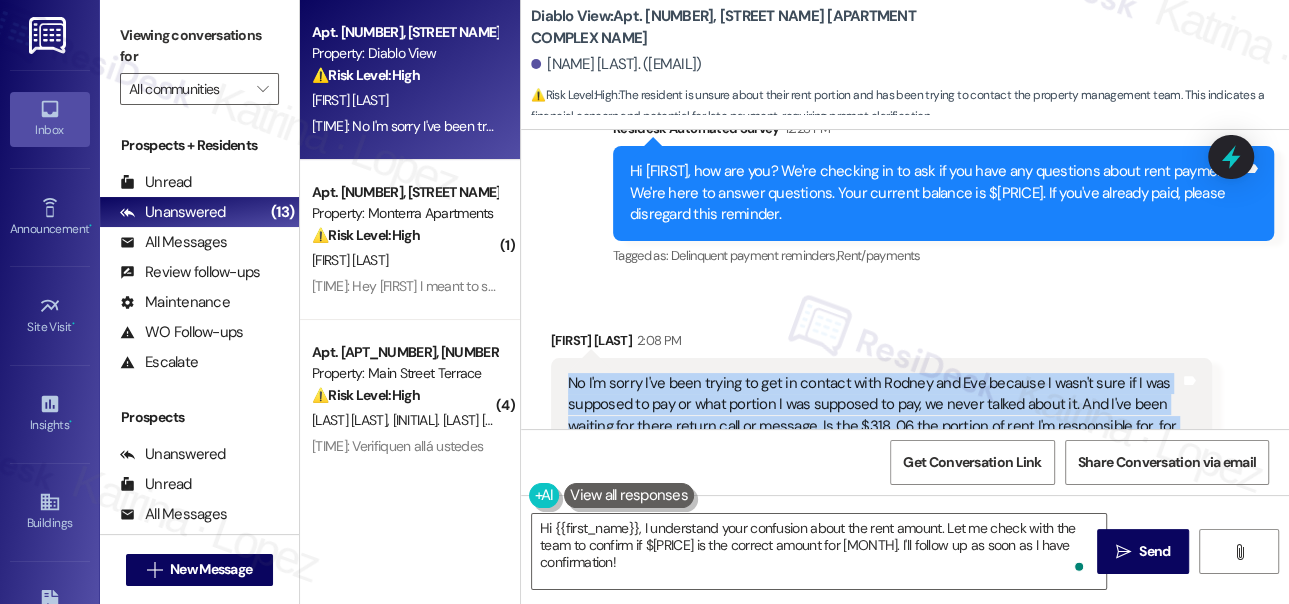 scroll, scrollTop: 658, scrollLeft: 0, axis: vertical 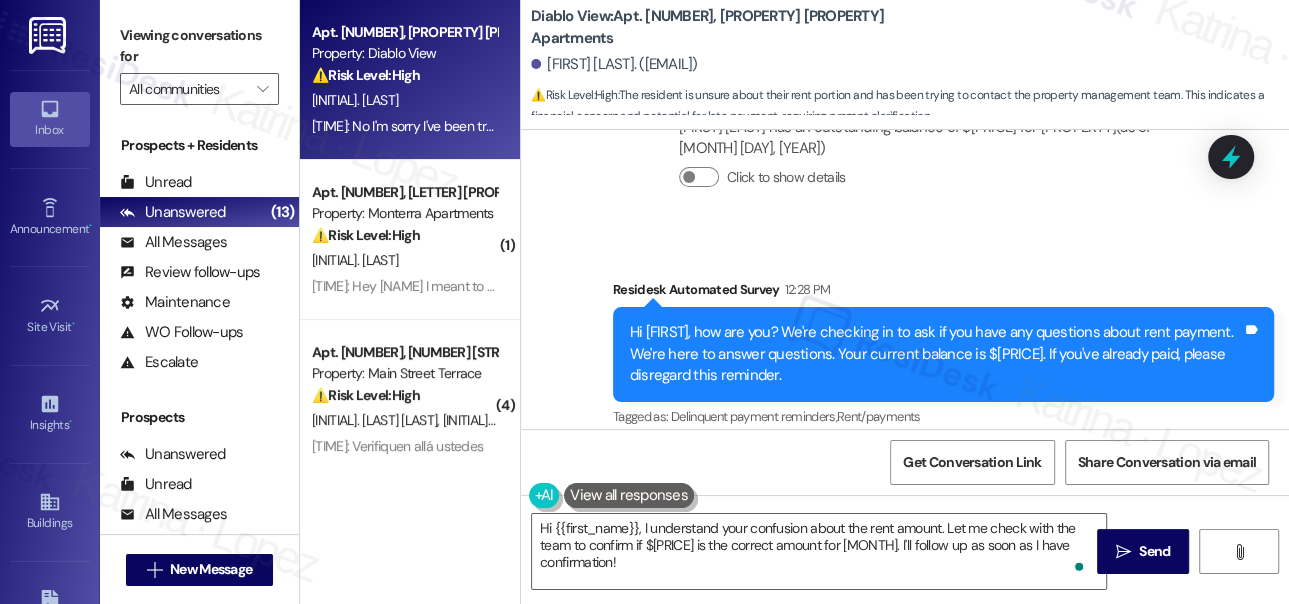 click on "Hi [FIRST]! We're so glad you chose [NAME]! We would love to improve your move-in experience. If you could improve one thing about our move-in process, what would it be? Send us your ideas! (You can always reply STOP to opt out of future messages)" at bounding box center [936, 354] 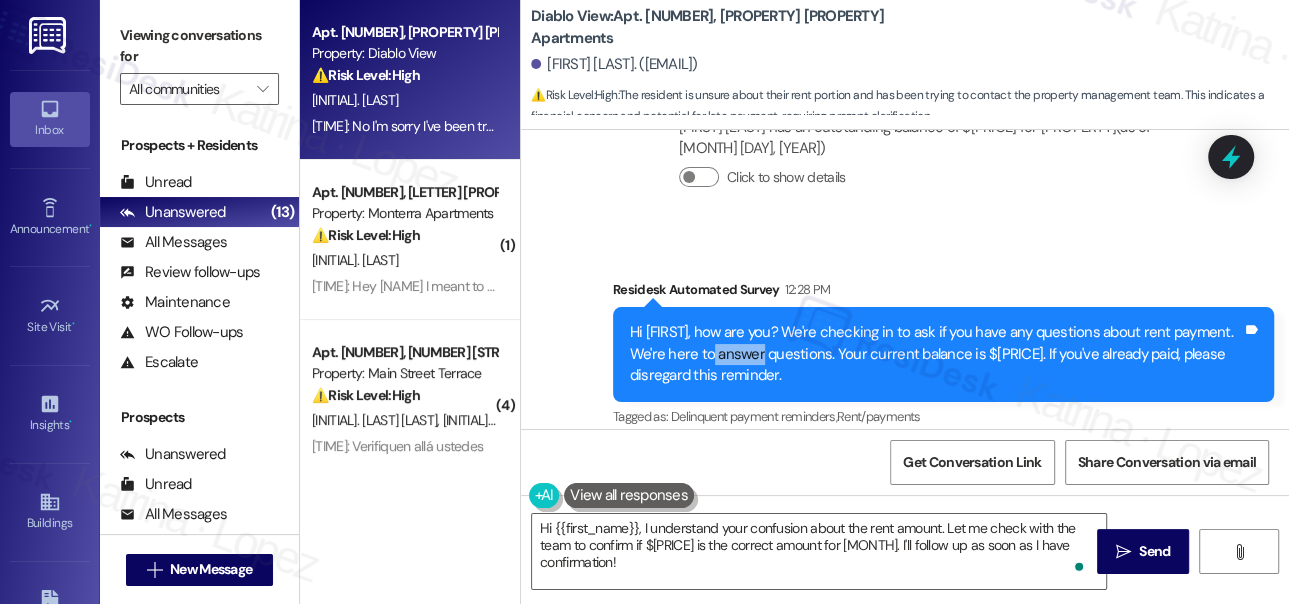 click on "Hi [FIRST]! We're so glad you chose [NAME]! We would love to improve your move-in experience. If you could improve one thing about our move-in process, what would it be? Send us your ideas! (You can always reply STOP to opt out of future messages)" at bounding box center (936, 354) 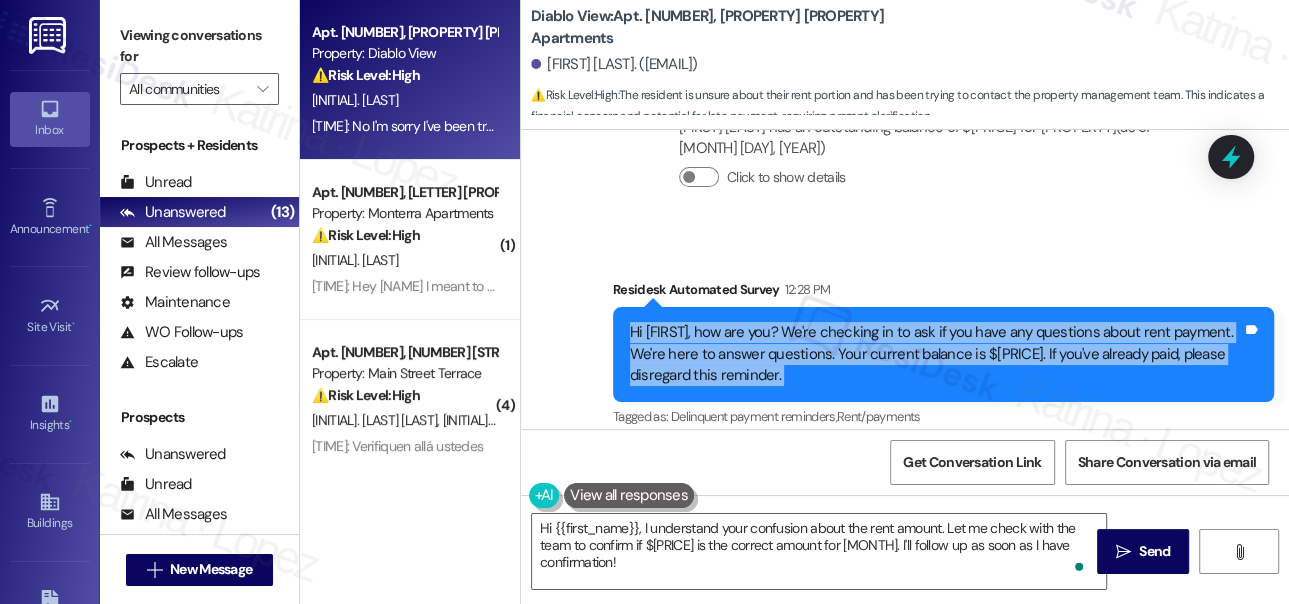 click on "Hi [FIRST]! We're so glad you chose [NAME]! We would love to improve your move-in experience. If you could improve one thing about our move-in process, what would it be? Send us your ideas! (You can always reply STOP to opt out of future messages)" at bounding box center [936, 354] 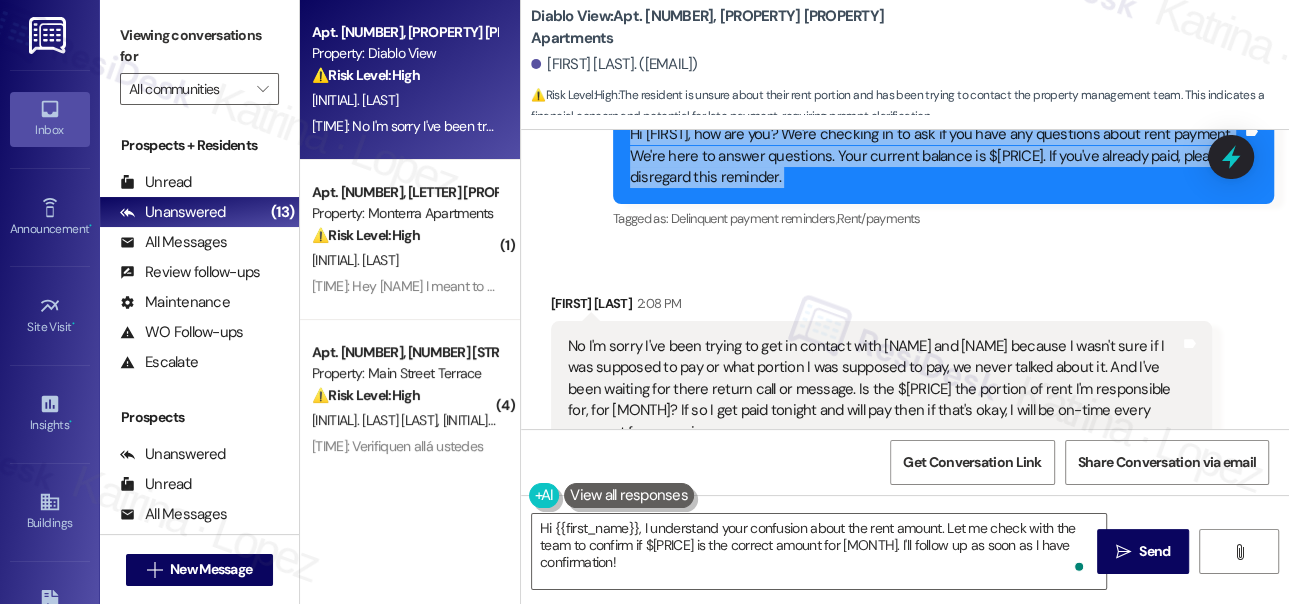 scroll, scrollTop: 930, scrollLeft: 0, axis: vertical 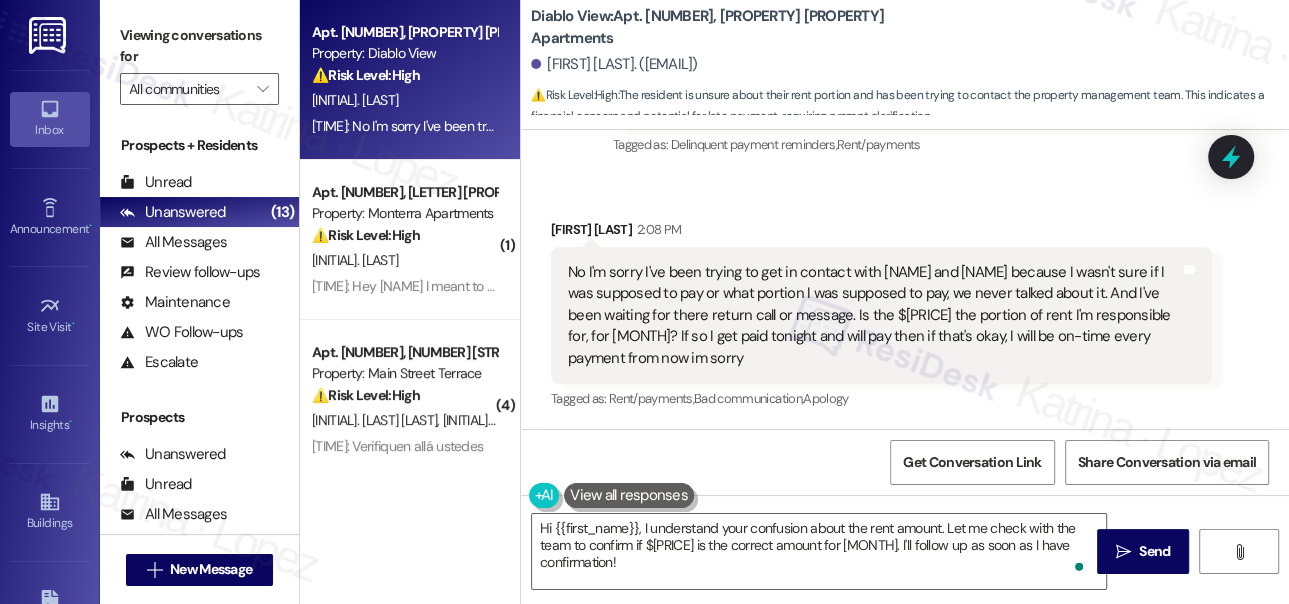 click on "No I'm sorry I've been trying to get in contact with [NAME] and [NAME] because I wasn't sure if I was supposed to pay or what portion I was supposed to pay, we never talked about it. And I've been waiting for there return call or message. Is the $[NUMBER] the portion of rent I'm responsible for, for [MONTH]? If so I get paid tonight and will pay then if that's okay, I will be on-time every payment from now im sorry" at bounding box center (874, 315) 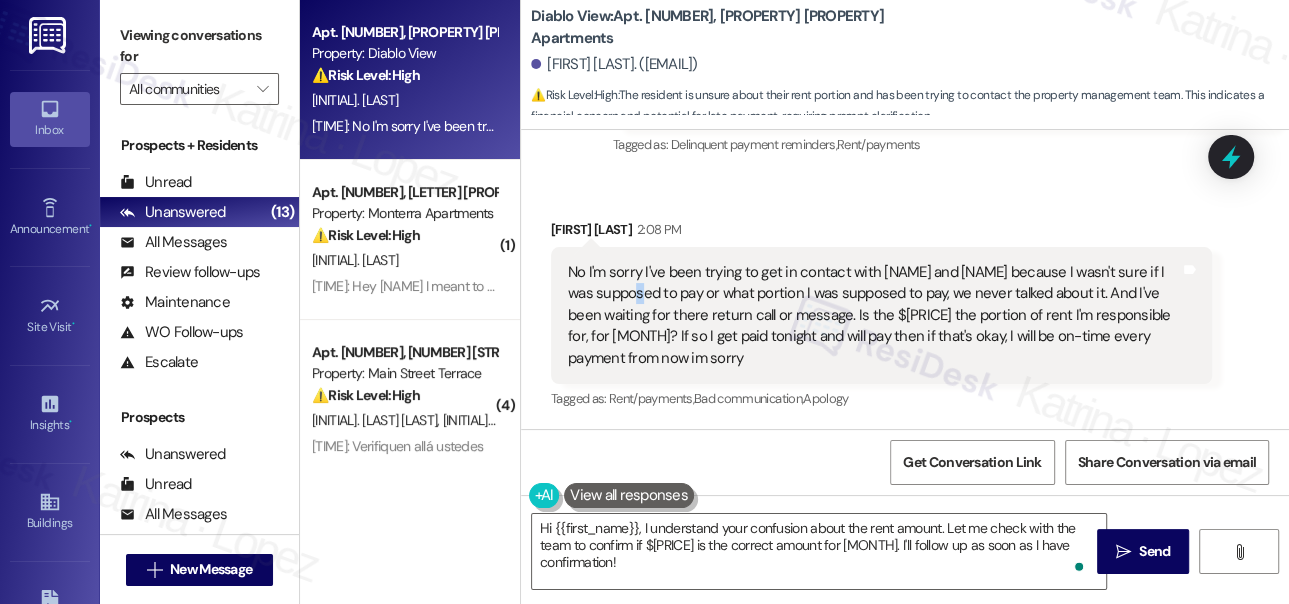 click on "No I'm sorry I've been trying to get in contact with [NAME] and [NAME] because I wasn't sure if I was supposed to pay or what portion I was supposed to pay, we never talked about it. And I've been waiting for there return call or message. Is the $[NUMBER] the portion of rent I'm responsible for, for [MONTH]? If so I get paid tonight and will pay then if that's okay, I will be on-time every payment from now im sorry" at bounding box center (874, 315) 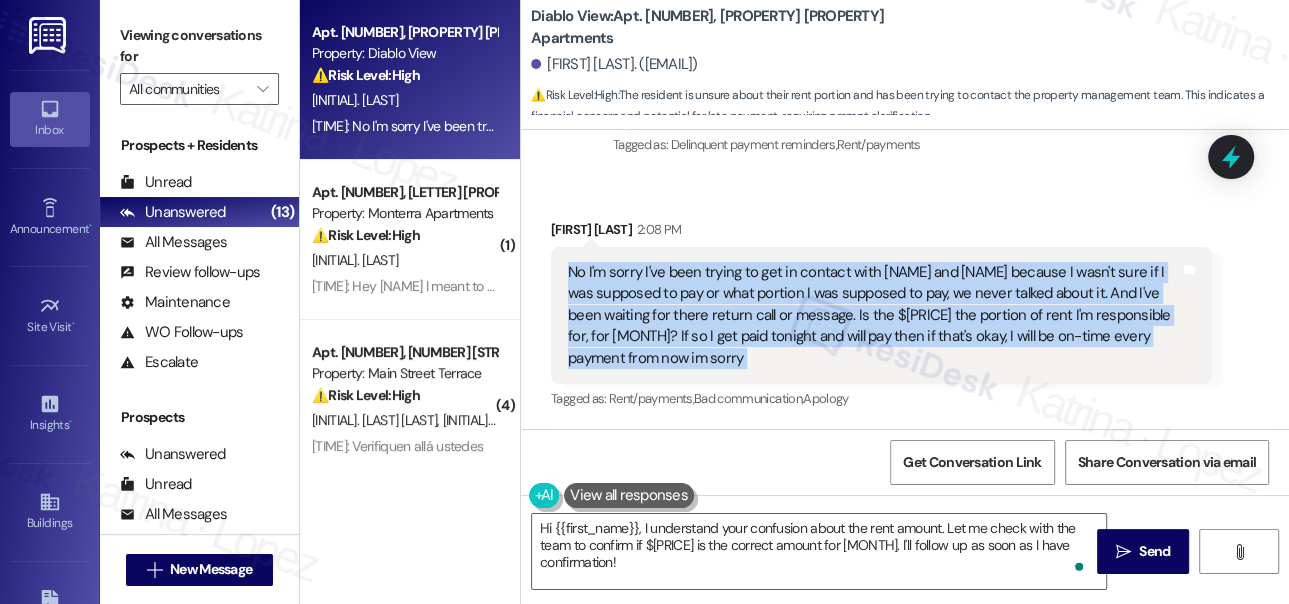 click on "No I'm sorry I've been trying to get in contact with [NAME] and [NAME] because I wasn't sure if I was supposed to pay or what portion I was supposed to pay, we never talked about it. And I've been waiting for there return call or message. Is the $[NUMBER] the portion of rent I'm responsible for, for [MONTH]? If so I get paid tonight and will pay then if that's okay, I will be on-time every payment from now im sorry" at bounding box center [874, 315] 